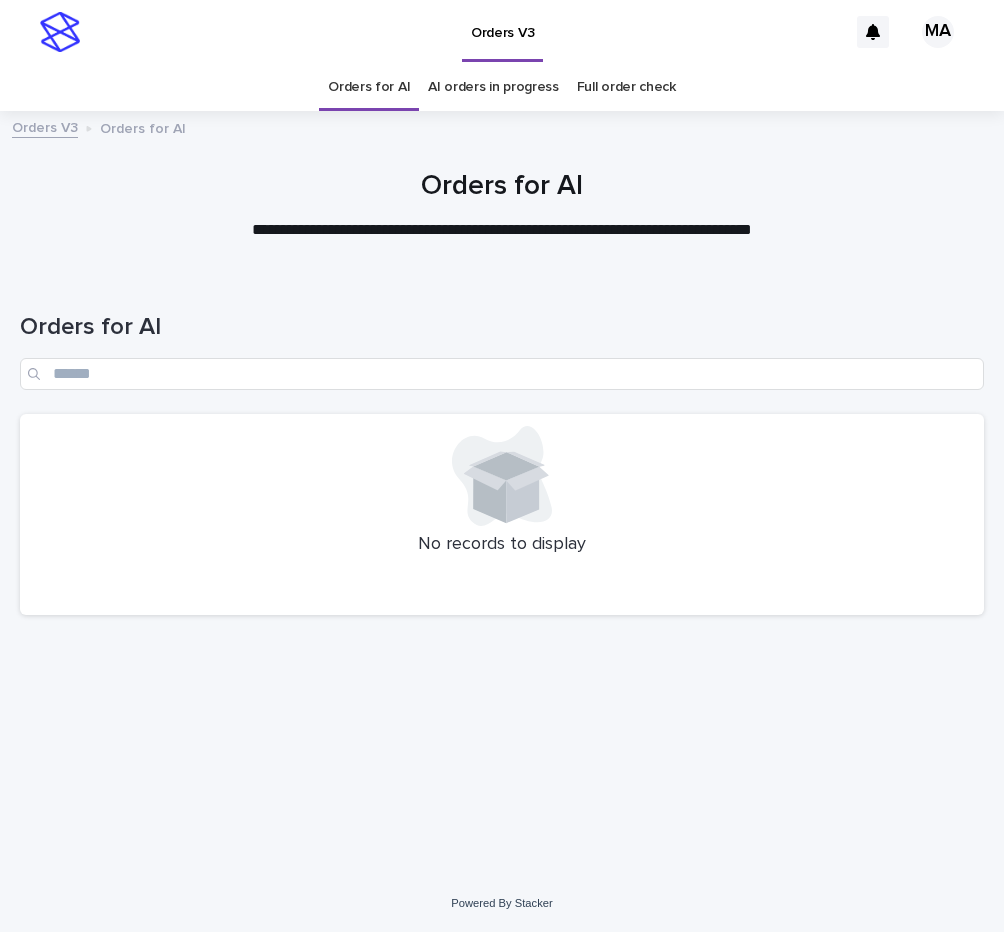 scroll, scrollTop: 0, scrollLeft: 0, axis: both 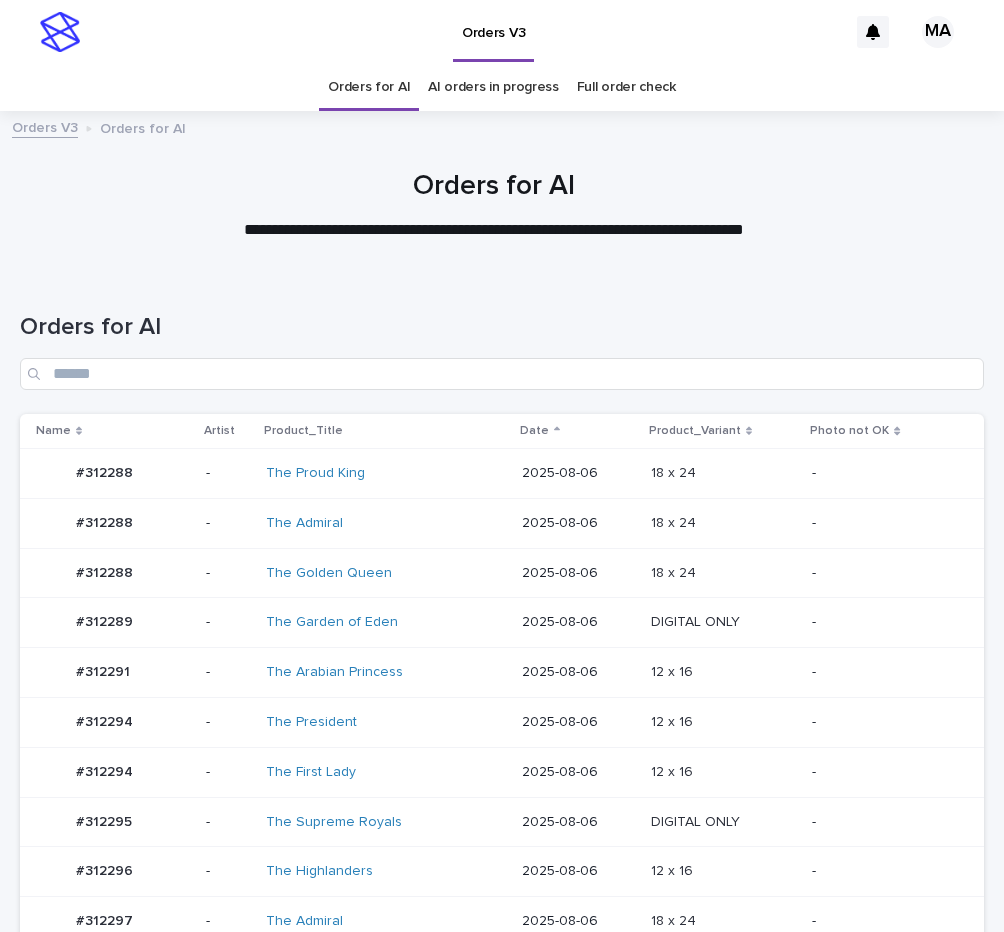 click on "12 x 16 12 x 16" at bounding box center [723, 772] 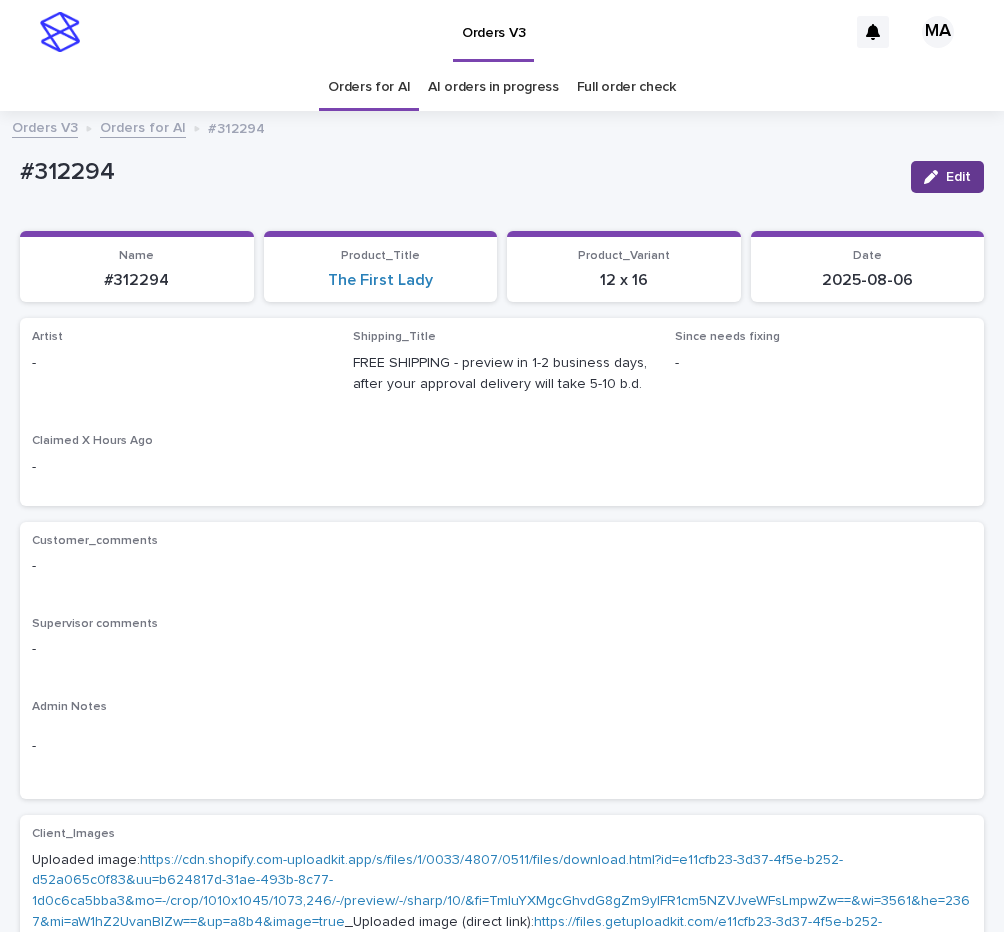 click on "Edit" at bounding box center [958, 177] 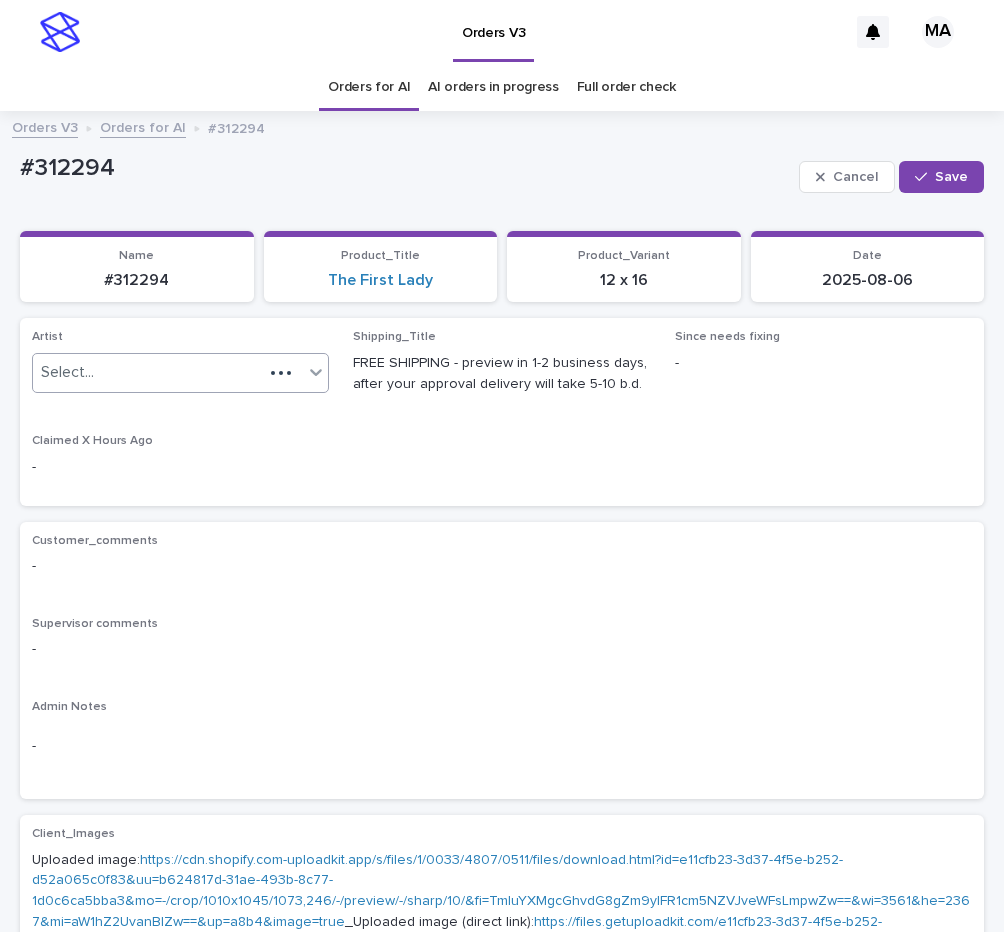 click on "Select..." at bounding box center [148, 372] 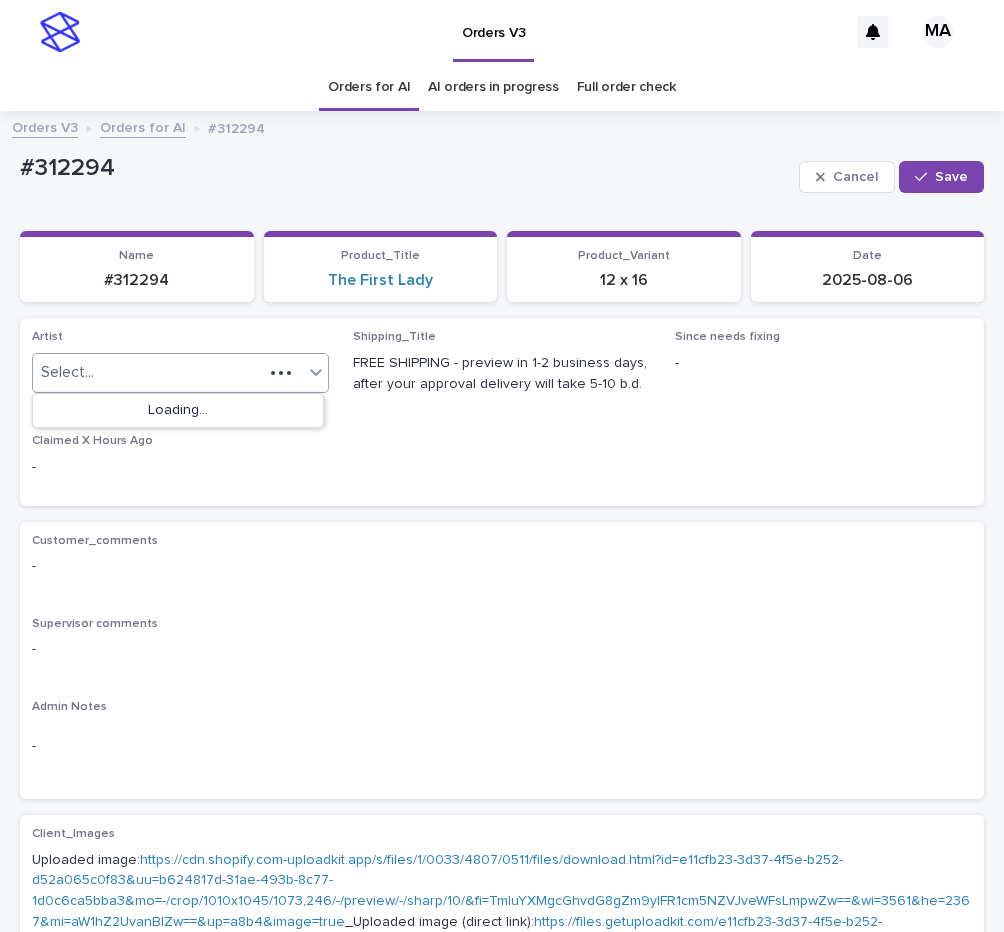 paste on "**********" 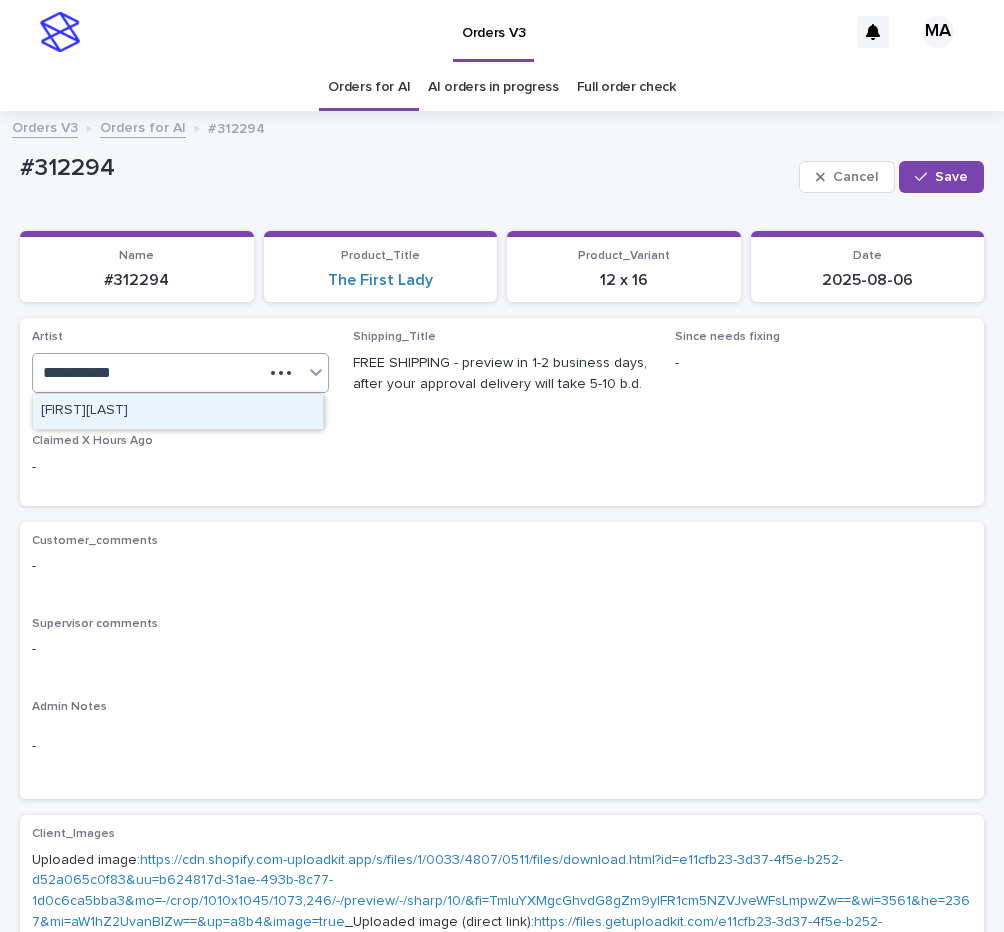 click on "MarkAnthony" at bounding box center (178, 411) 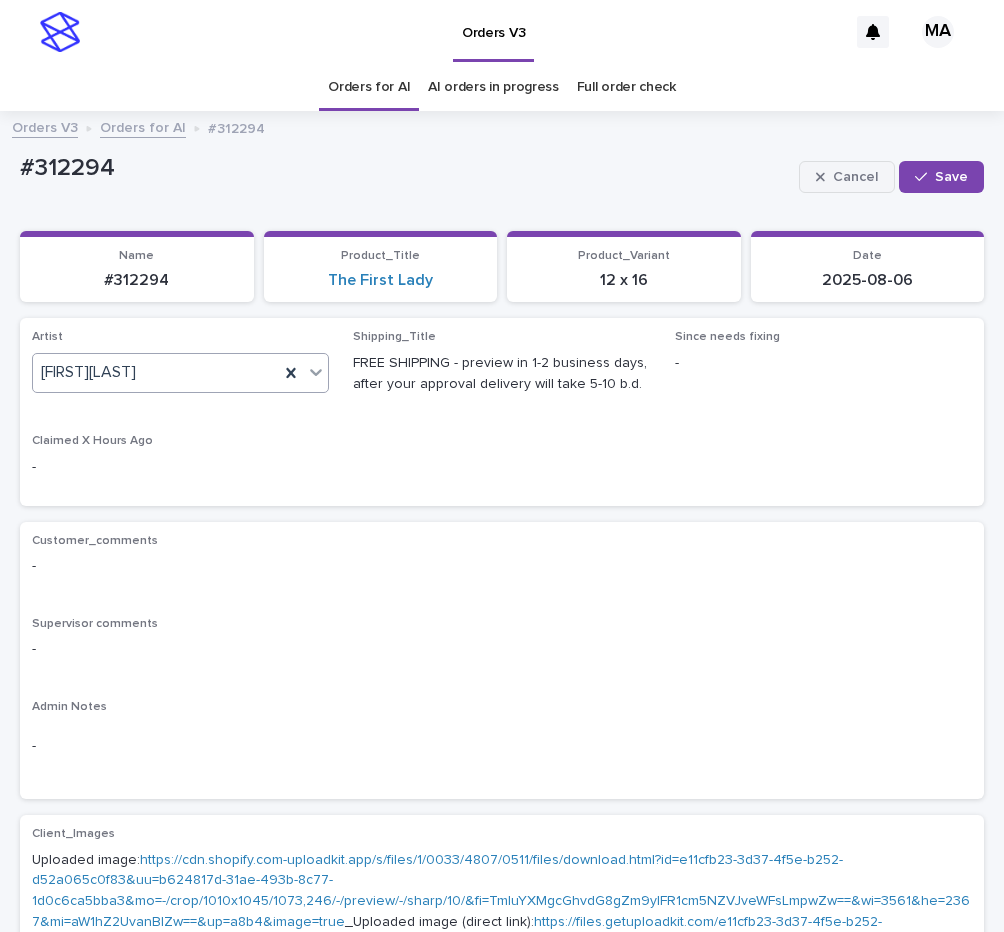 click on "Save" at bounding box center [951, 177] 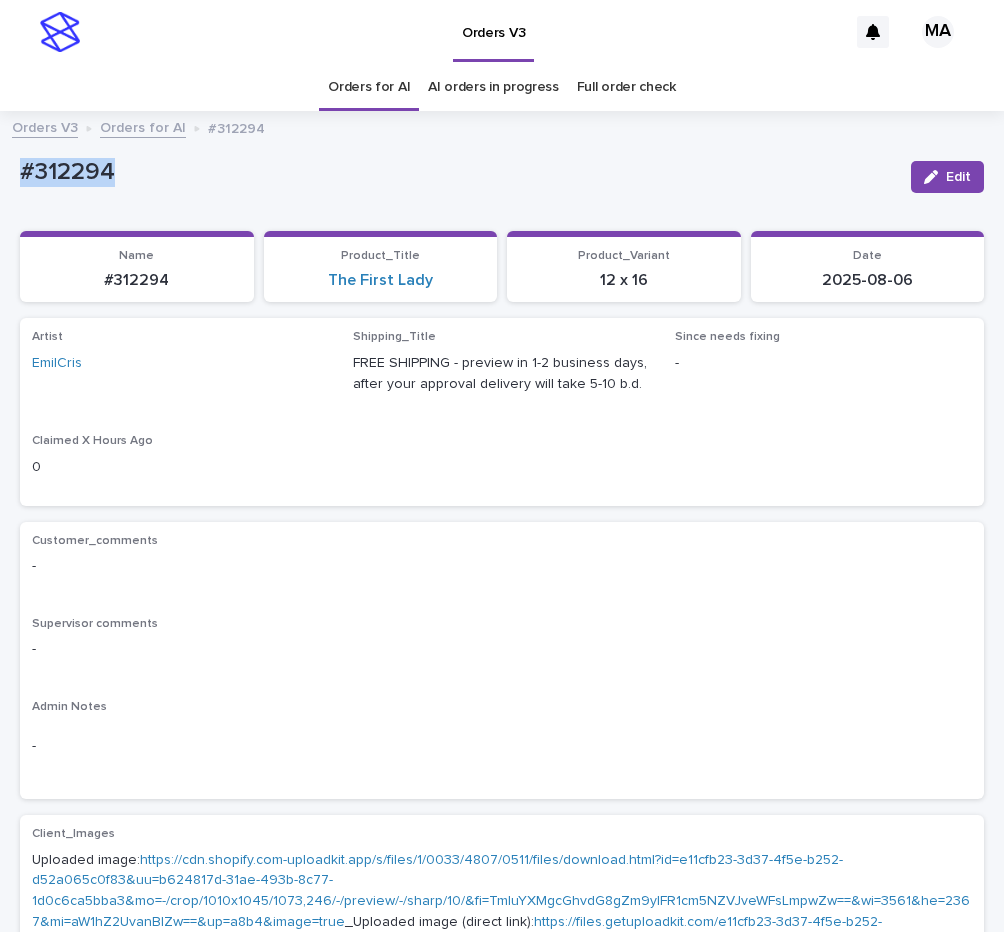 drag, startPoint x: 157, startPoint y: 174, endPoint x: -8, endPoint y: 177, distance: 165.02727 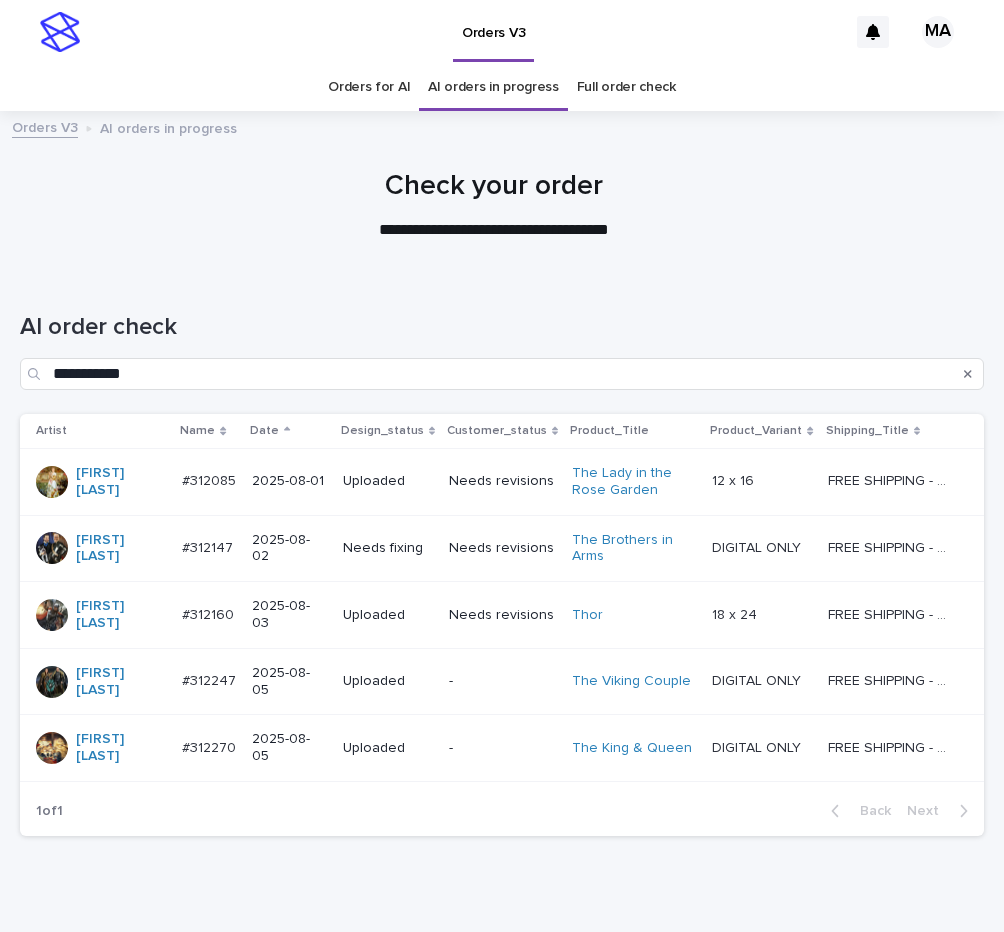 scroll, scrollTop: 0, scrollLeft: 0, axis: both 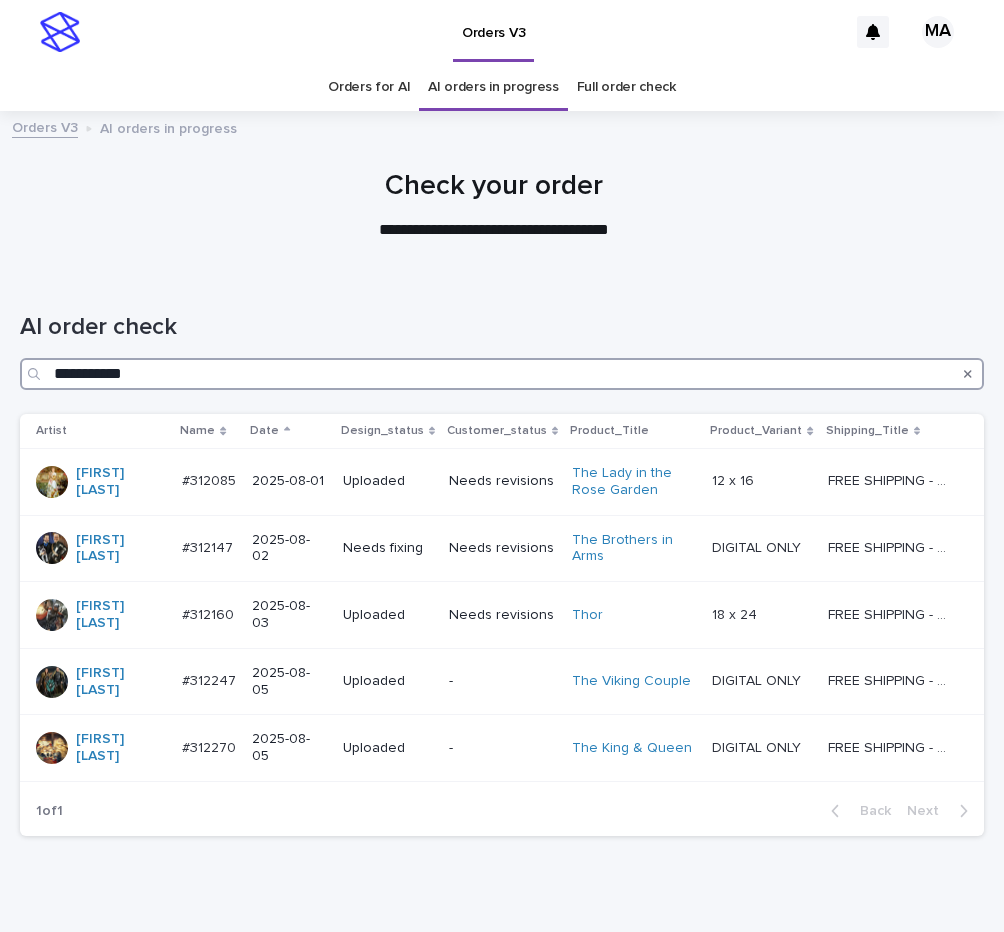 drag, startPoint x: 15, startPoint y: 372, endPoint x: 28, endPoint y: 373, distance: 13.038404 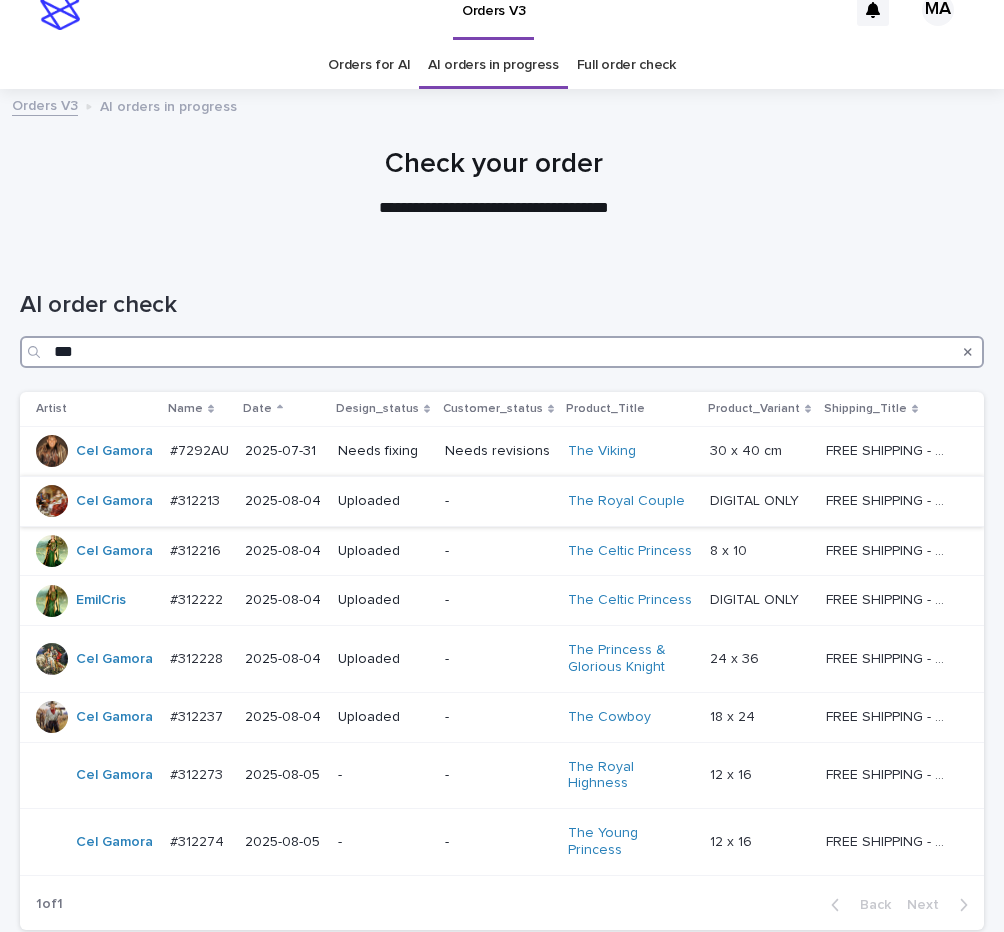 scroll, scrollTop: 0, scrollLeft: 0, axis: both 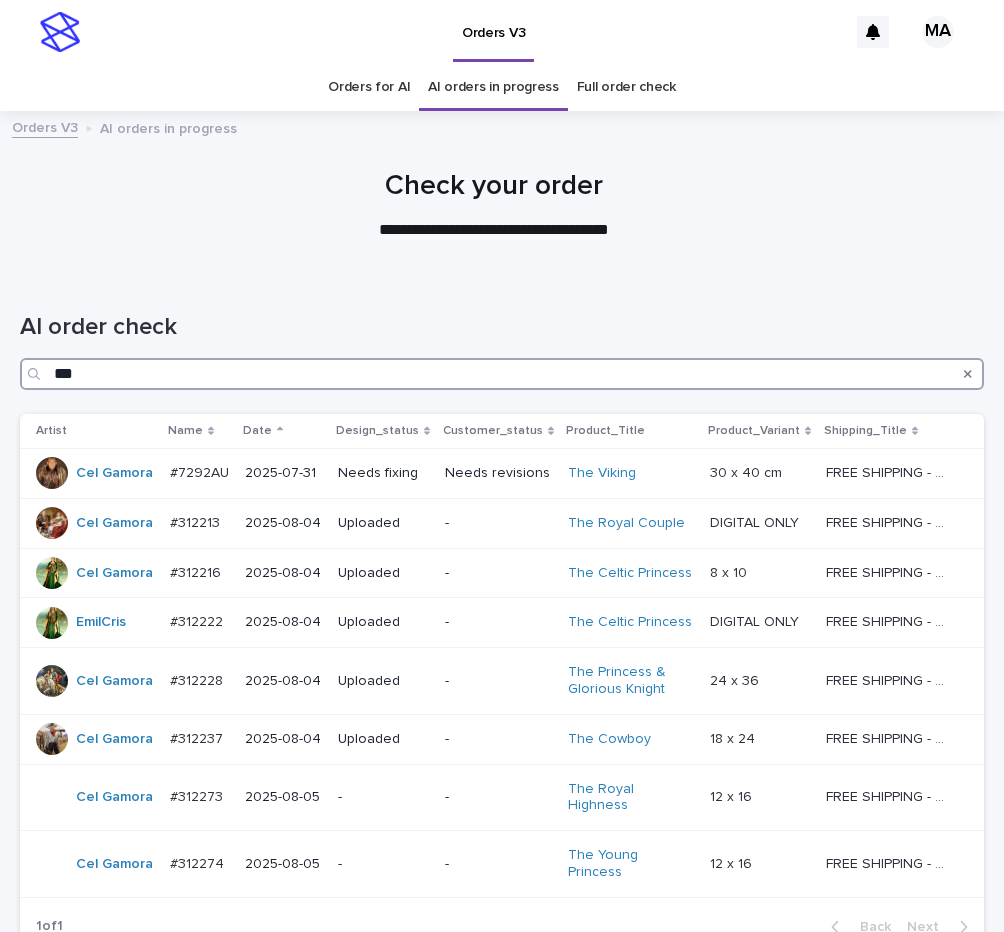 drag, startPoint x: 4, startPoint y: 375, endPoint x: -7, endPoint y: 375, distance: 11 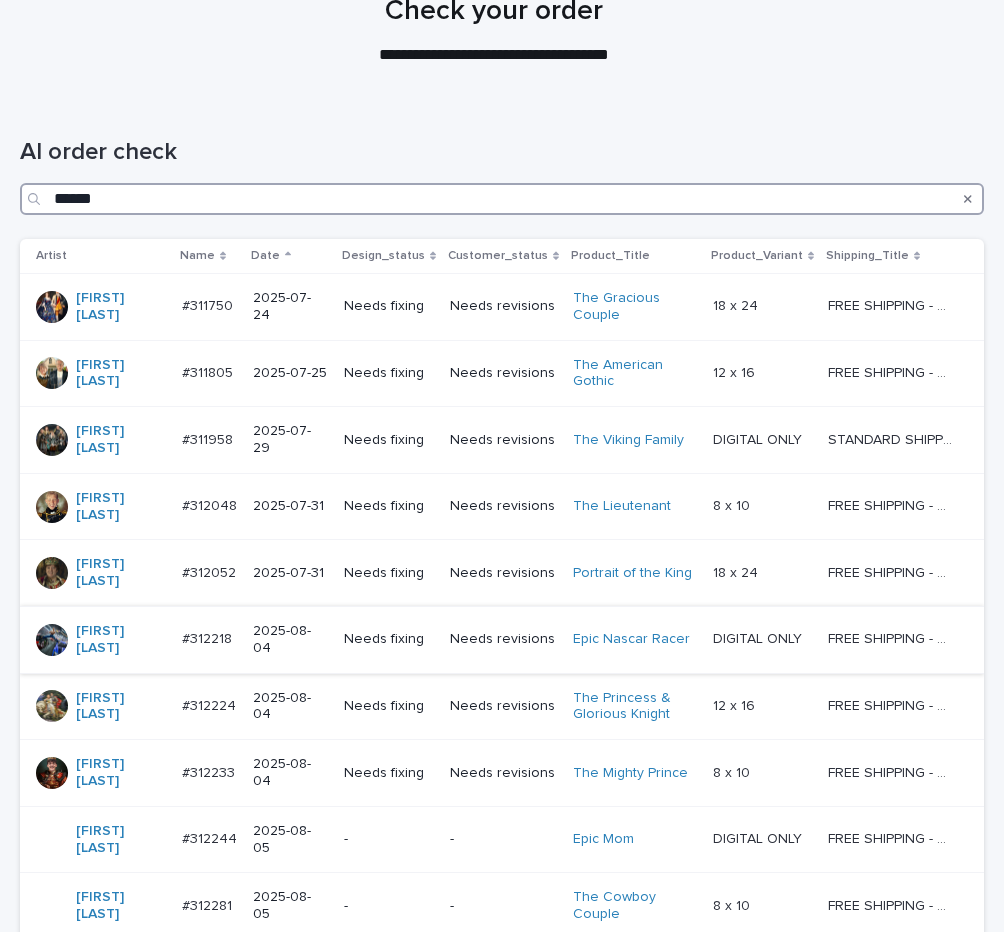 scroll, scrollTop: 168, scrollLeft: 0, axis: vertical 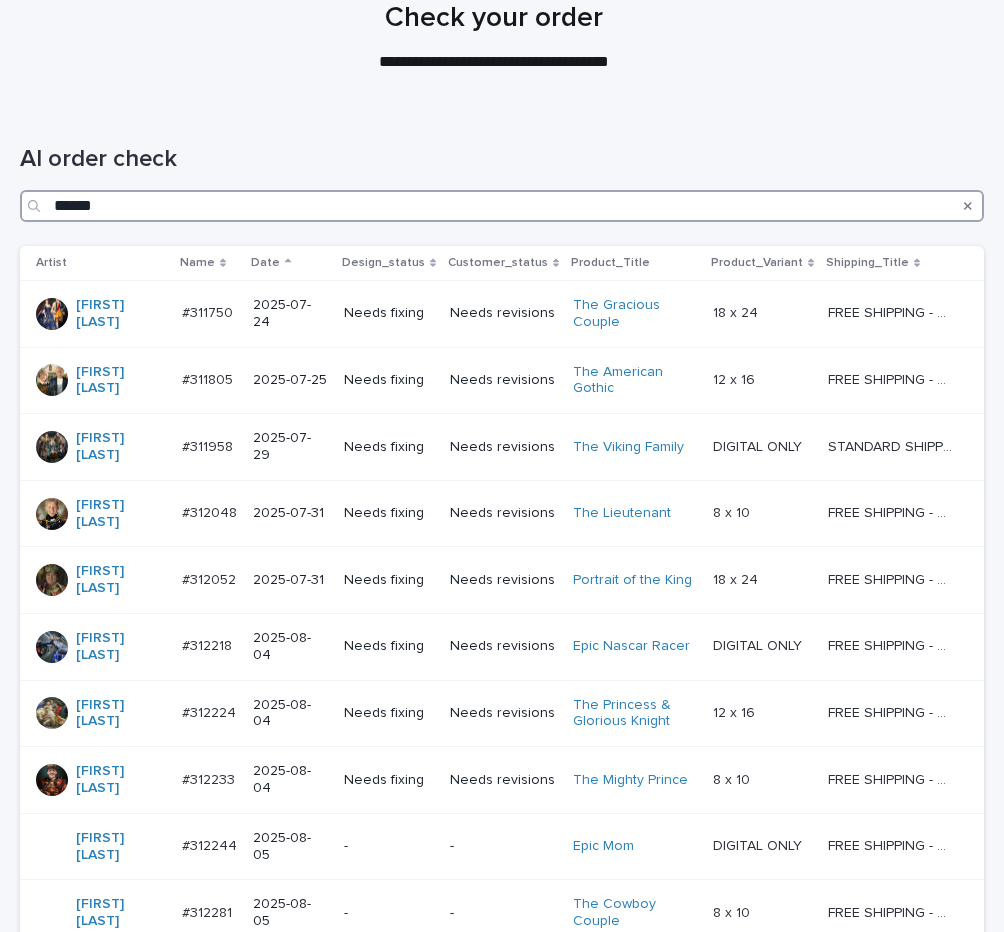 drag, startPoint x: 99, startPoint y: 204, endPoint x: 17, endPoint y: 202, distance: 82.02438 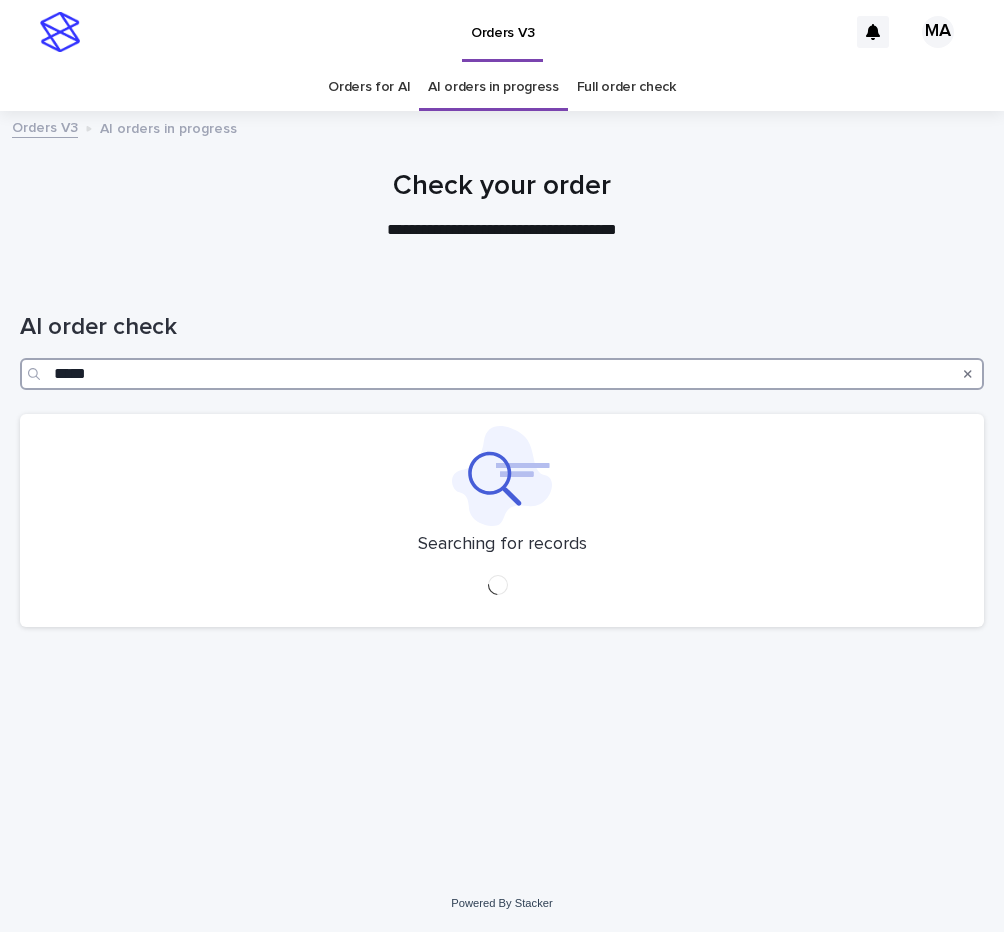 scroll, scrollTop: 0, scrollLeft: 0, axis: both 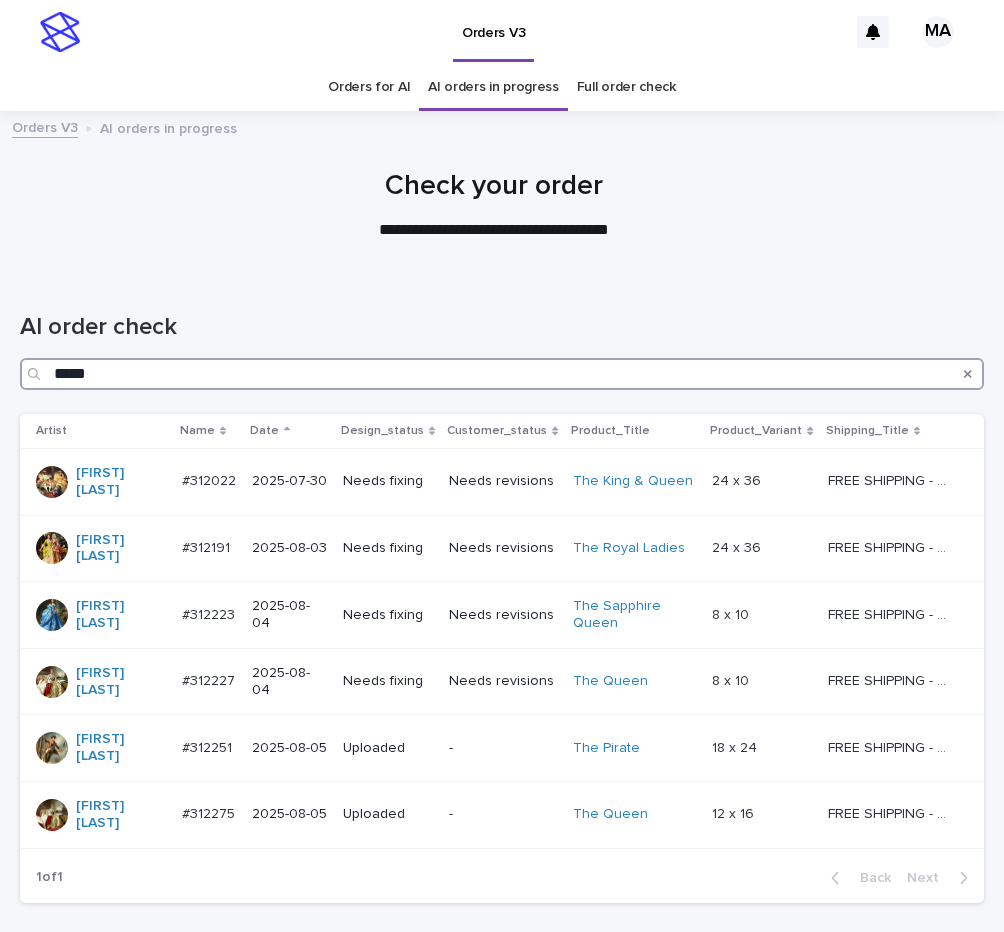 drag, startPoint x: 130, startPoint y: 370, endPoint x: -37, endPoint y: 374, distance: 167.0479 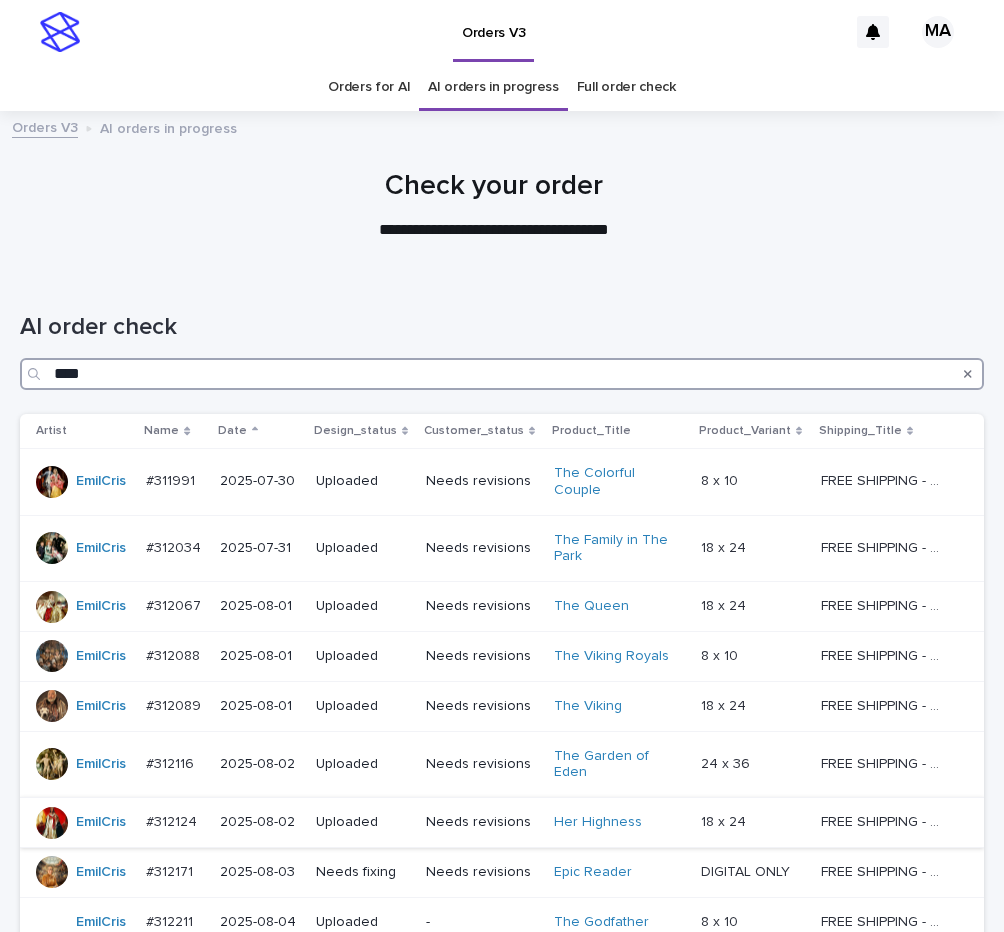 scroll, scrollTop: 252, scrollLeft: 0, axis: vertical 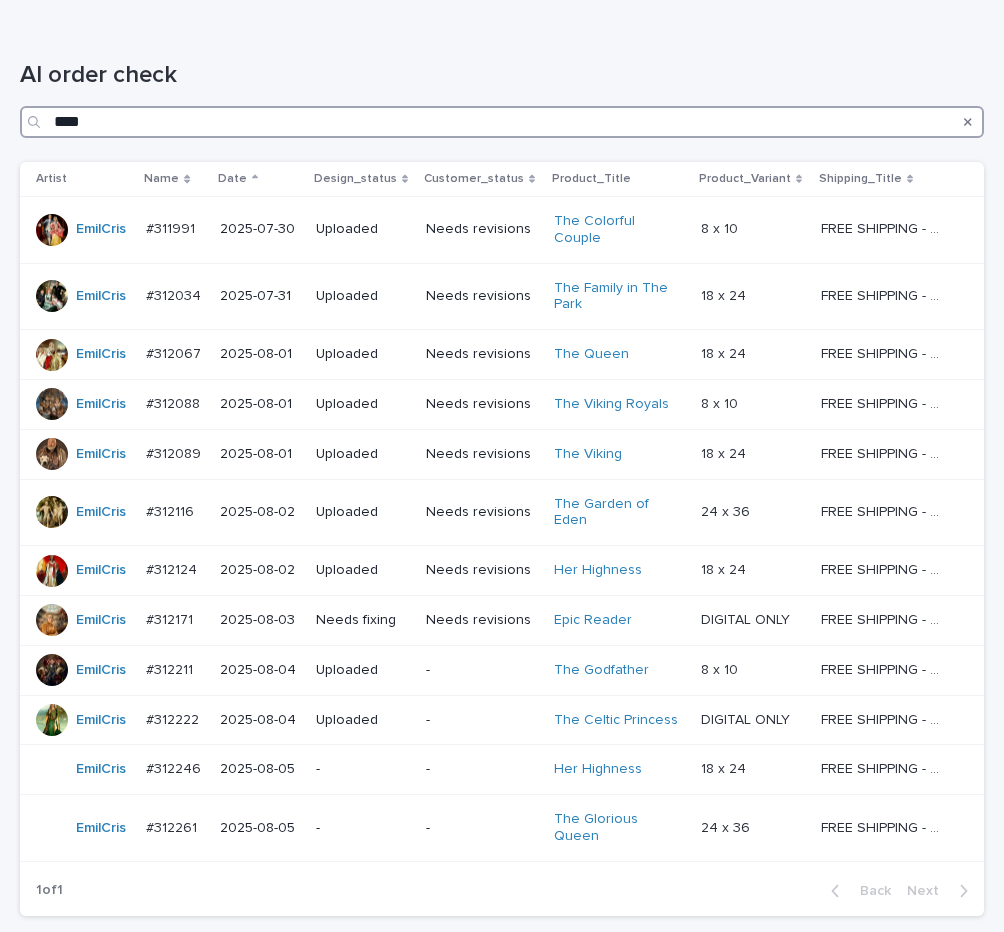 drag, startPoint x: 111, startPoint y: 127, endPoint x: 38, endPoint y: 126, distance: 73.00685 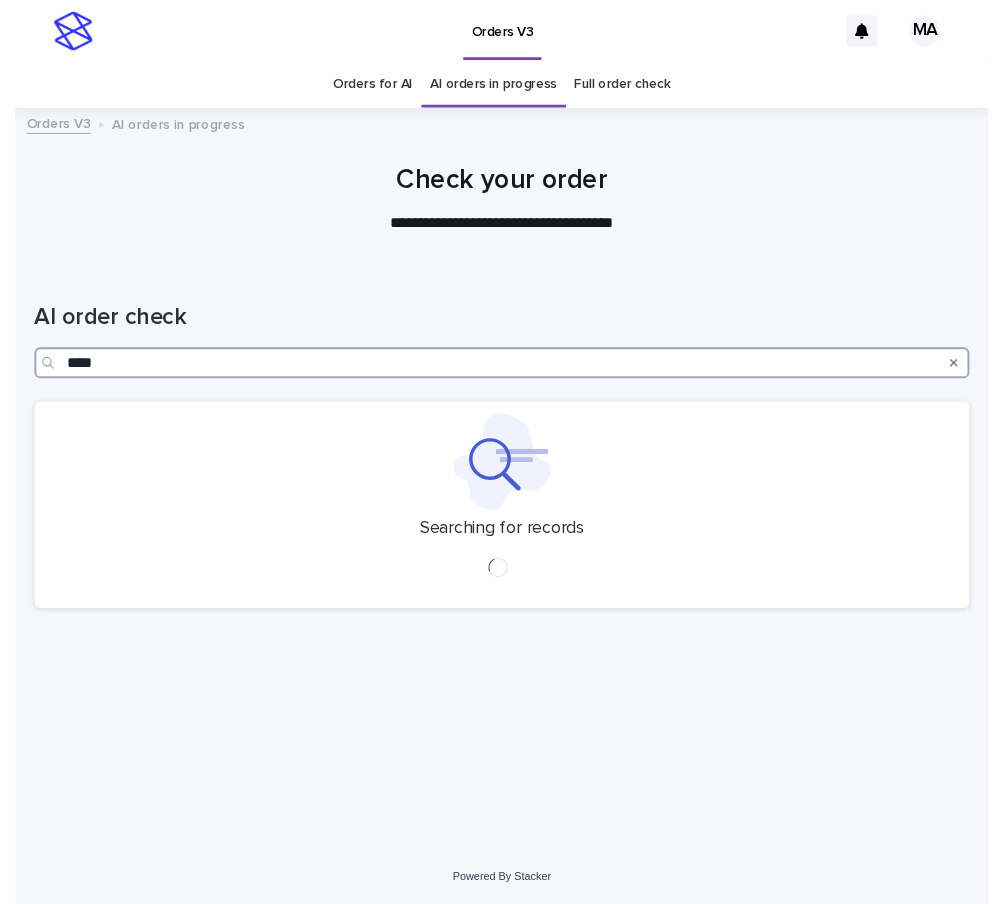 scroll, scrollTop: 0, scrollLeft: 0, axis: both 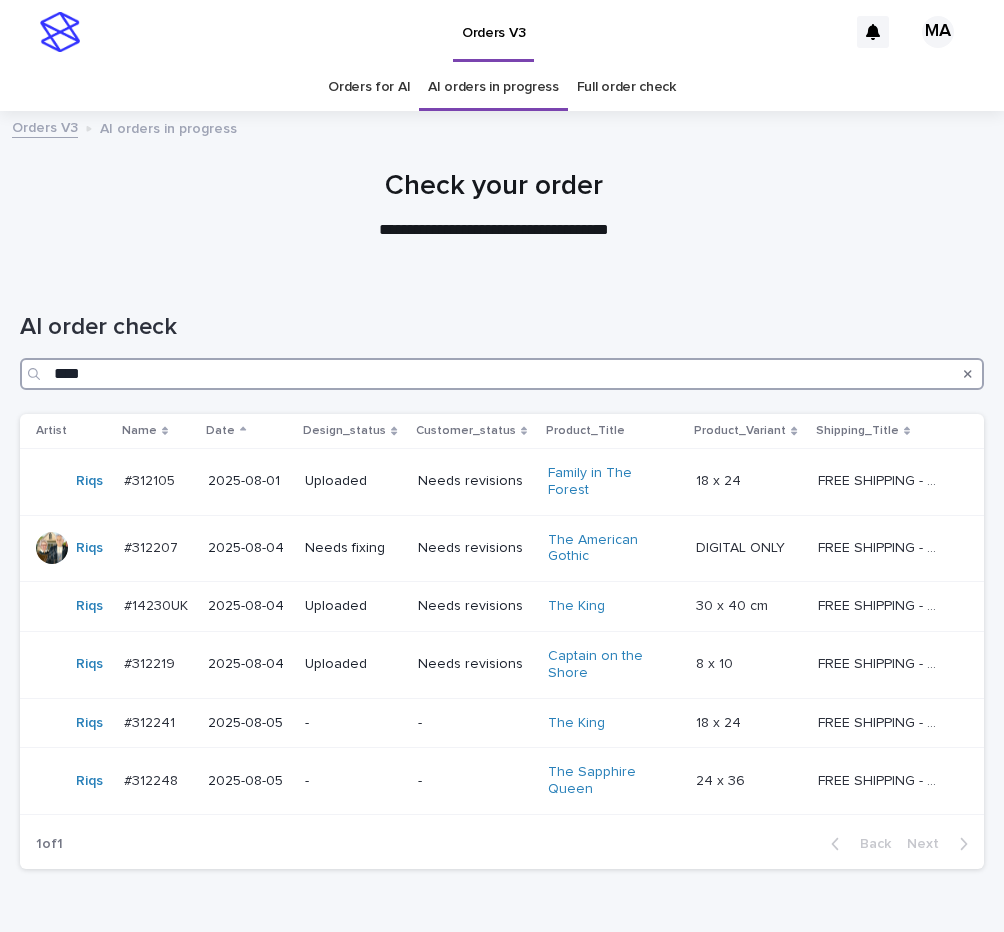 type on "****" 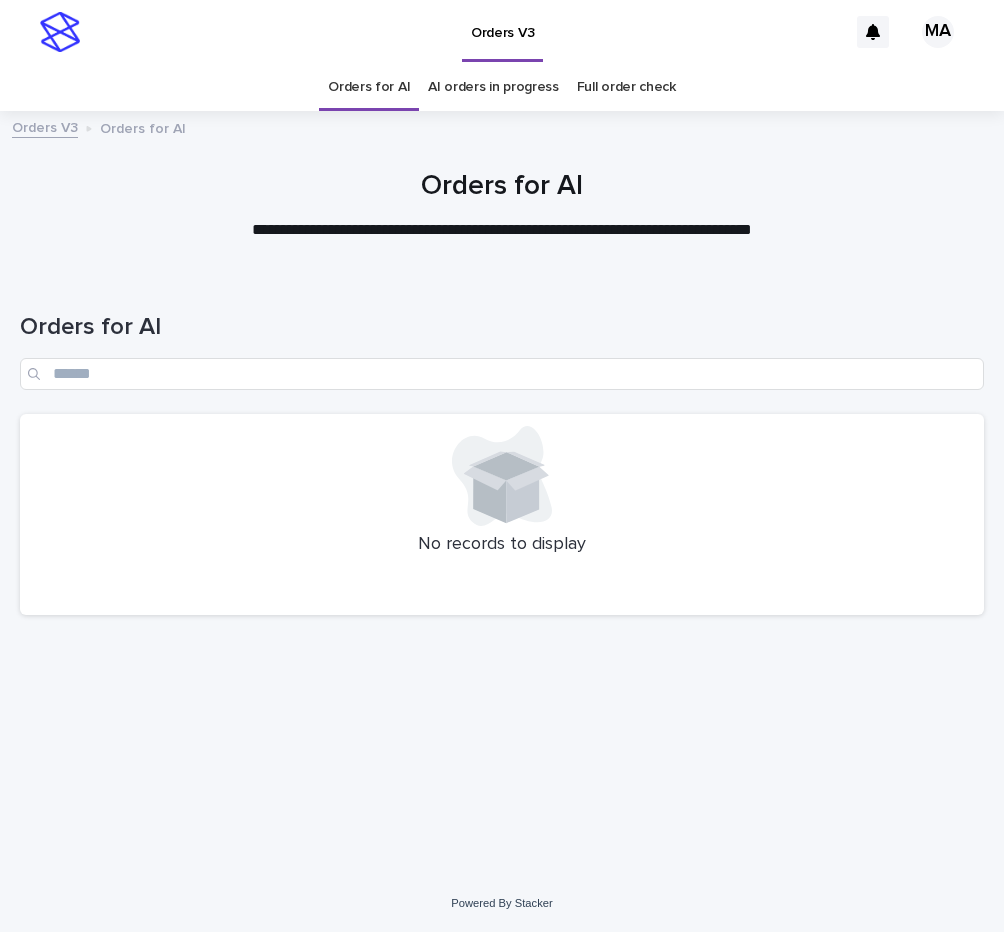scroll, scrollTop: 0, scrollLeft: 0, axis: both 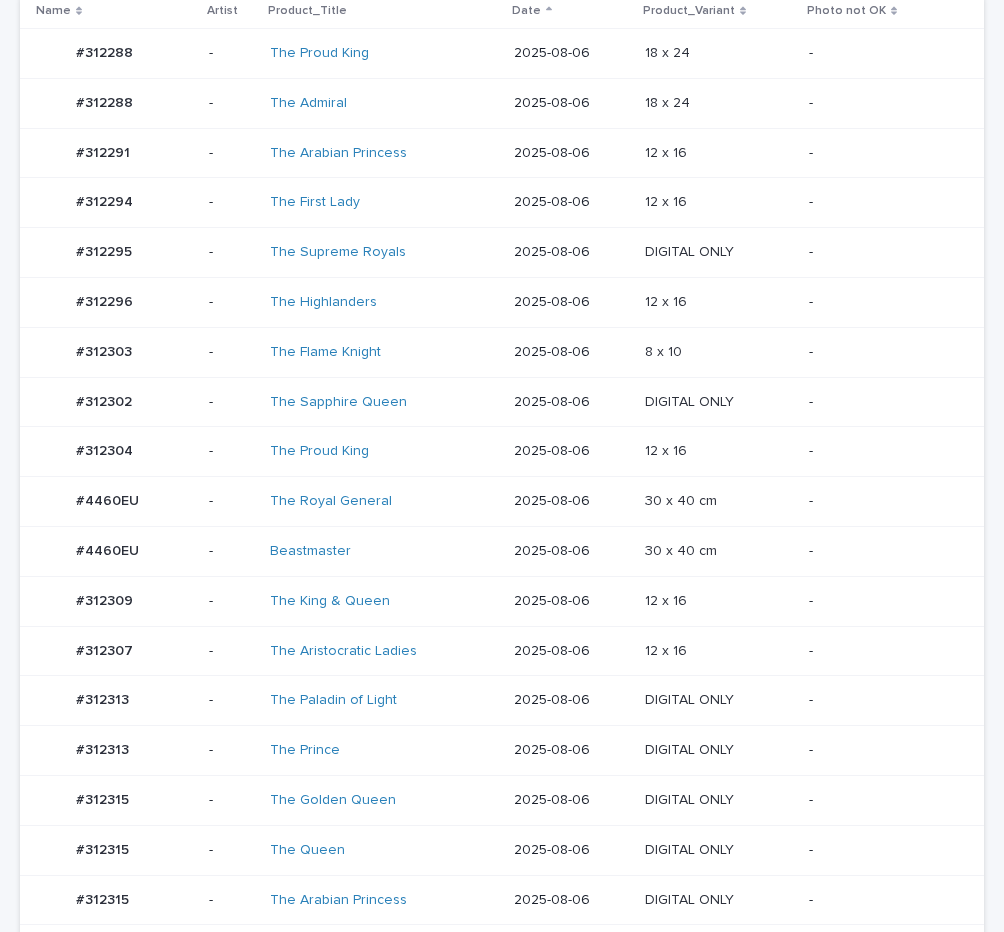 click on "12 x 16 12 x 16" at bounding box center [719, 651] 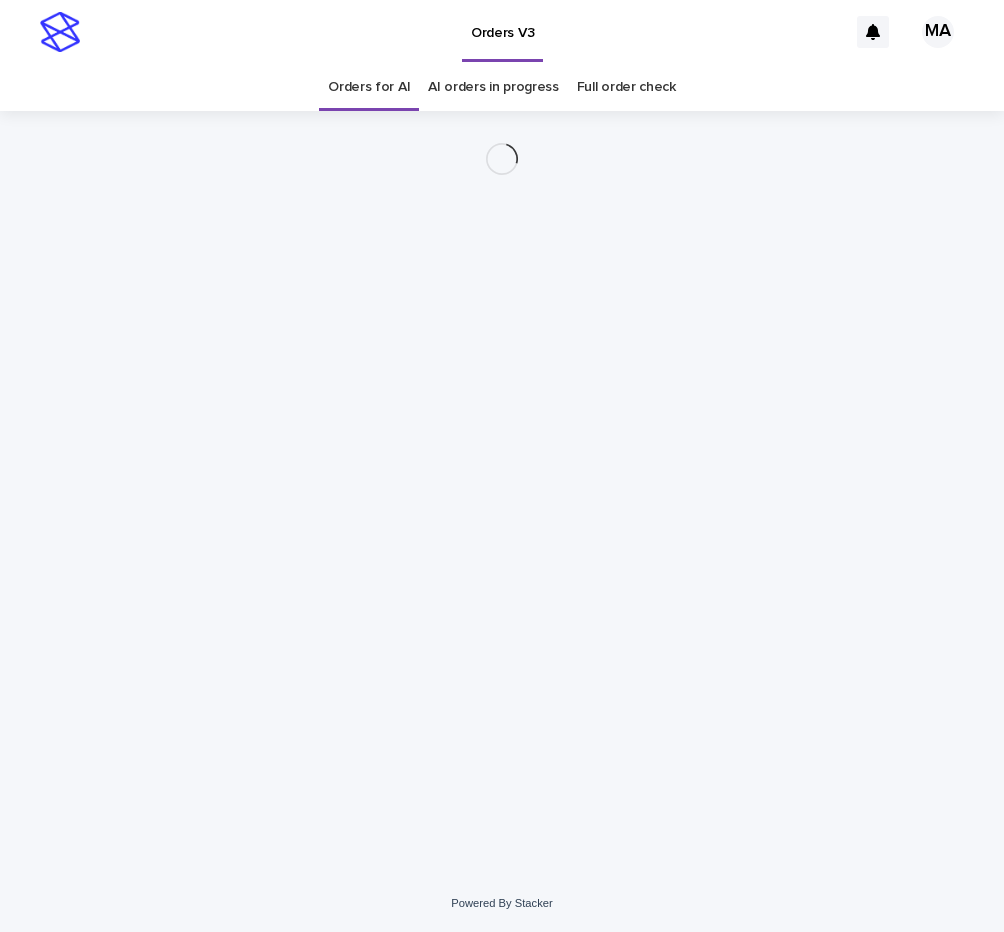 scroll, scrollTop: 0, scrollLeft: 0, axis: both 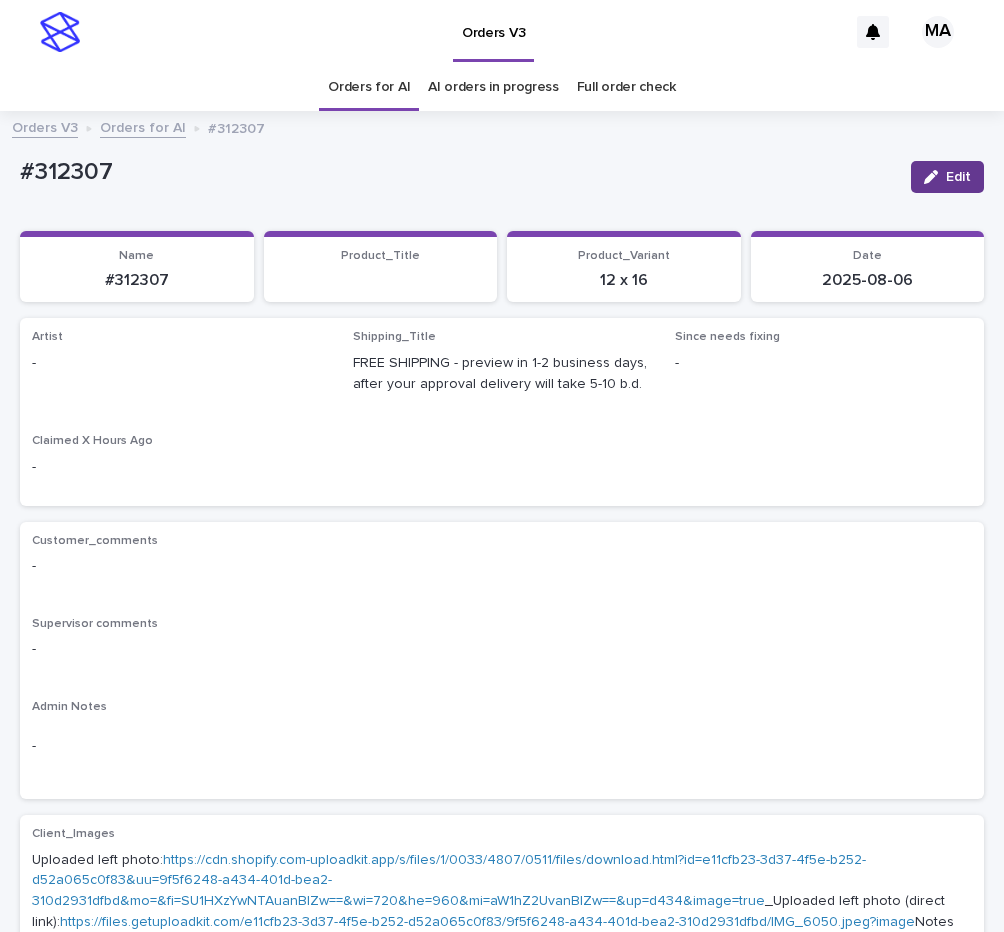 click at bounding box center [935, 177] 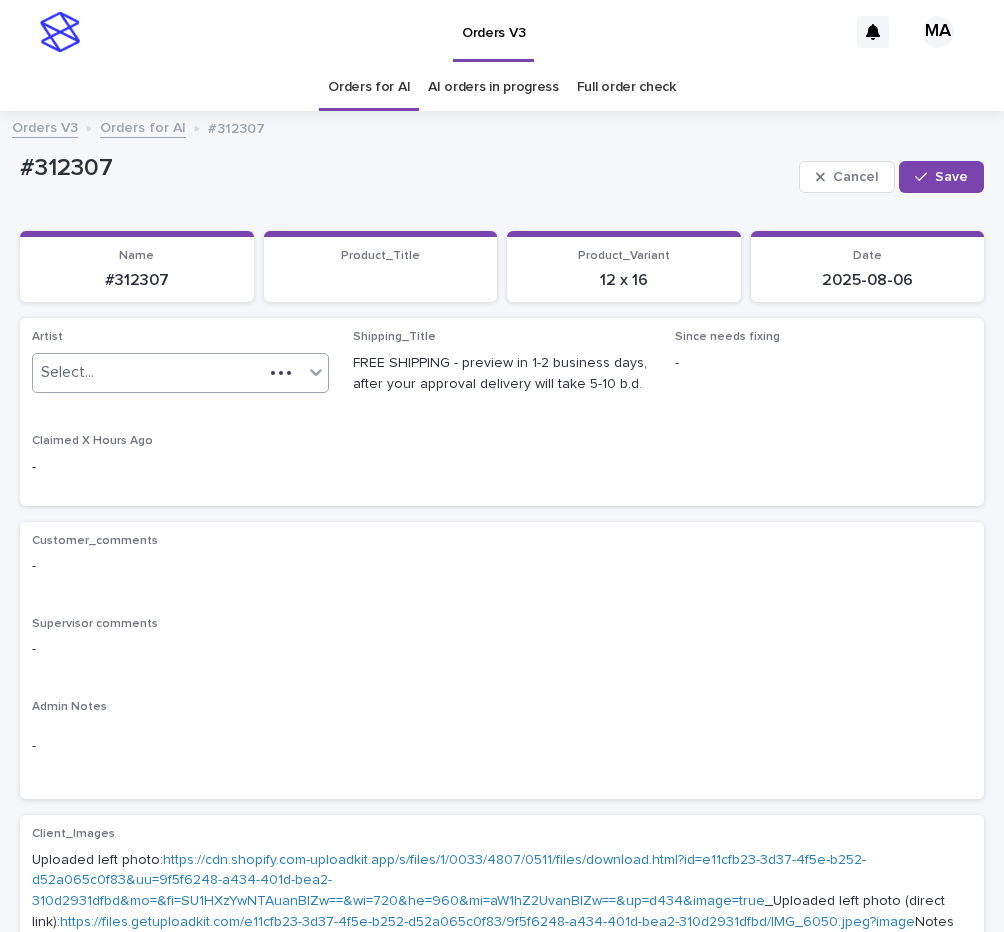 click on "Select..." at bounding box center (148, 372) 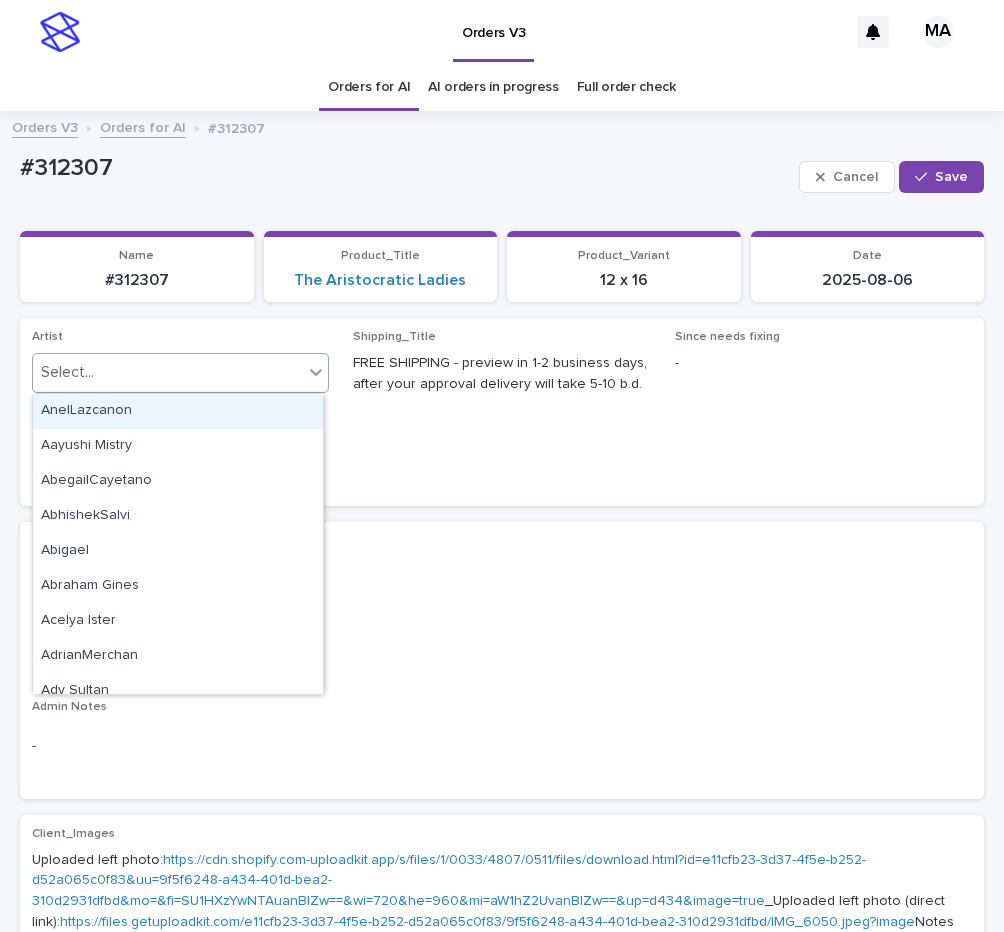 paste on "**********" 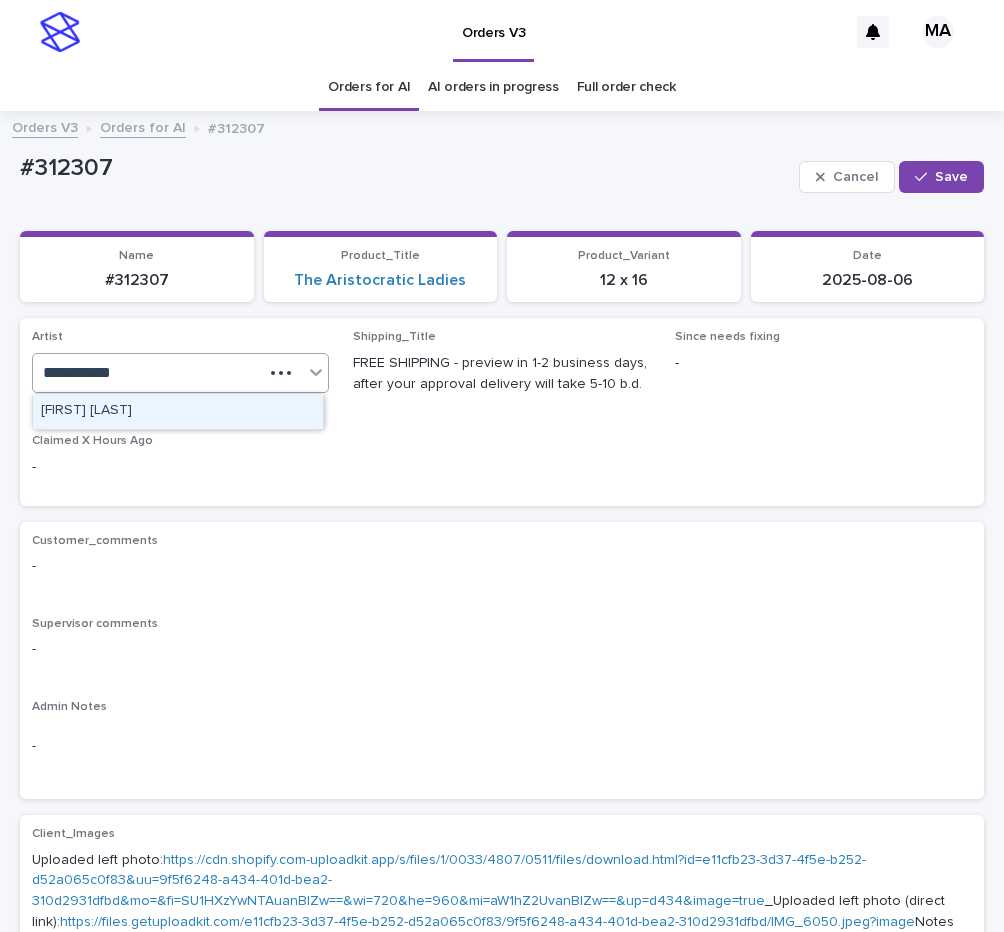 click on "[FIRST] [LAST]" at bounding box center [178, 411] 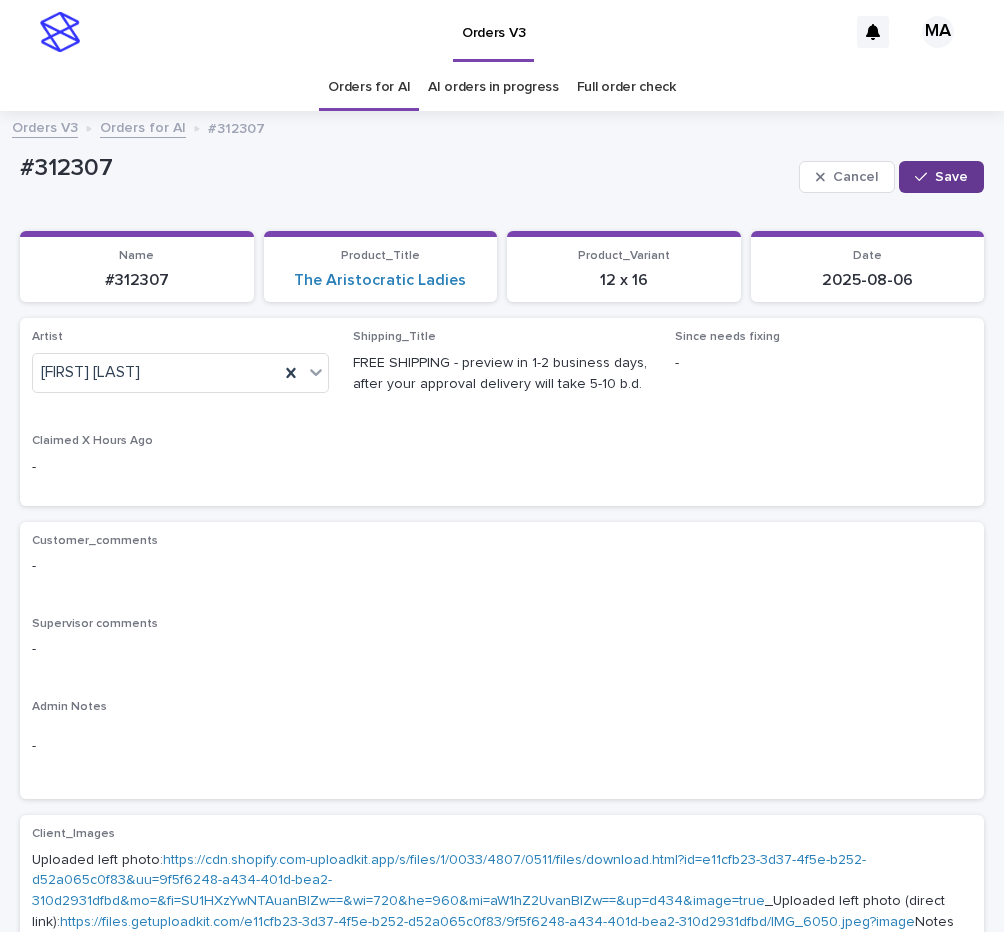 click 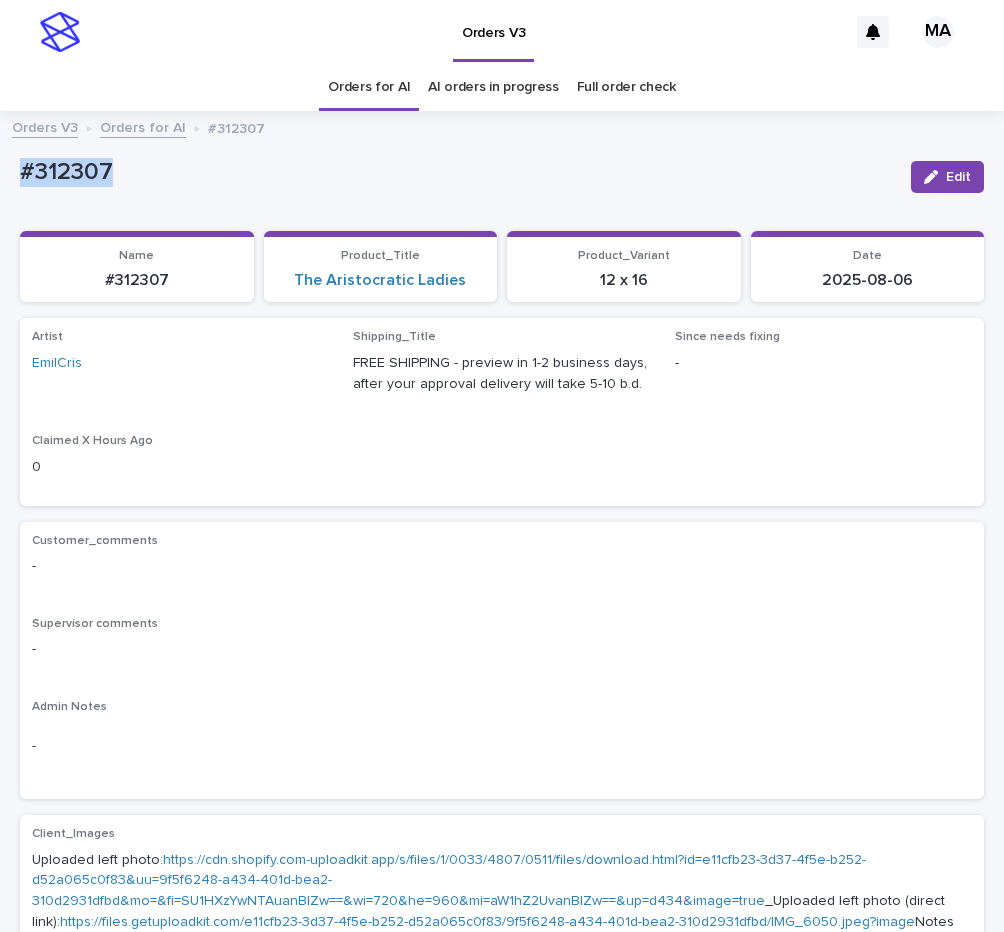 drag, startPoint x: 168, startPoint y: 194, endPoint x: -8, endPoint y: 202, distance: 176.18172 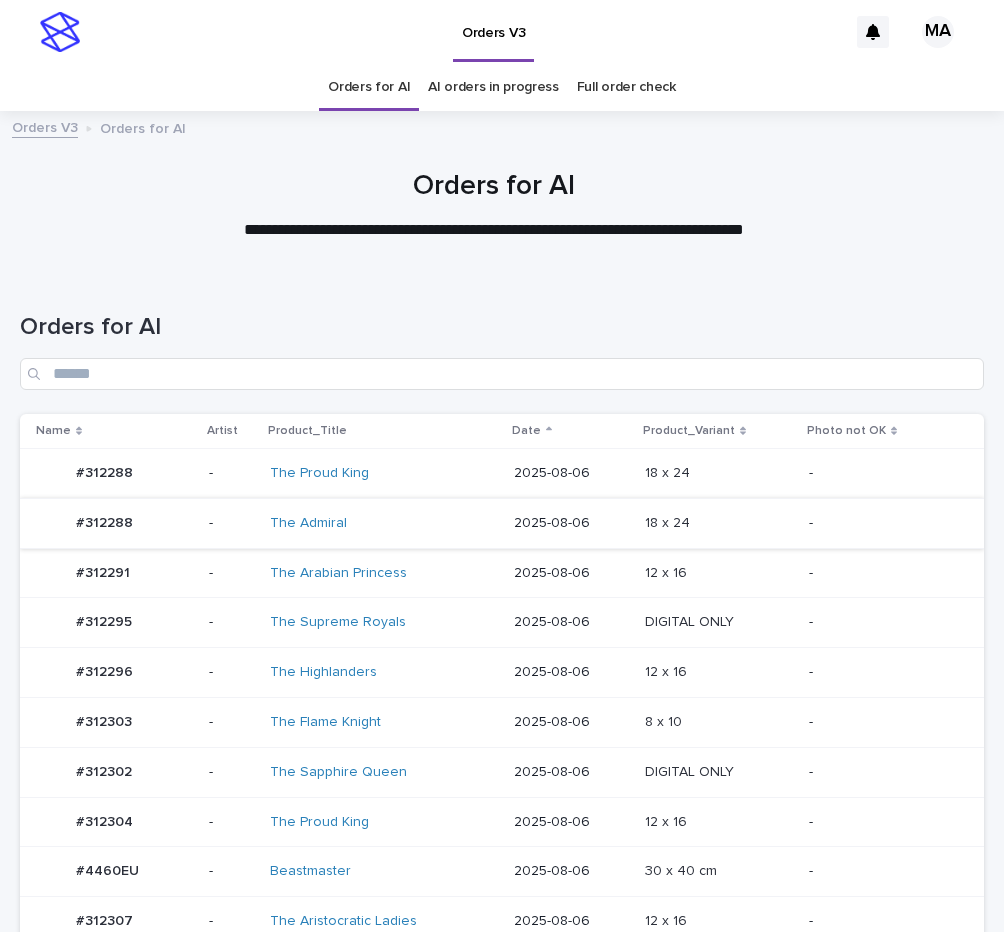 scroll, scrollTop: 0, scrollLeft: 0, axis: both 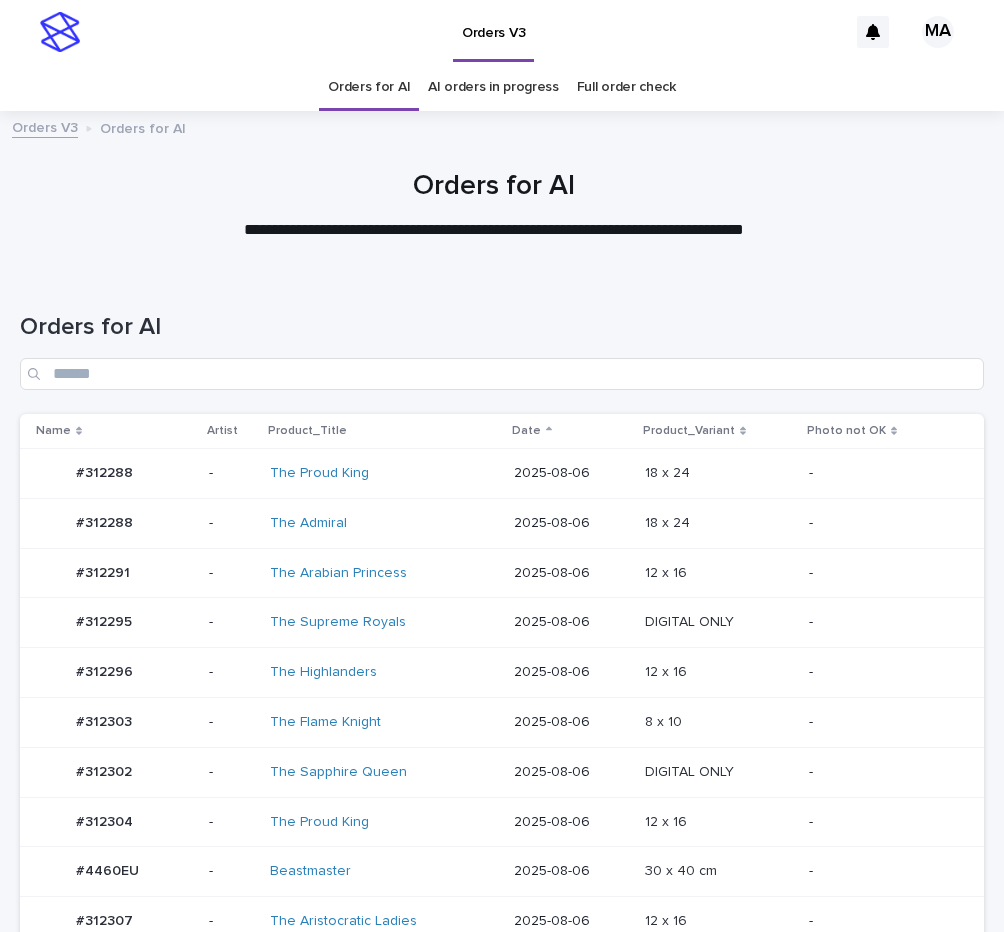 click at bounding box center [719, 523] 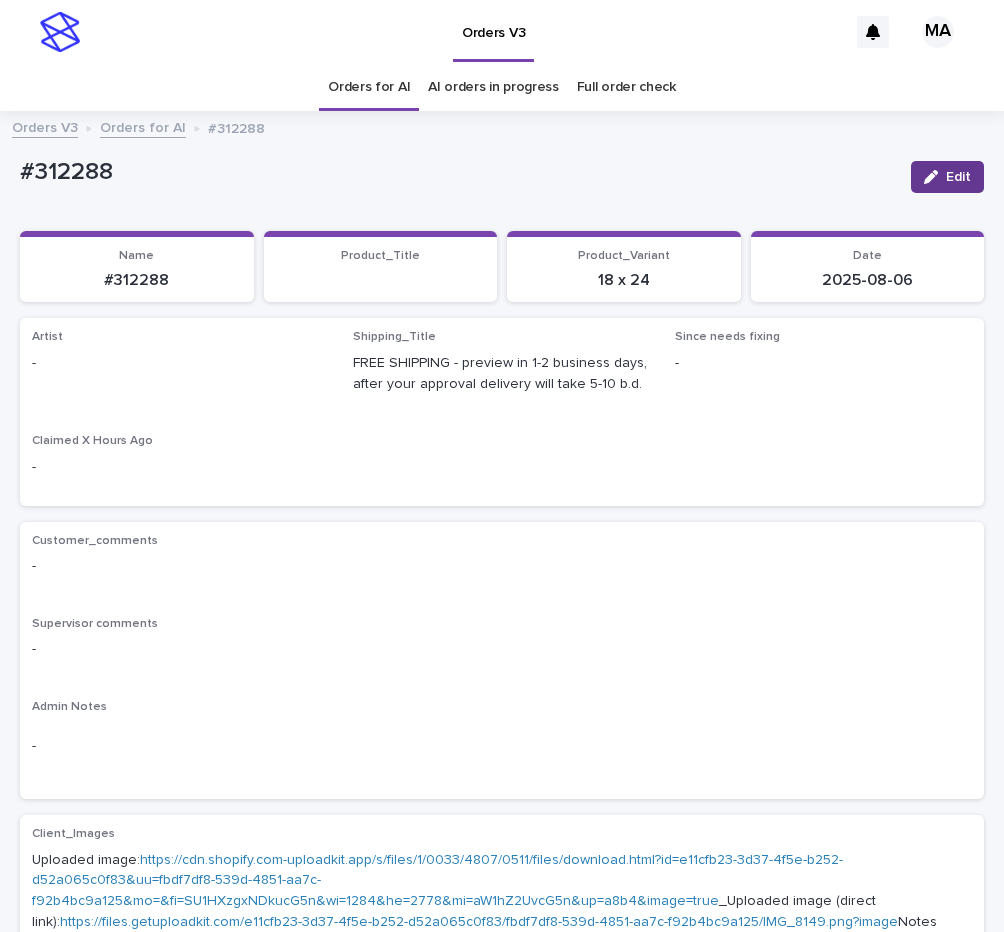 click on "Edit" at bounding box center (958, 177) 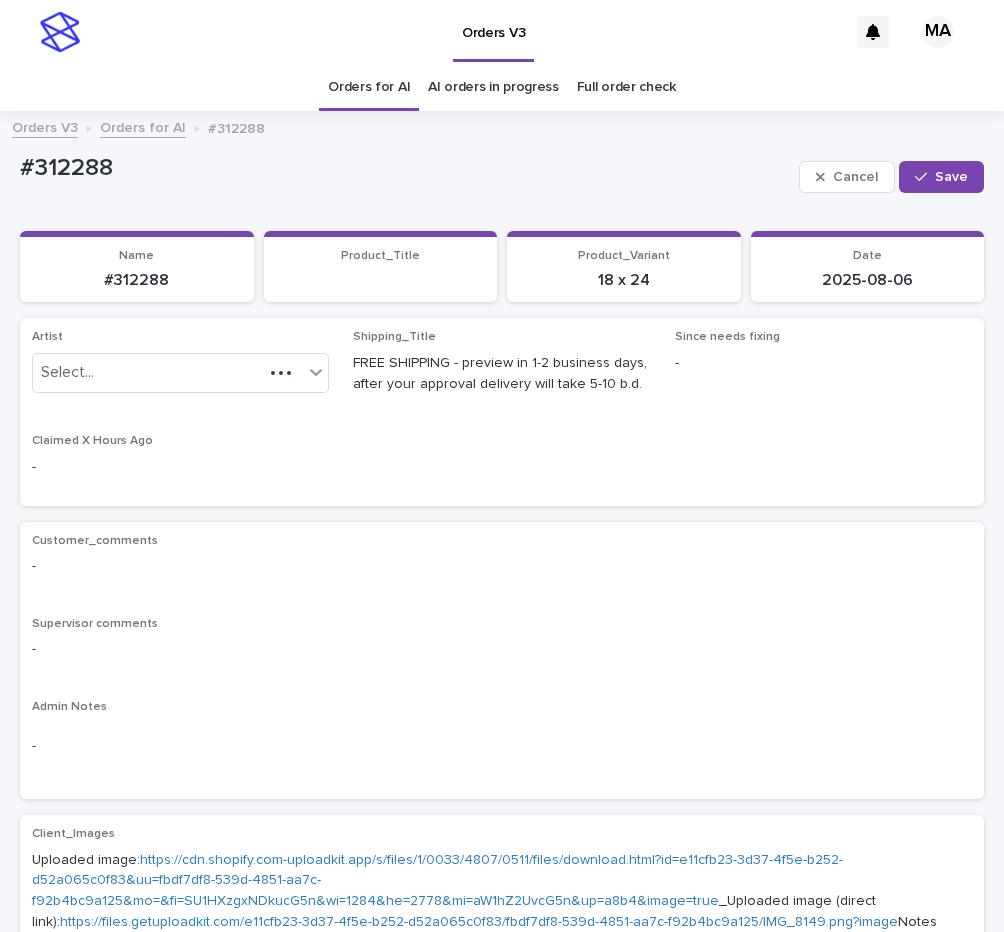 click on "Select..." at bounding box center (148, 372) 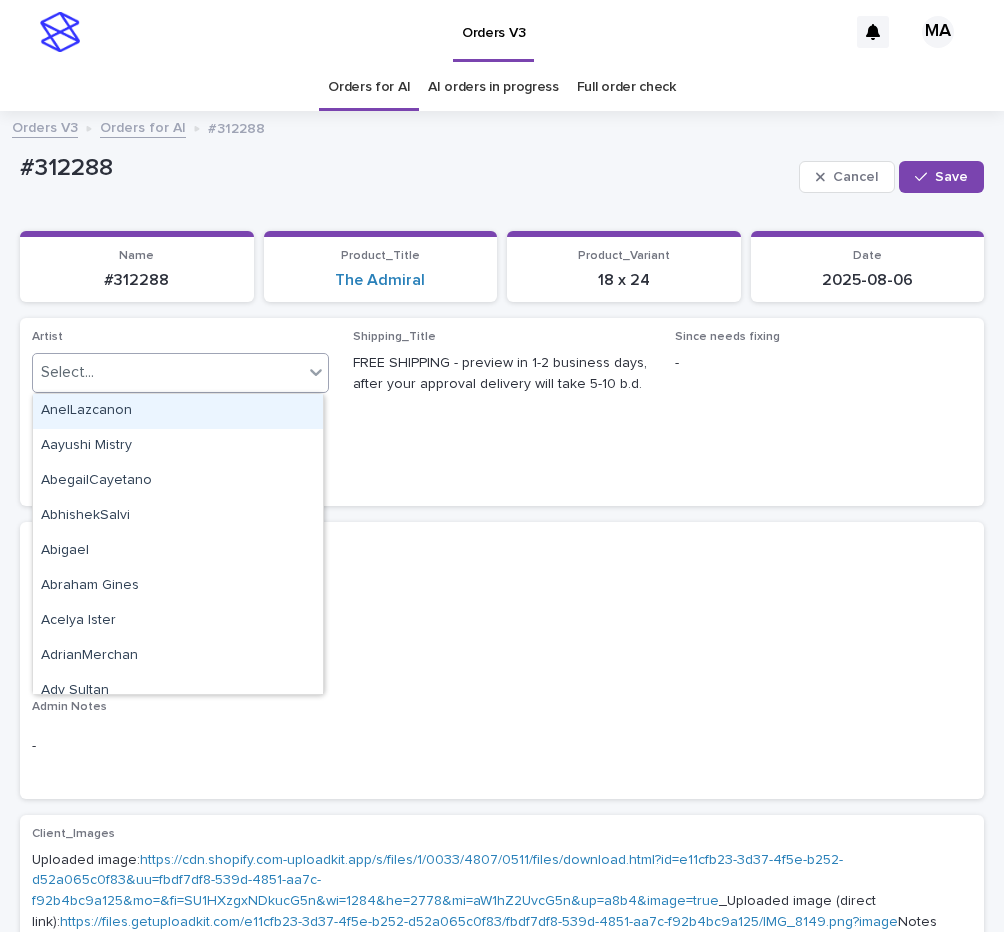 paste on "**********" 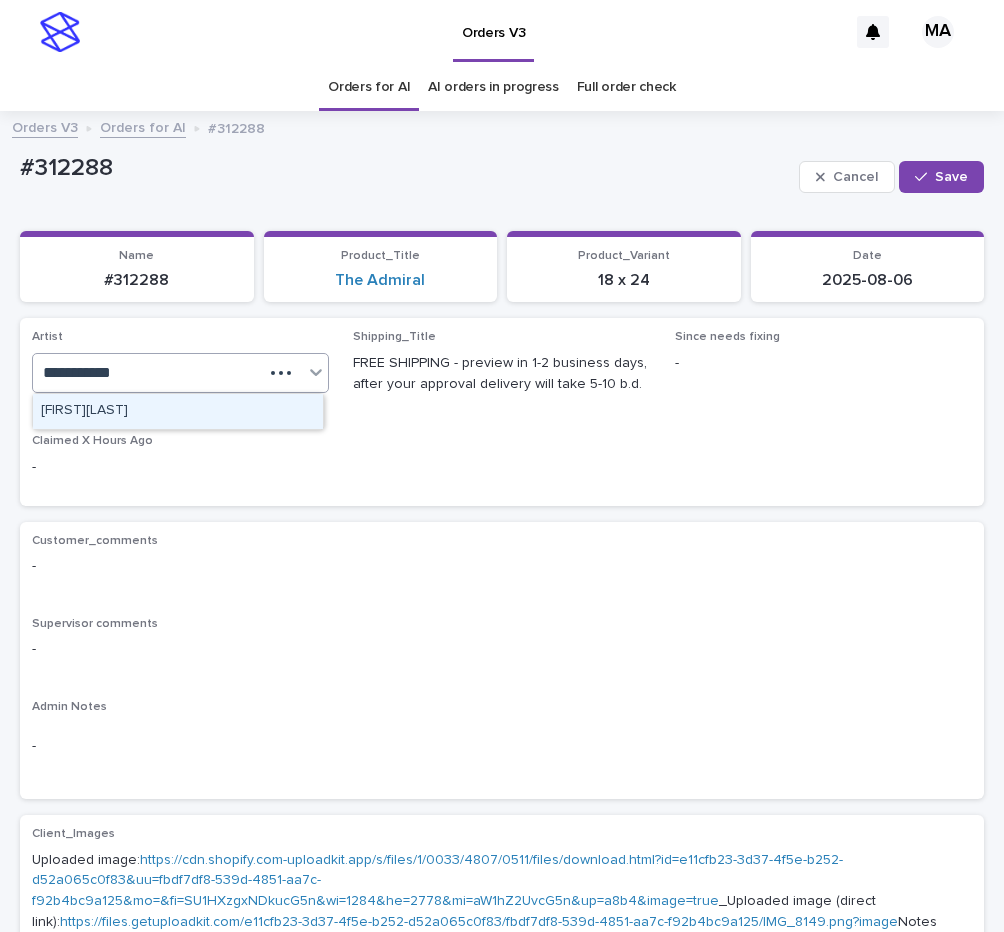 click on "[FIRST] [LAST]" at bounding box center (178, 411) 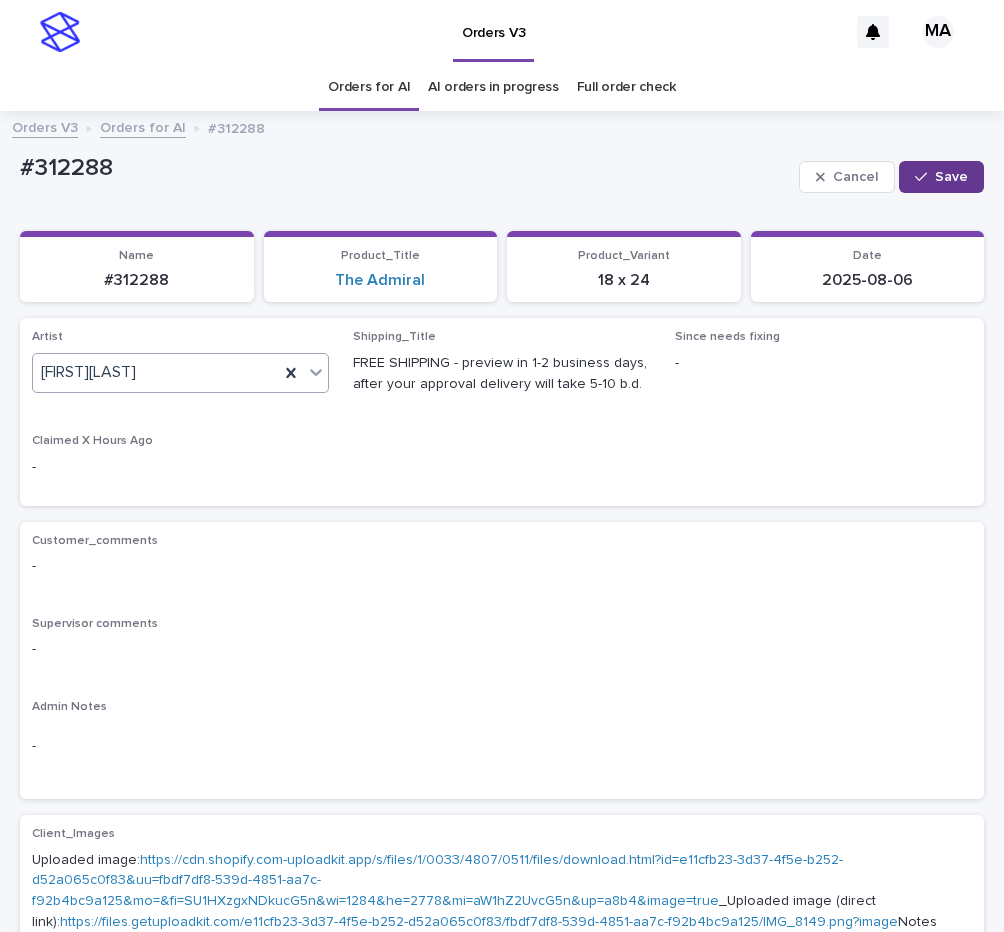 click on "Save" at bounding box center (941, 177) 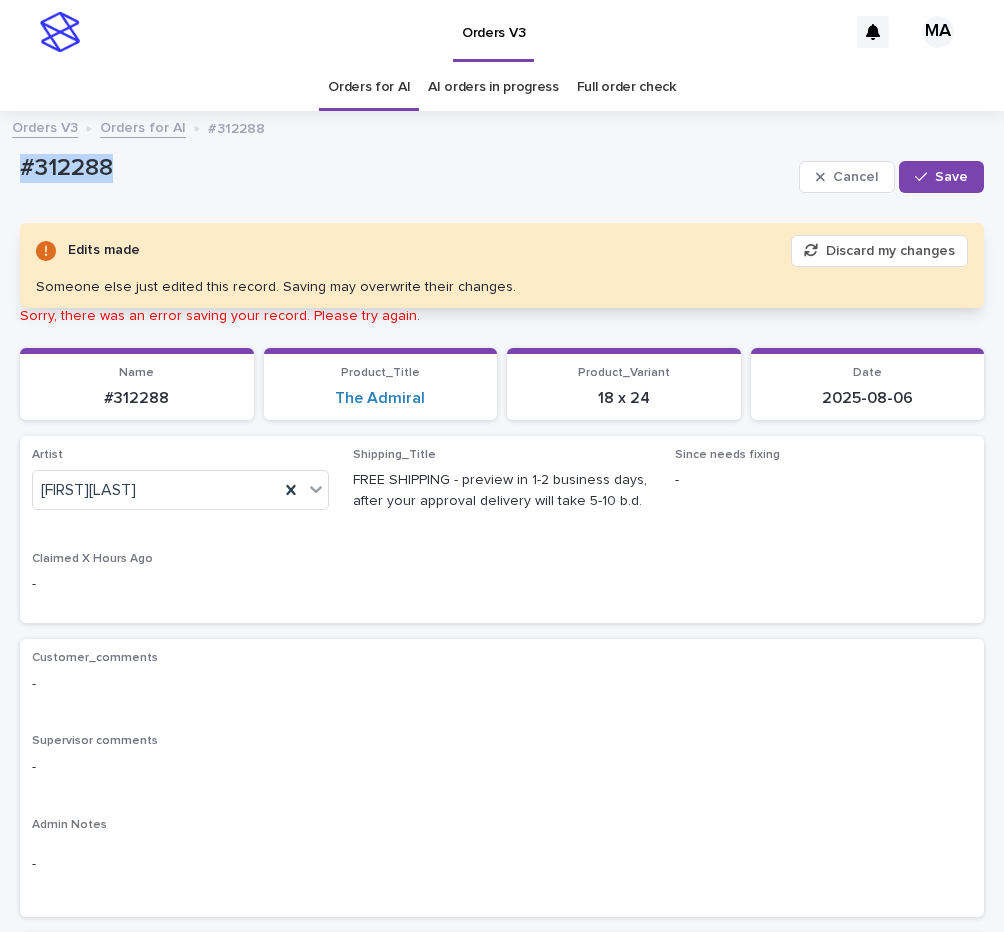 drag, startPoint x: 170, startPoint y: 182, endPoint x: -8, endPoint y: 197, distance: 178.6309 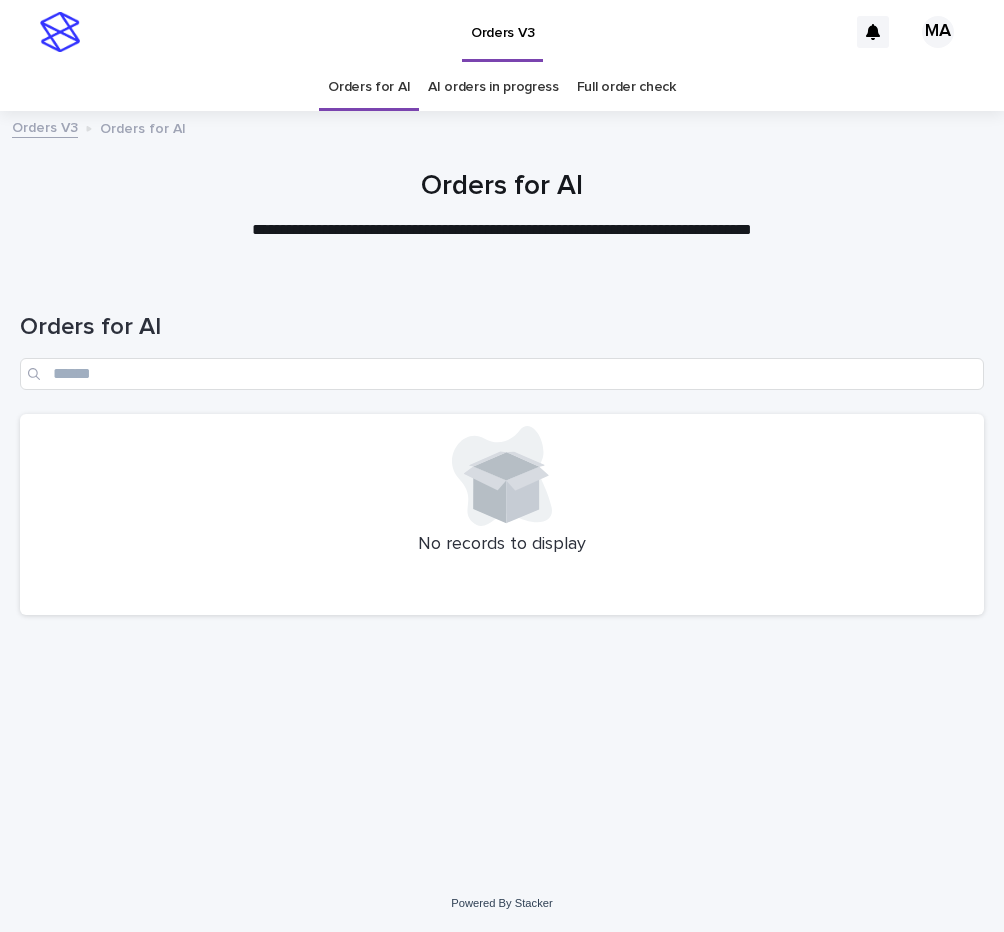 scroll, scrollTop: 0, scrollLeft: 0, axis: both 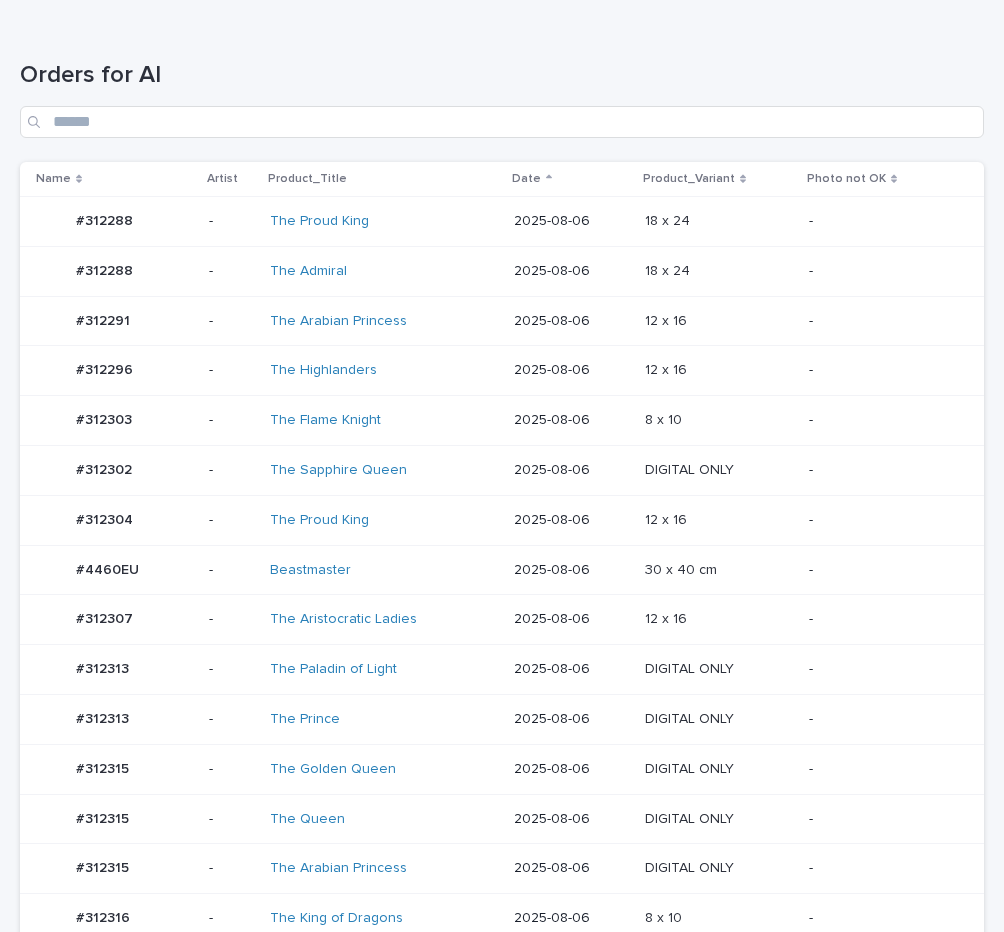 click on "DIGITAL ONLY" at bounding box center [691, 717] 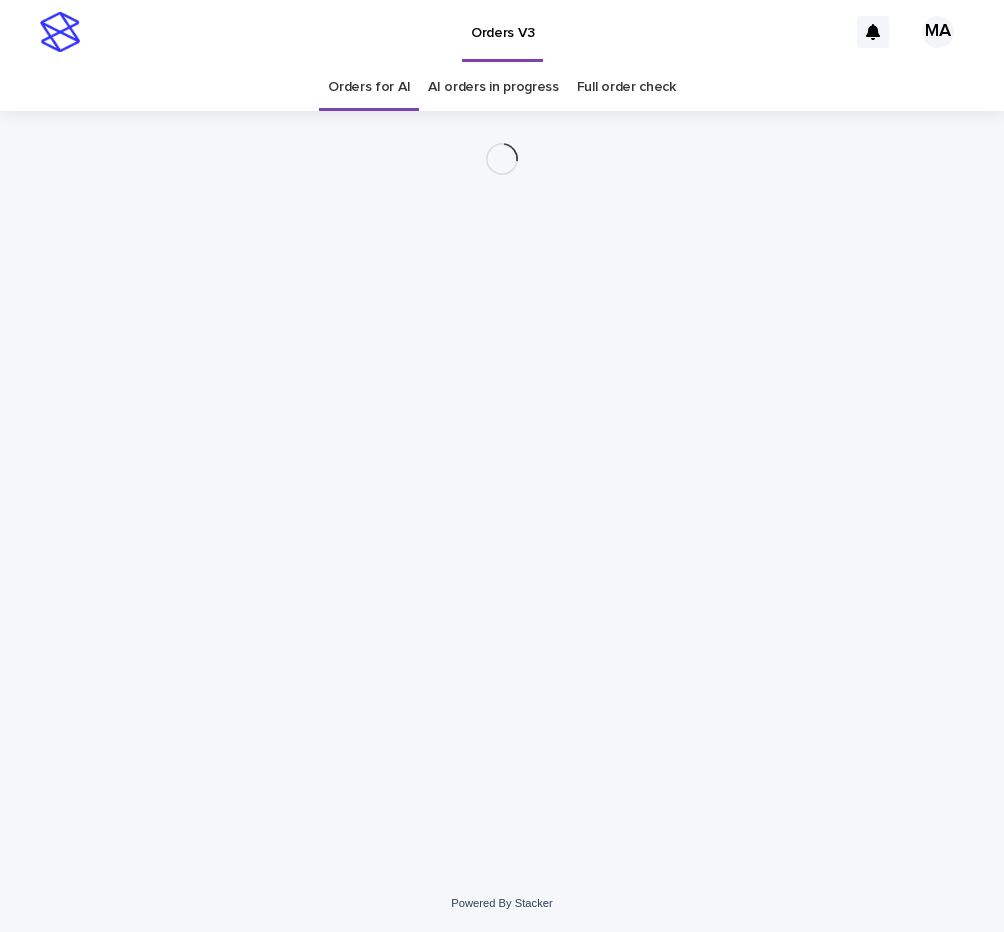 scroll, scrollTop: 0, scrollLeft: 0, axis: both 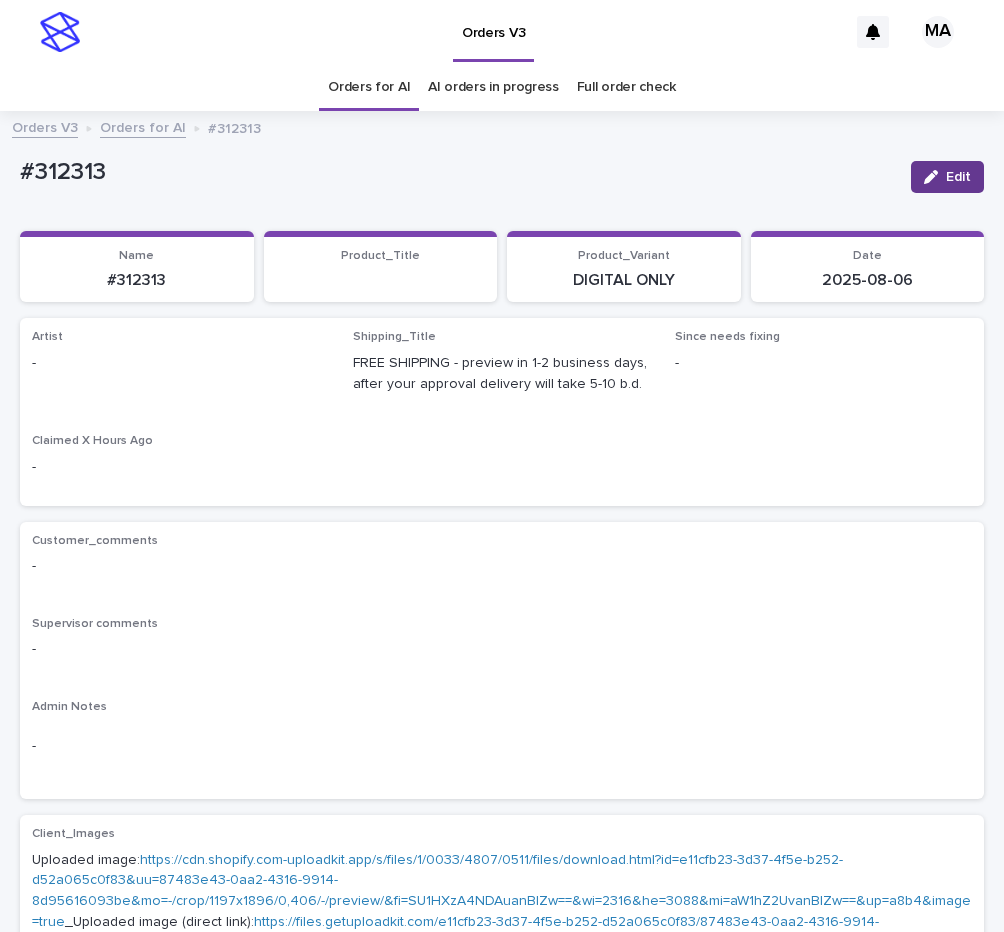 click at bounding box center [935, 177] 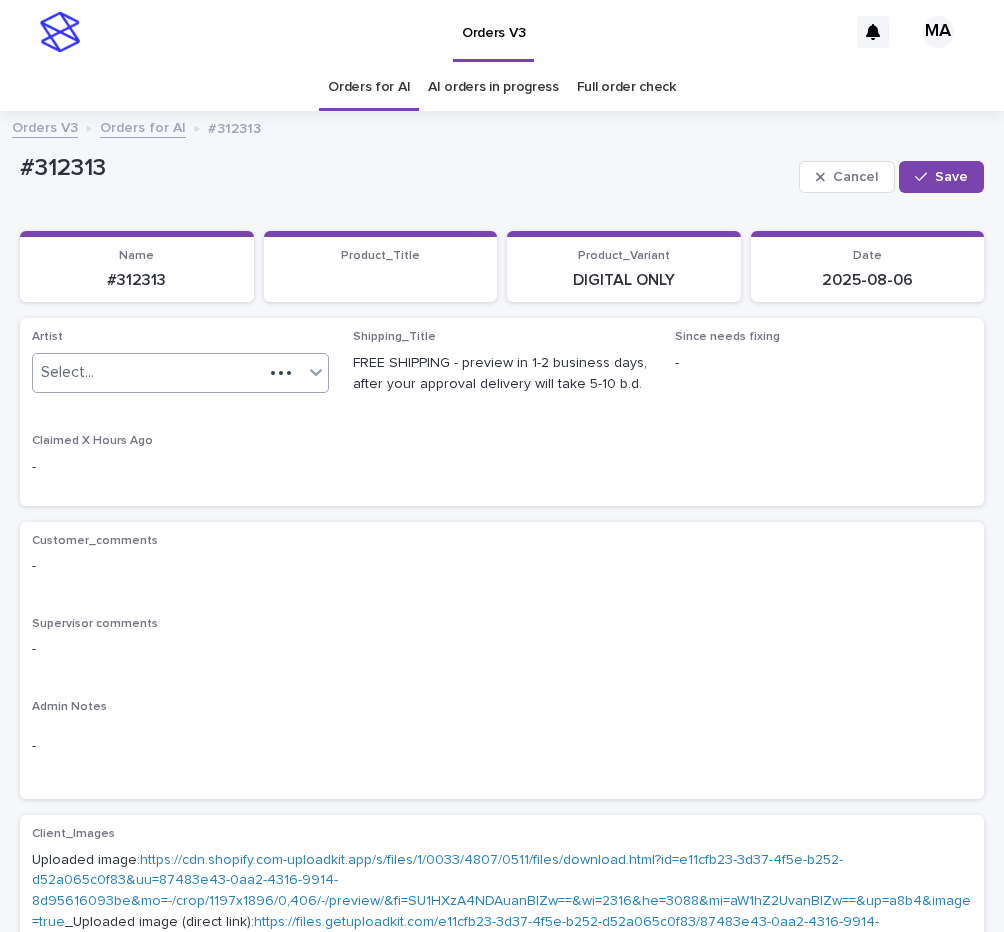 click on "Select..." at bounding box center (148, 372) 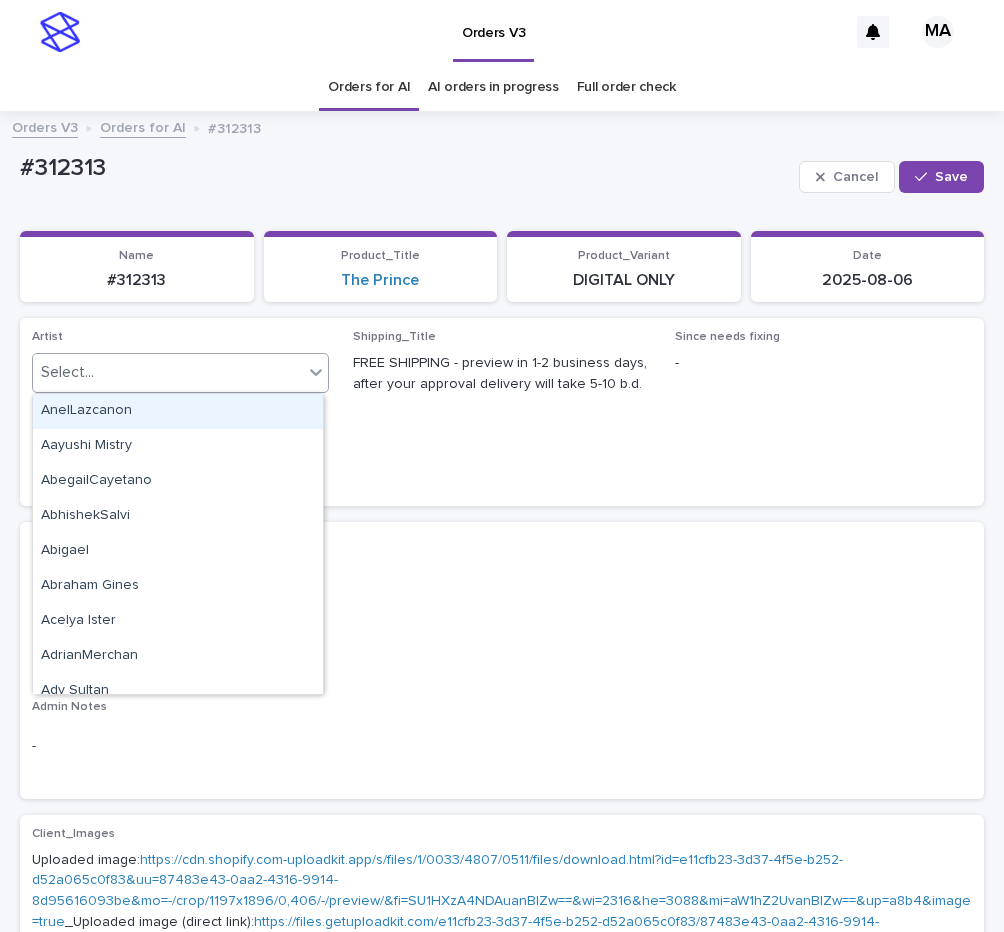 paste on "**********" 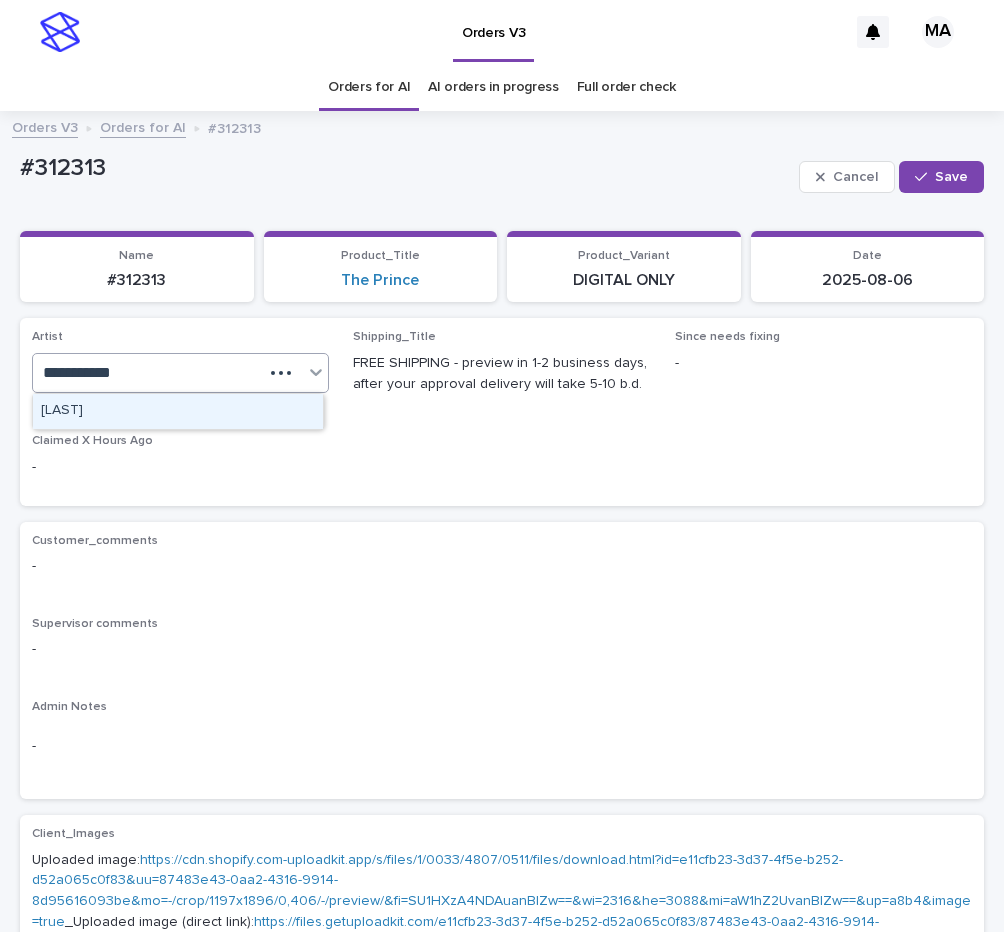 click on "MarkAnthony" at bounding box center [178, 411] 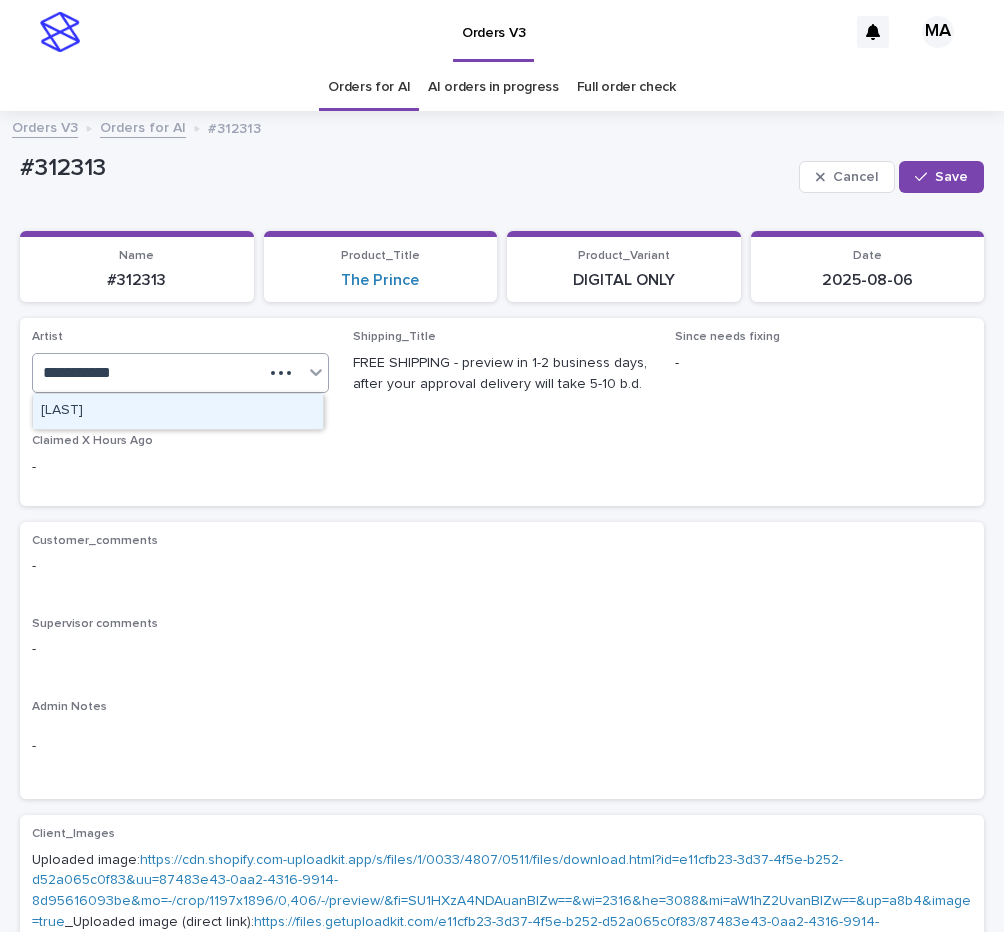 type 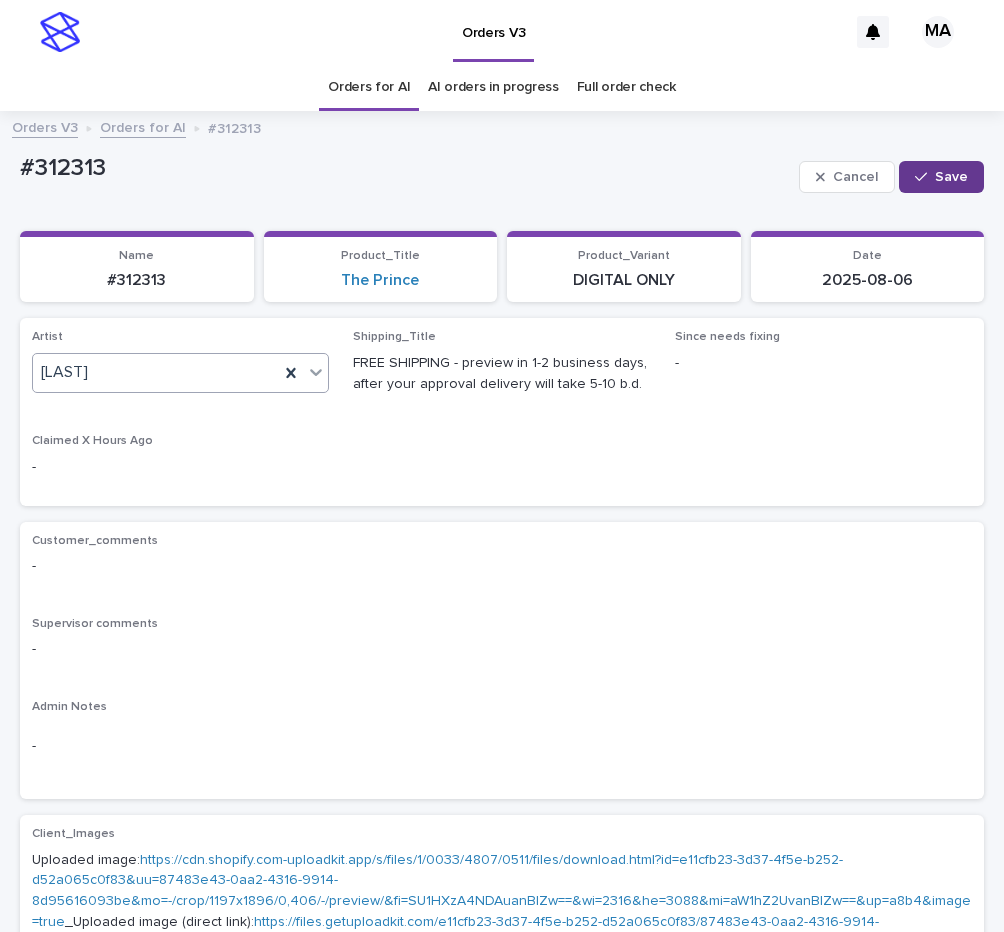 click on "Save" at bounding box center (951, 177) 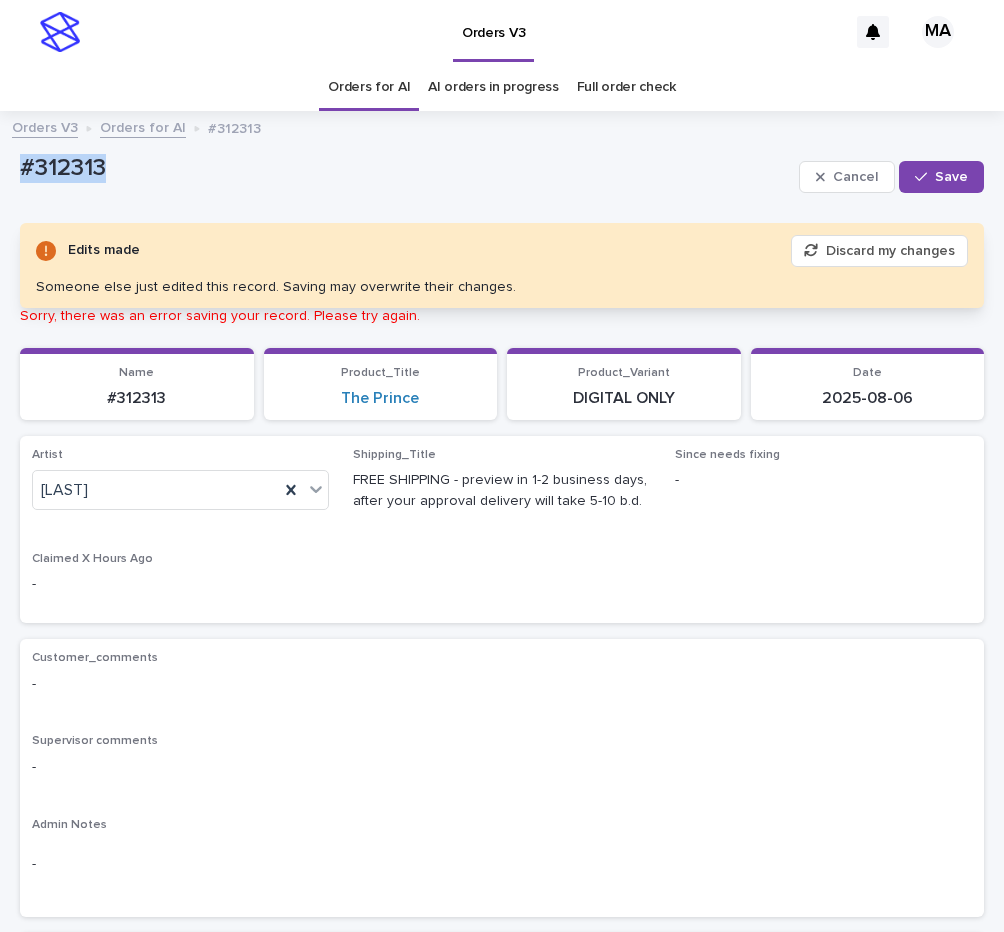 drag, startPoint x: 145, startPoint y: 176, endPoint x: -8, endPoint y: 175, distance: 153.00327 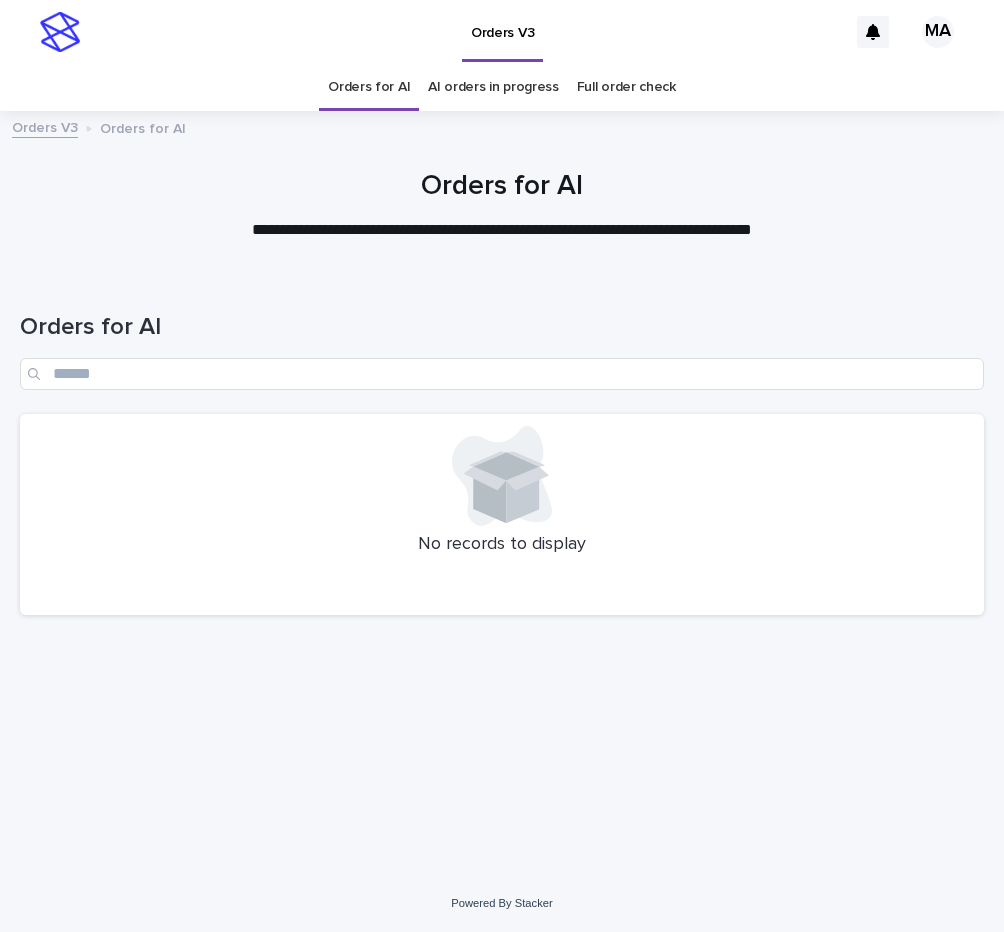 scroll, scrollTop: 0, scrollLeft: 0, axis: both 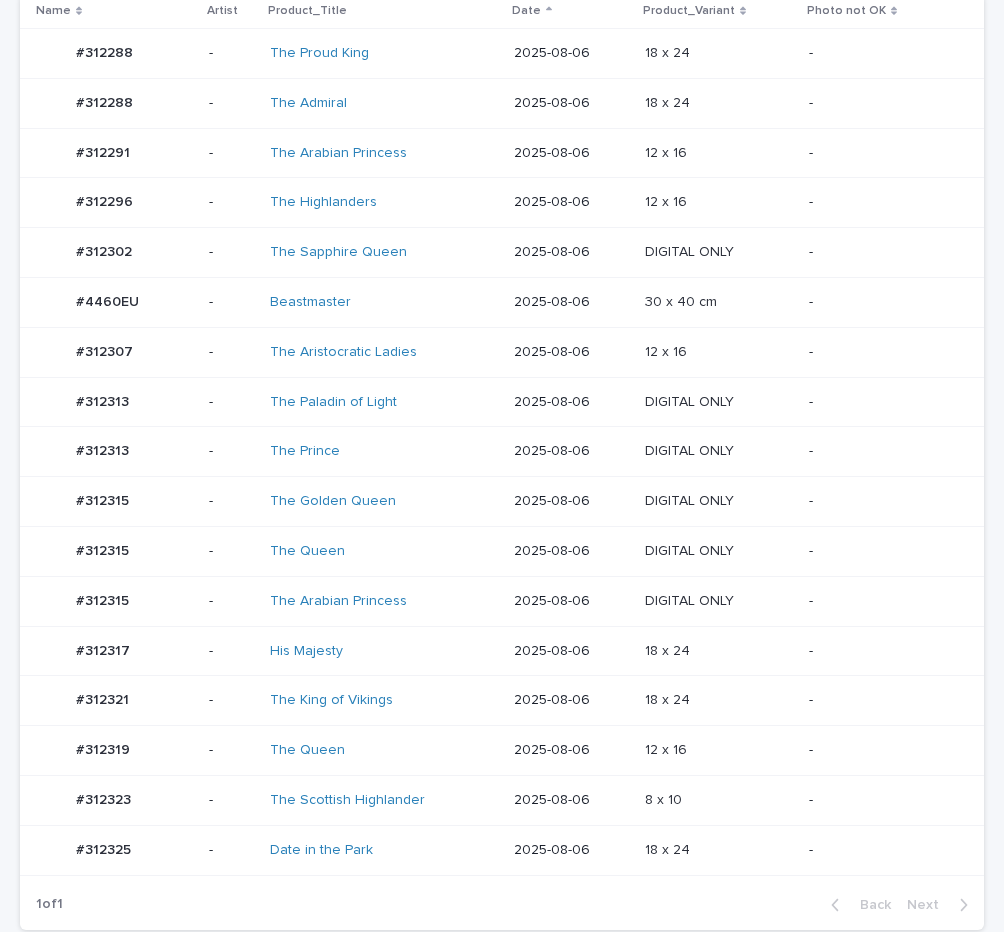 click on "-" at bounding box center (892, 701) 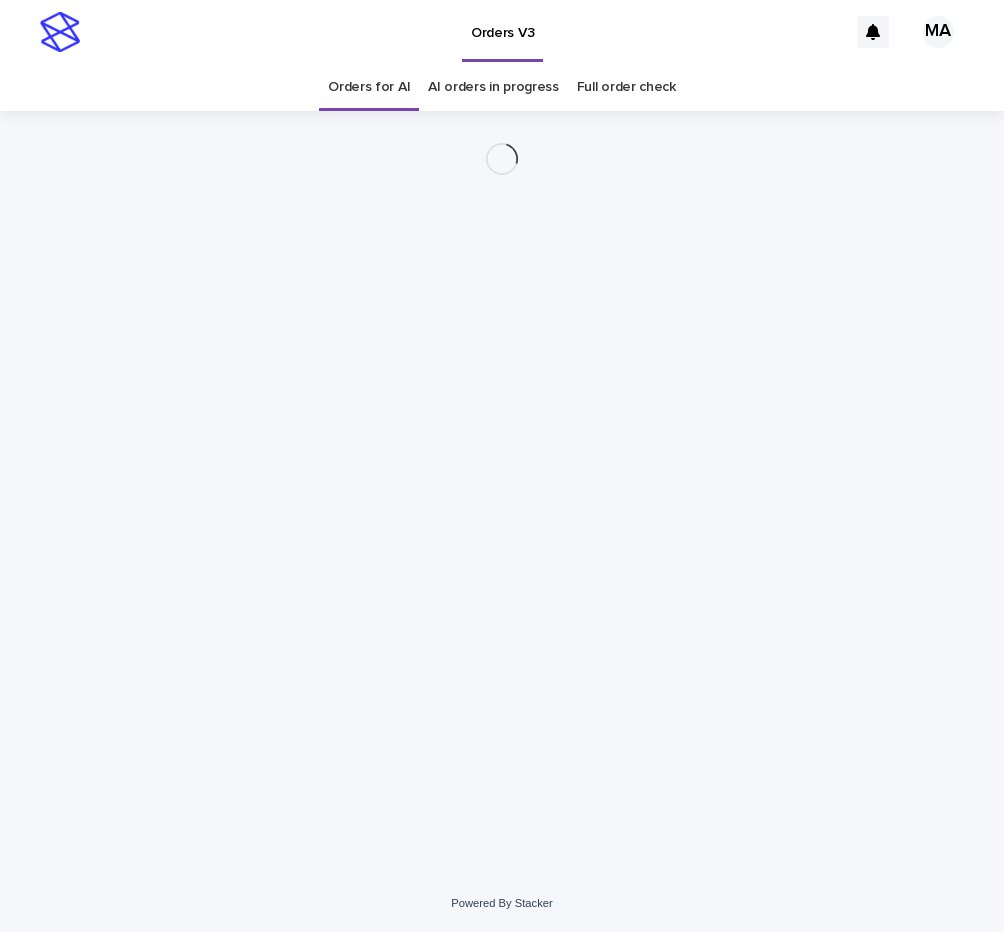 scroll, scrollTop: 0, scrollLeft: 0, axis: both 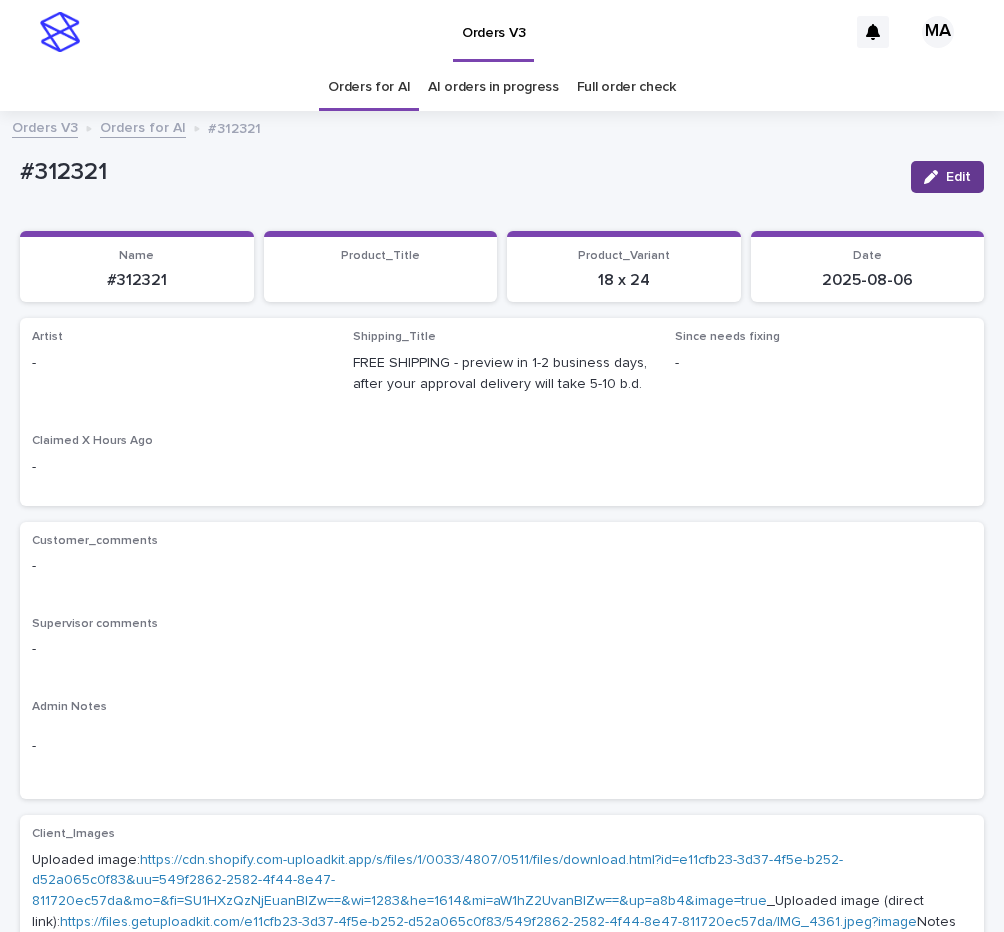 click on "Edit" at bounding box center (958, 177) 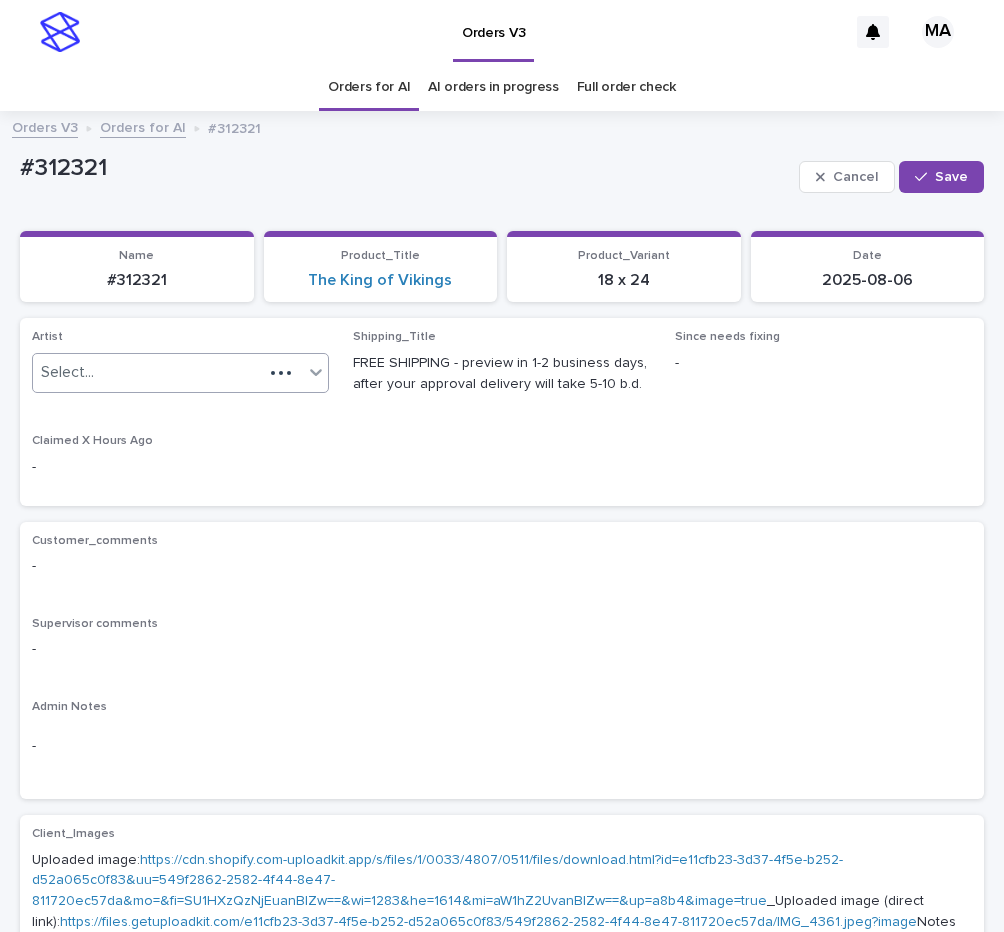 click on "Select..." at bounding box center [148, 372] 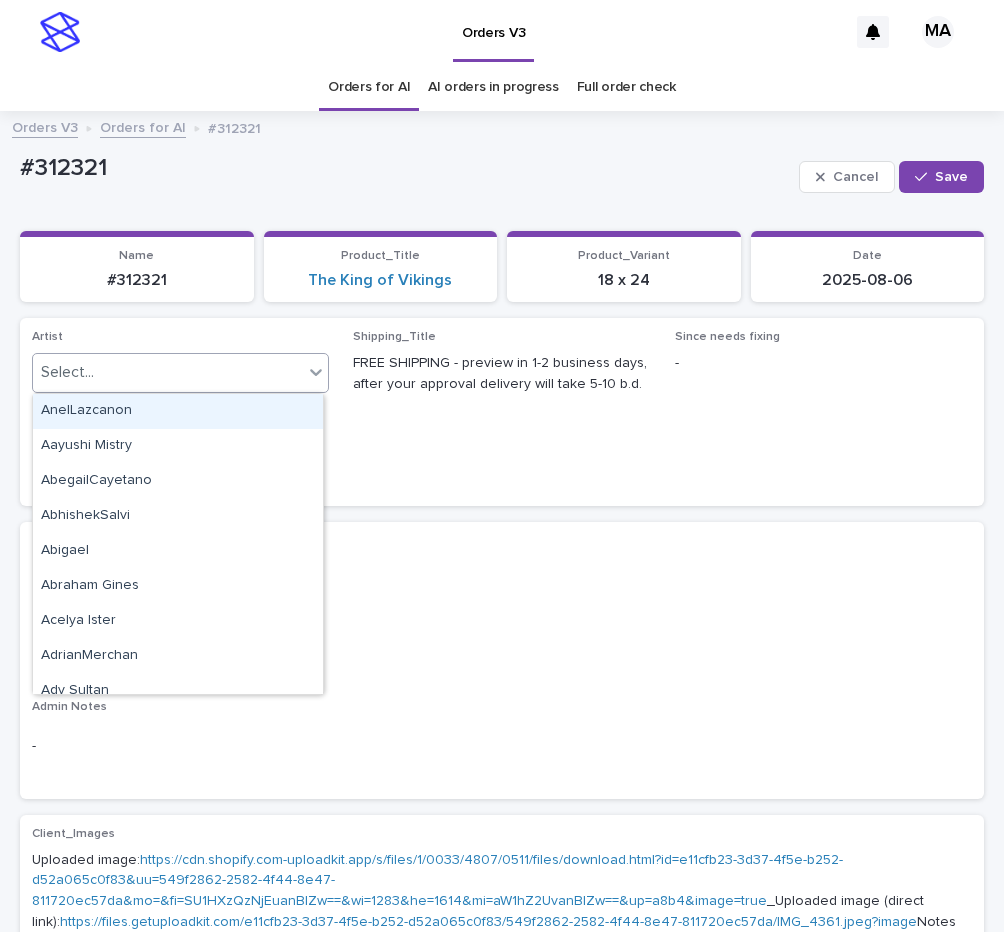 paste on "**********" 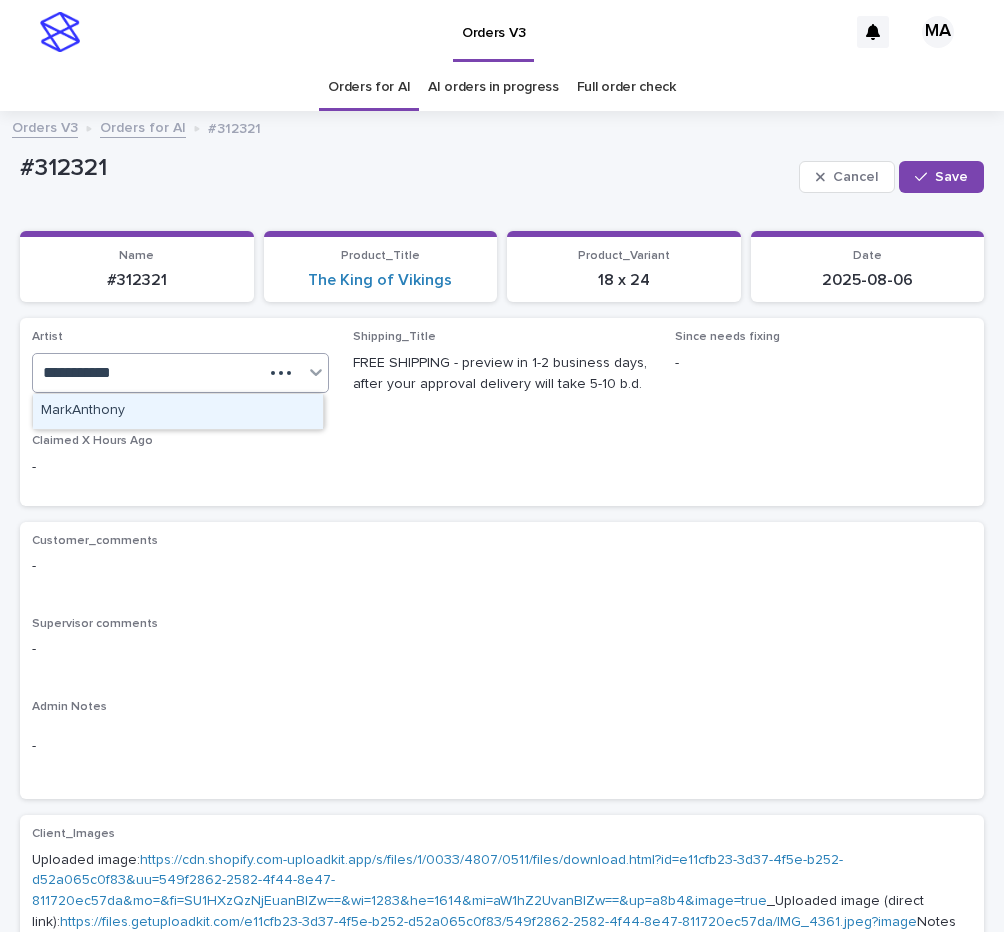 click on "MarkAnthony" at bounding box center (178, 411) 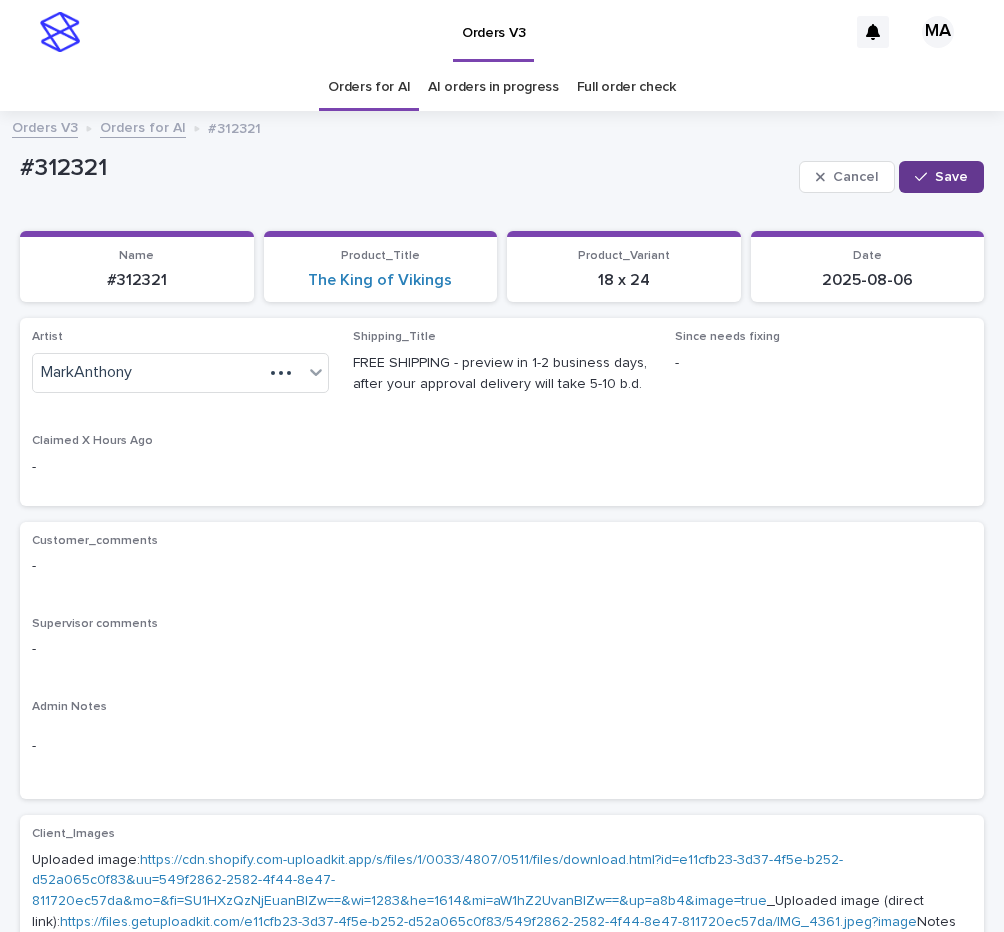 click on "Save" at bounding box center [941, 177] 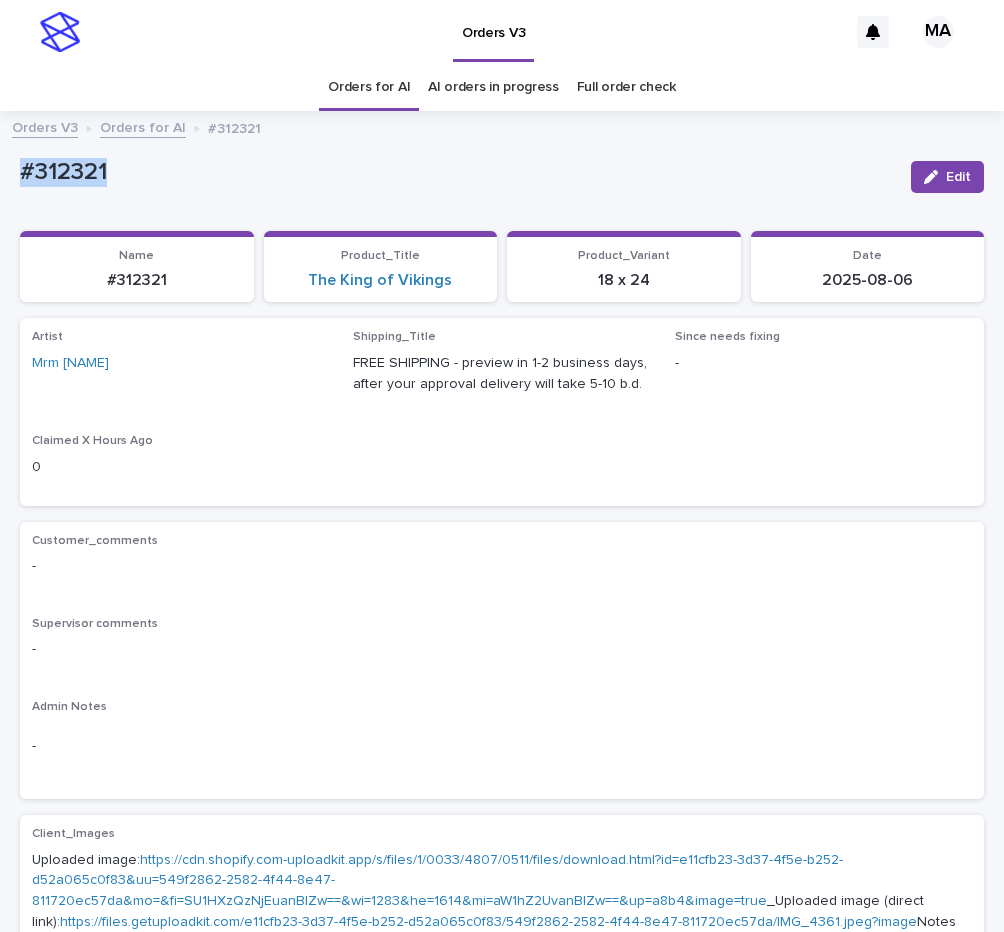drag, startPoint x: 138, startPoint y: 175, endPoint x: -8, endPoint y: 193, distance: 147.10541 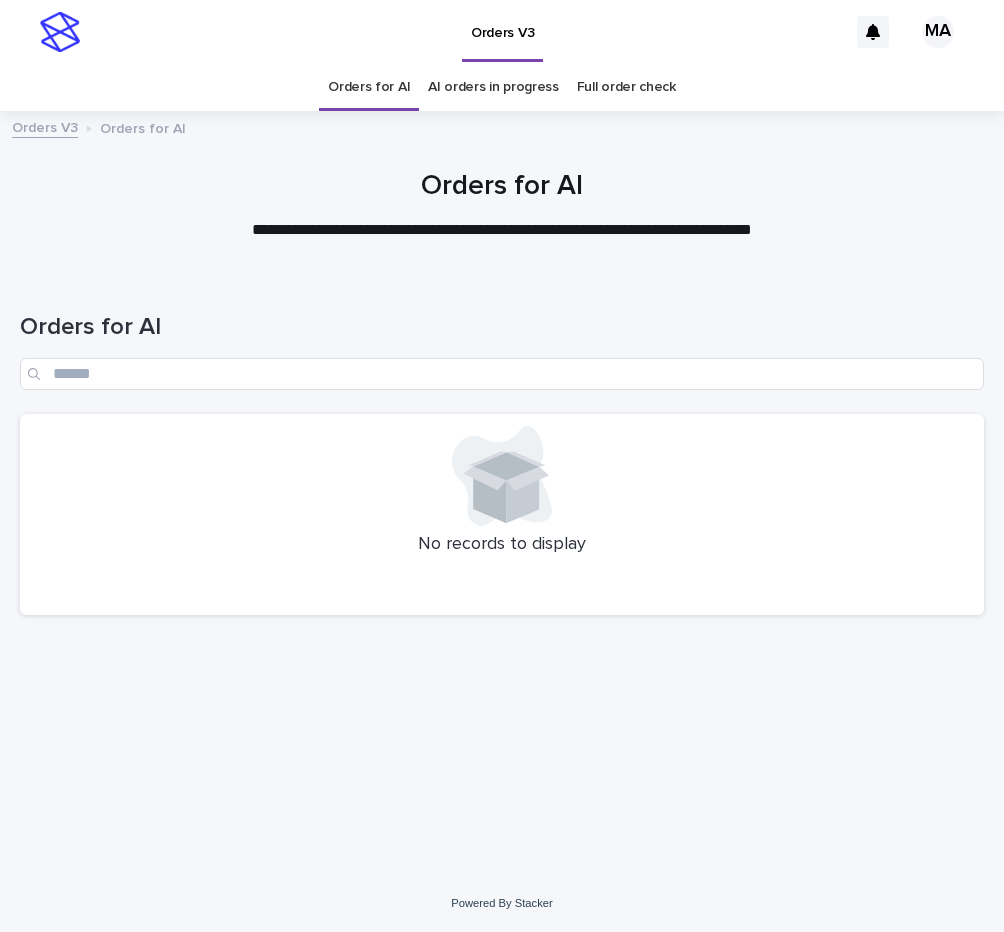 scroll, scrollTop: 0, scrollLeft: 0, axis: both 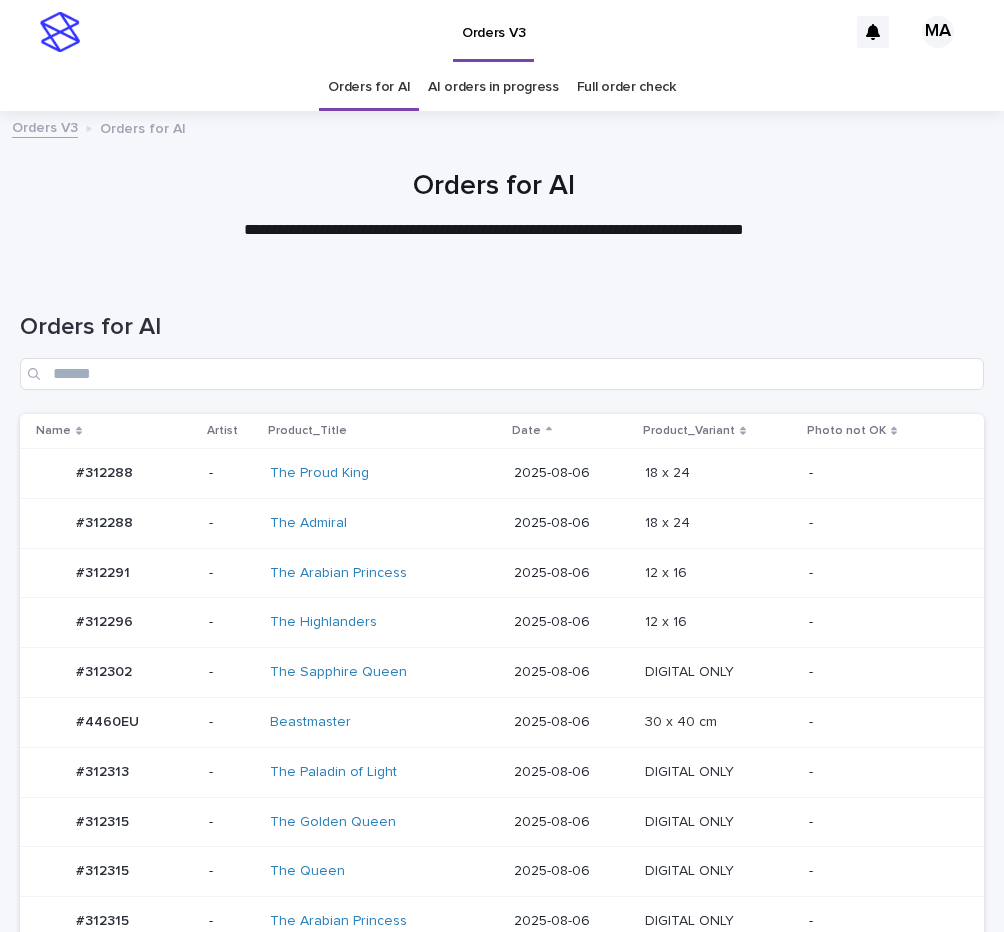 click on "-" at bounding box center (892, 623) 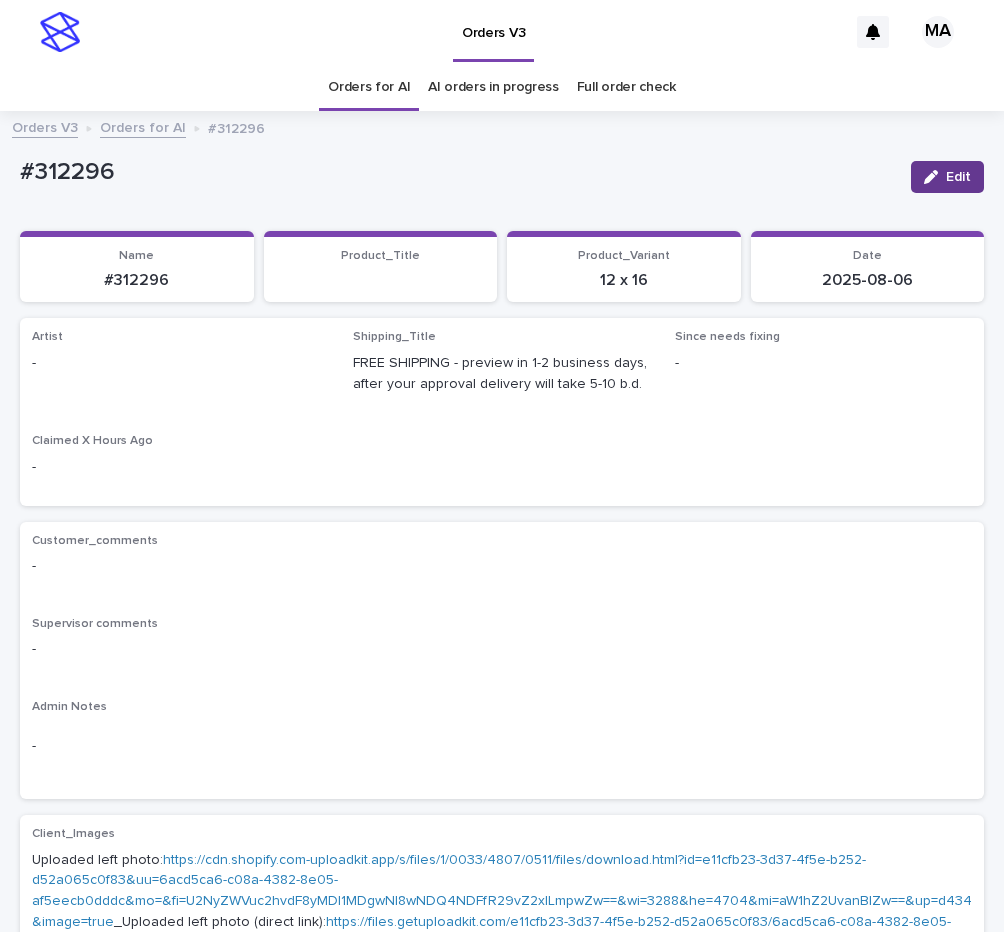 click at bounding box center (935, 177) 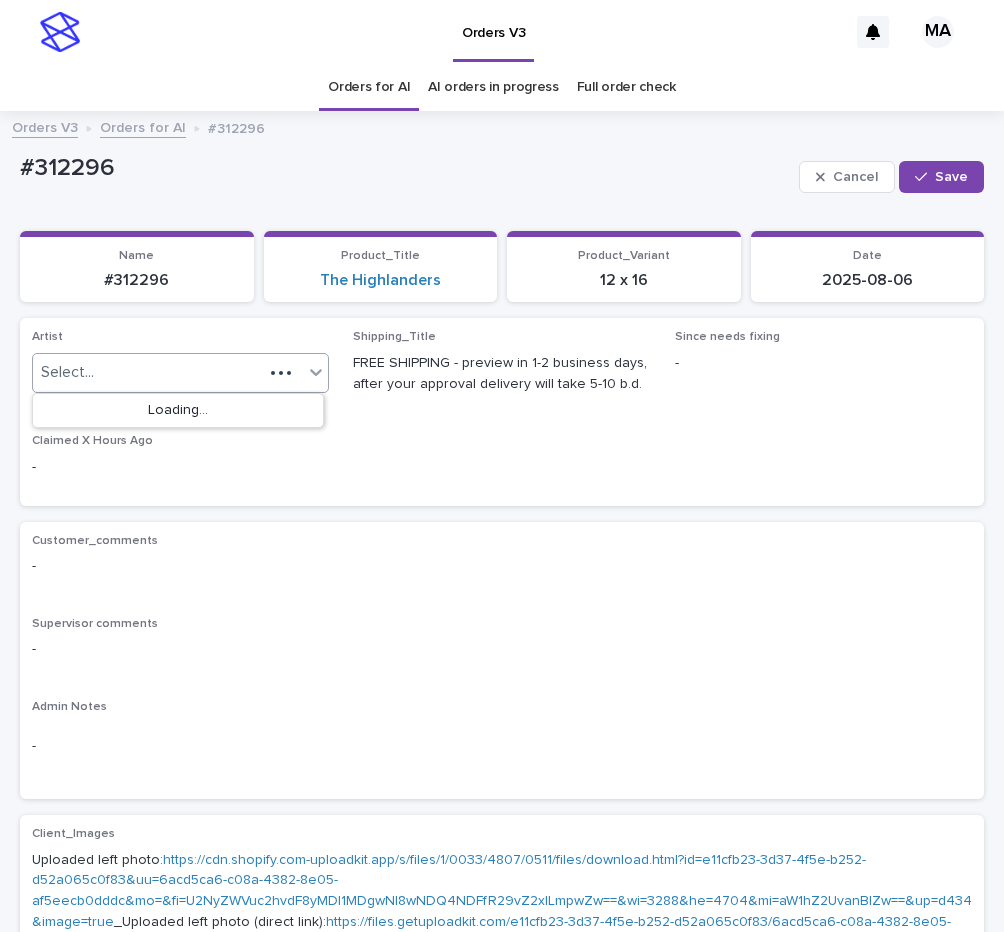 click on "Select..." at bounding box center (148, 372) 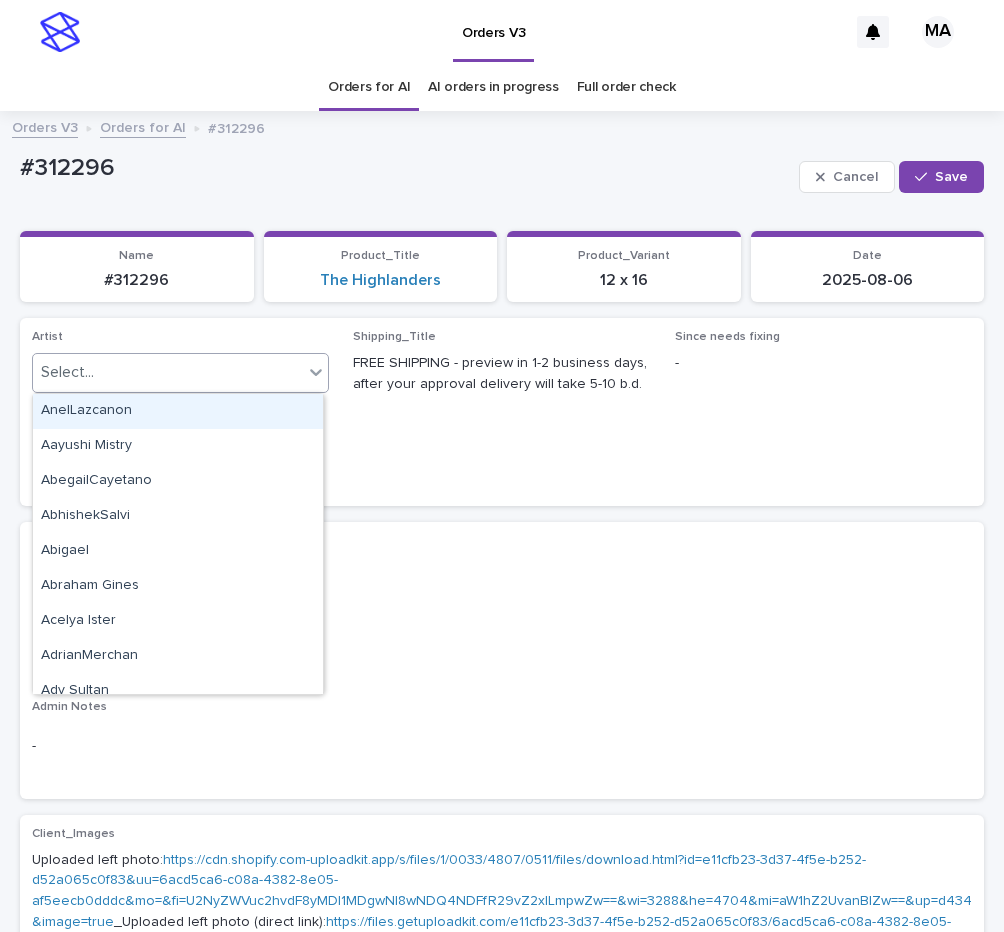 paste on "**********" 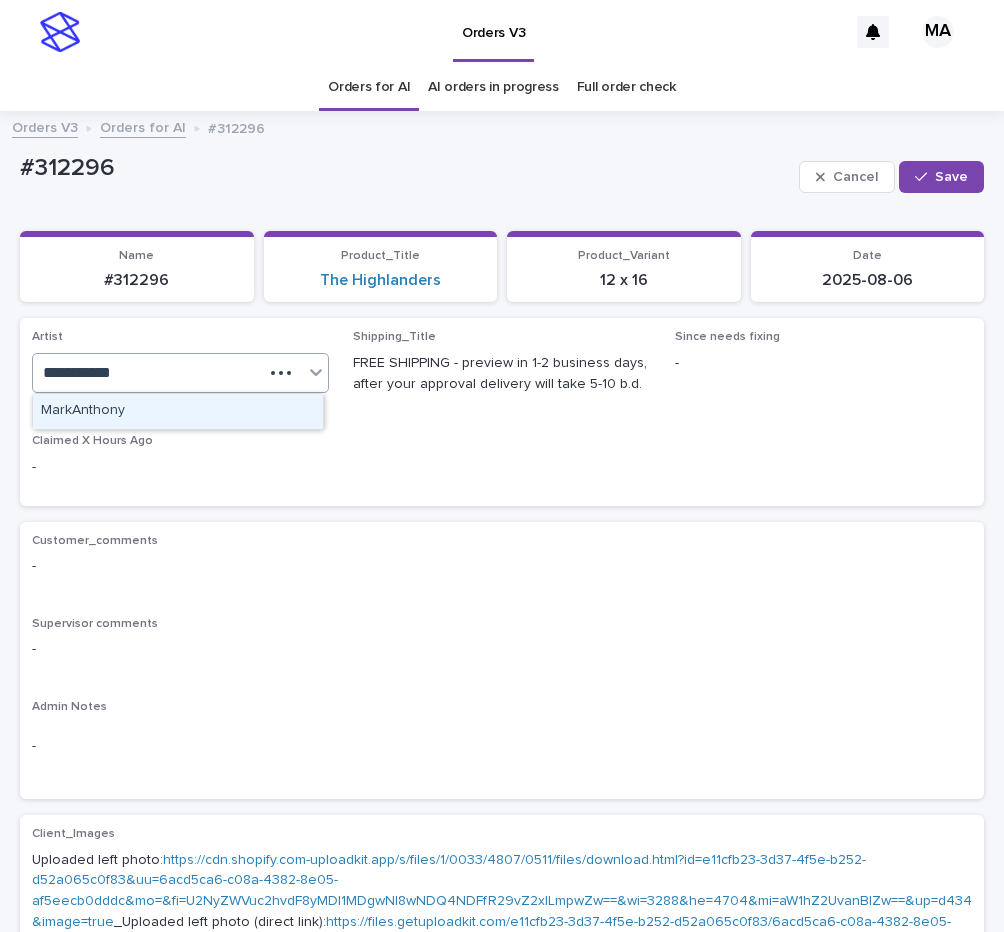click on "MarkAnthony" at bounding box center (178, 411) 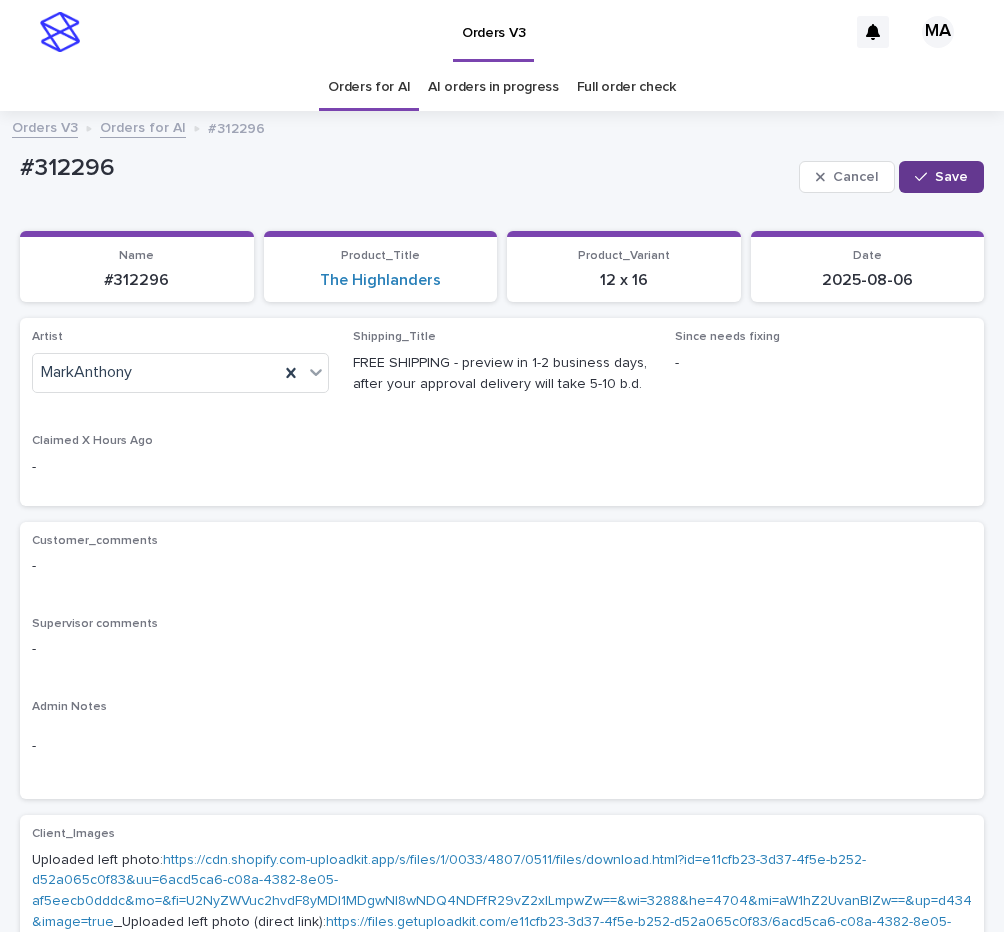 click on "Save" at bounding box center [941, 177] 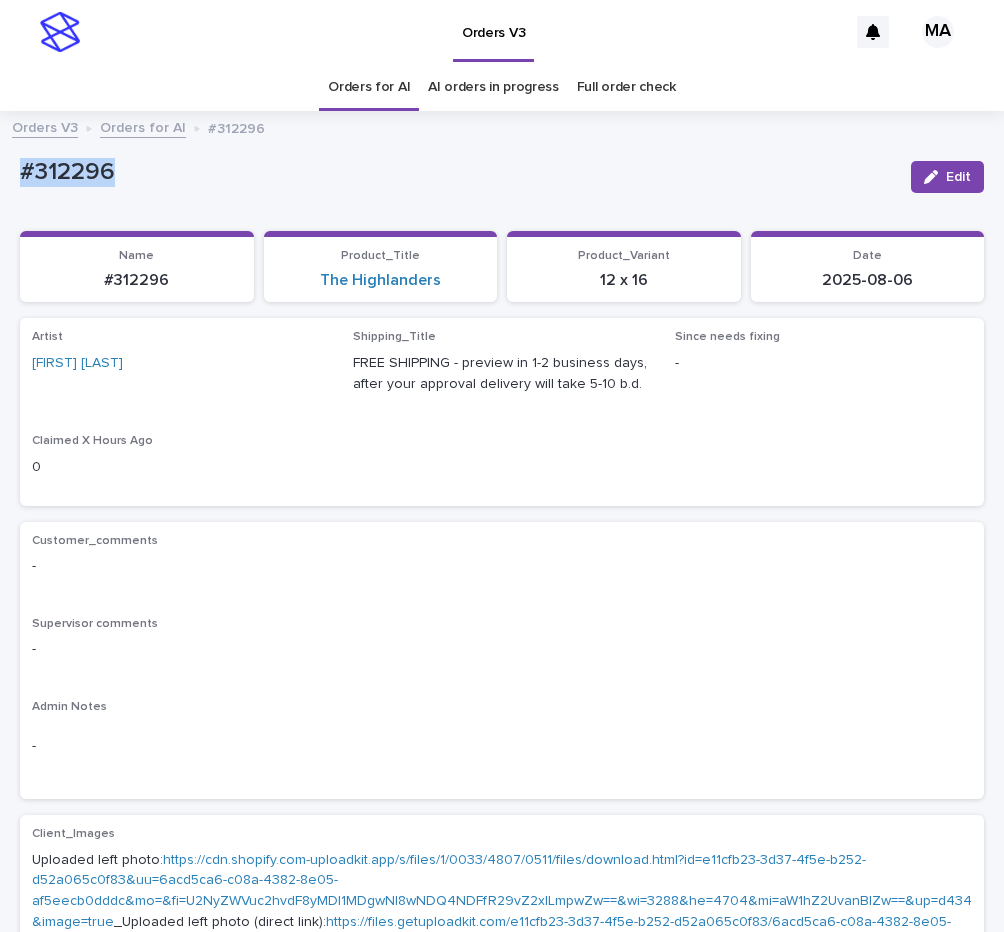 drag, startPoint x: 150, startPoint y: 187, endPoint x: -8, endPoint y: 186, distance: 158.00316 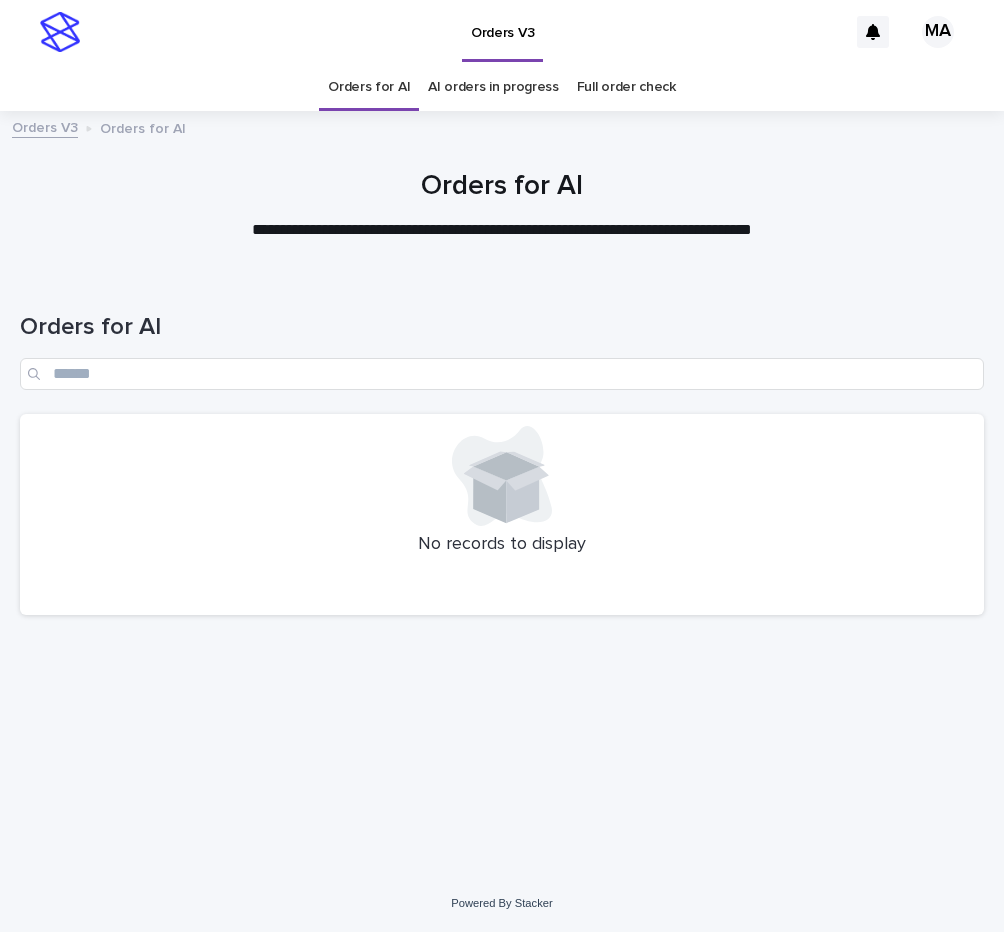 scroll, scrollTop: 0, scrollLeft: 0, axis: both 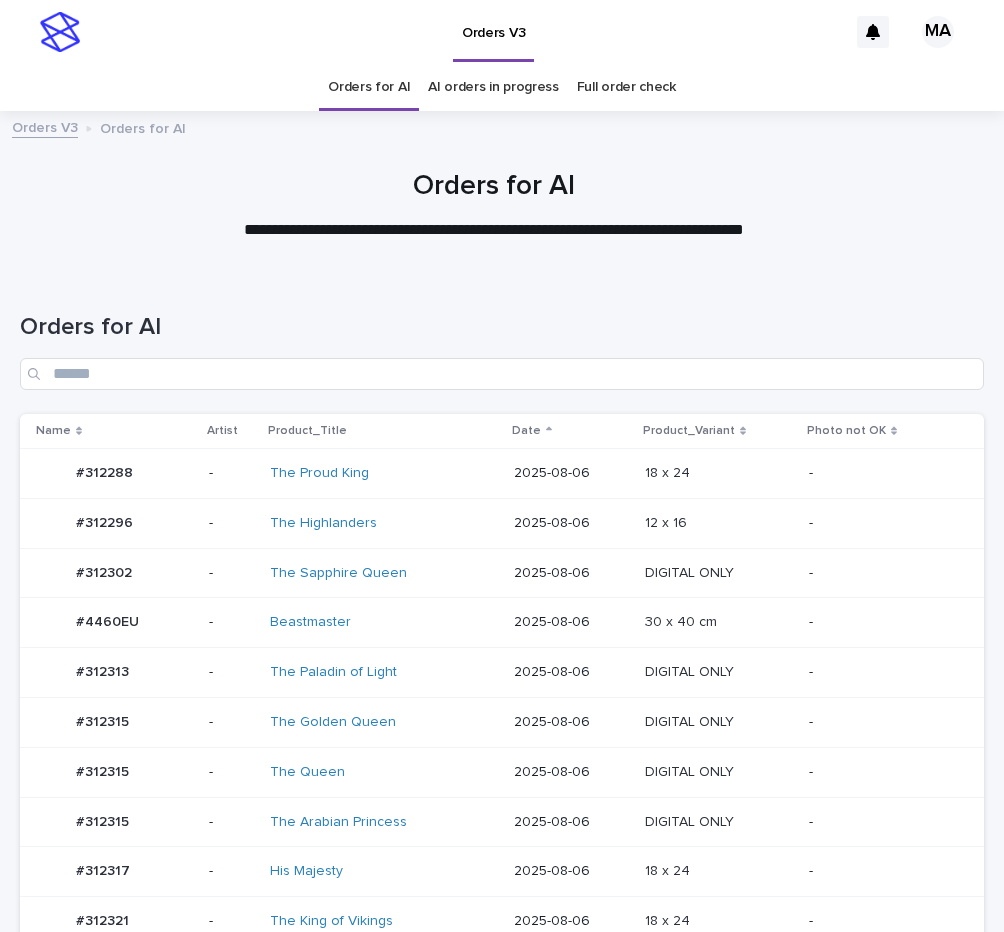 click on "-" at bounding box center (880, 473) 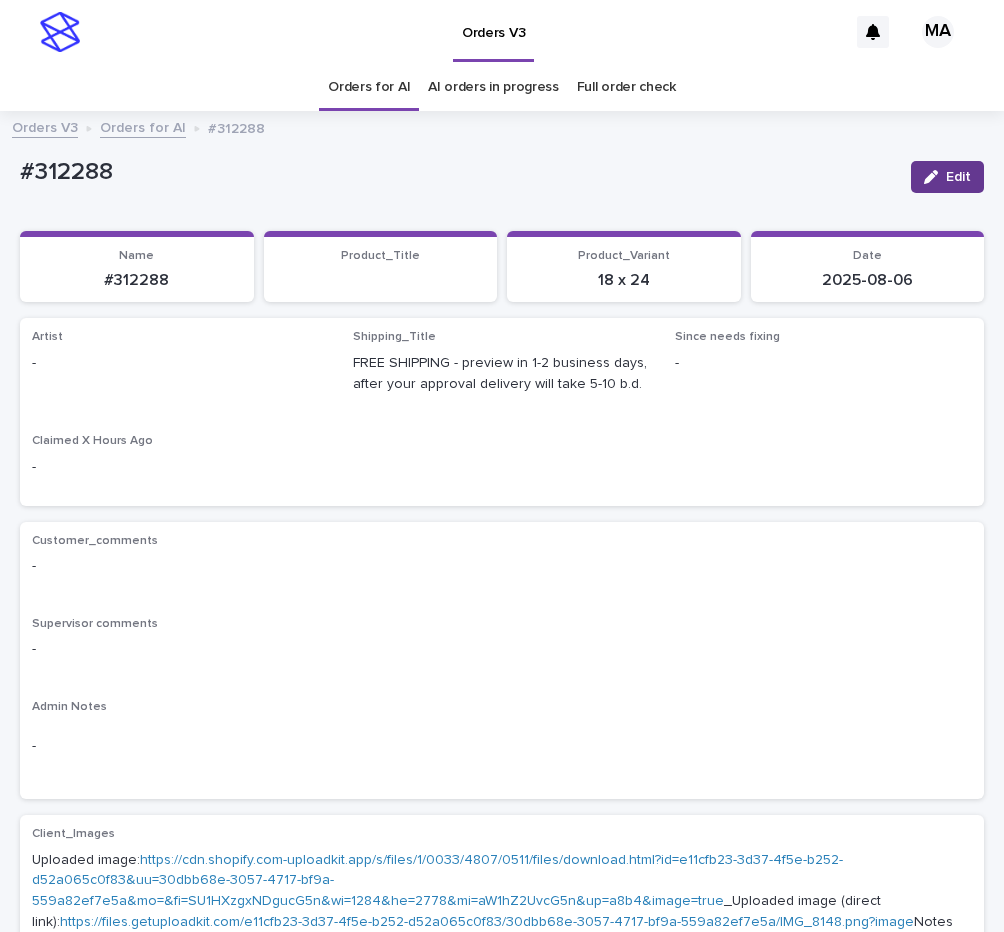 click on "Edit" at bounding box center (947, 177) 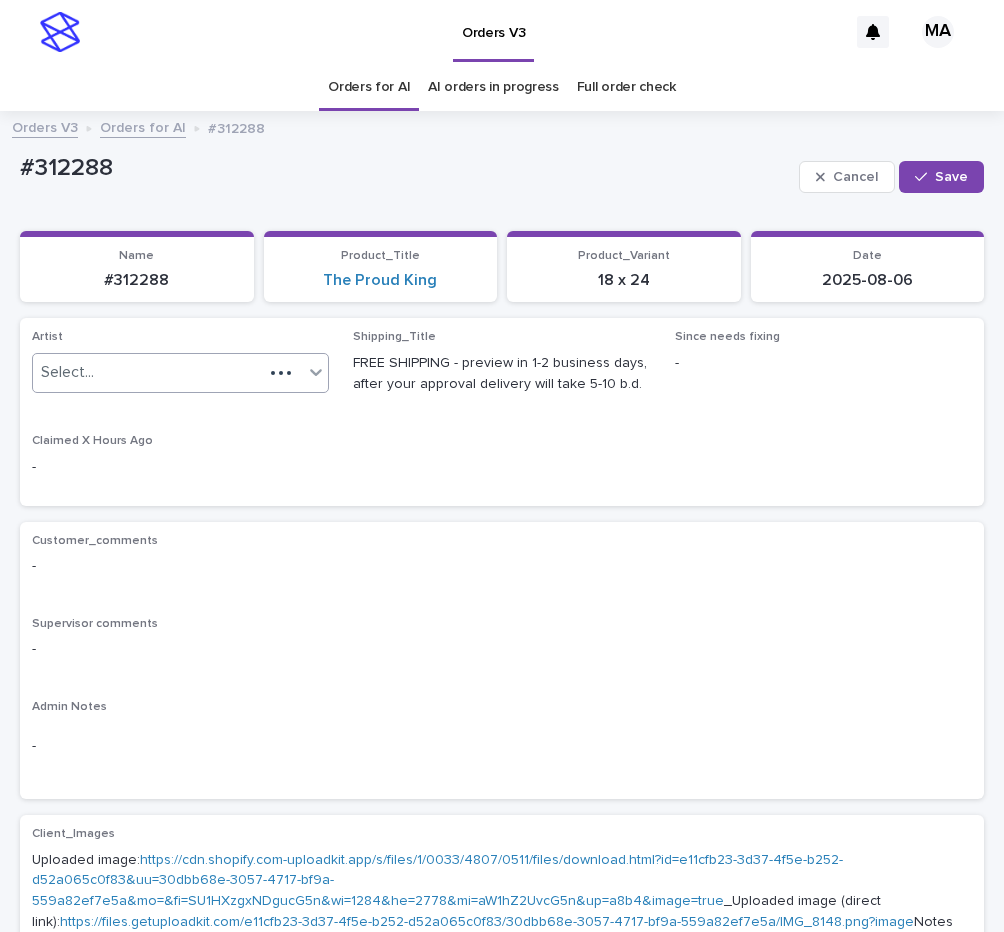 click on "Select..." at bounding box center (148, 372) 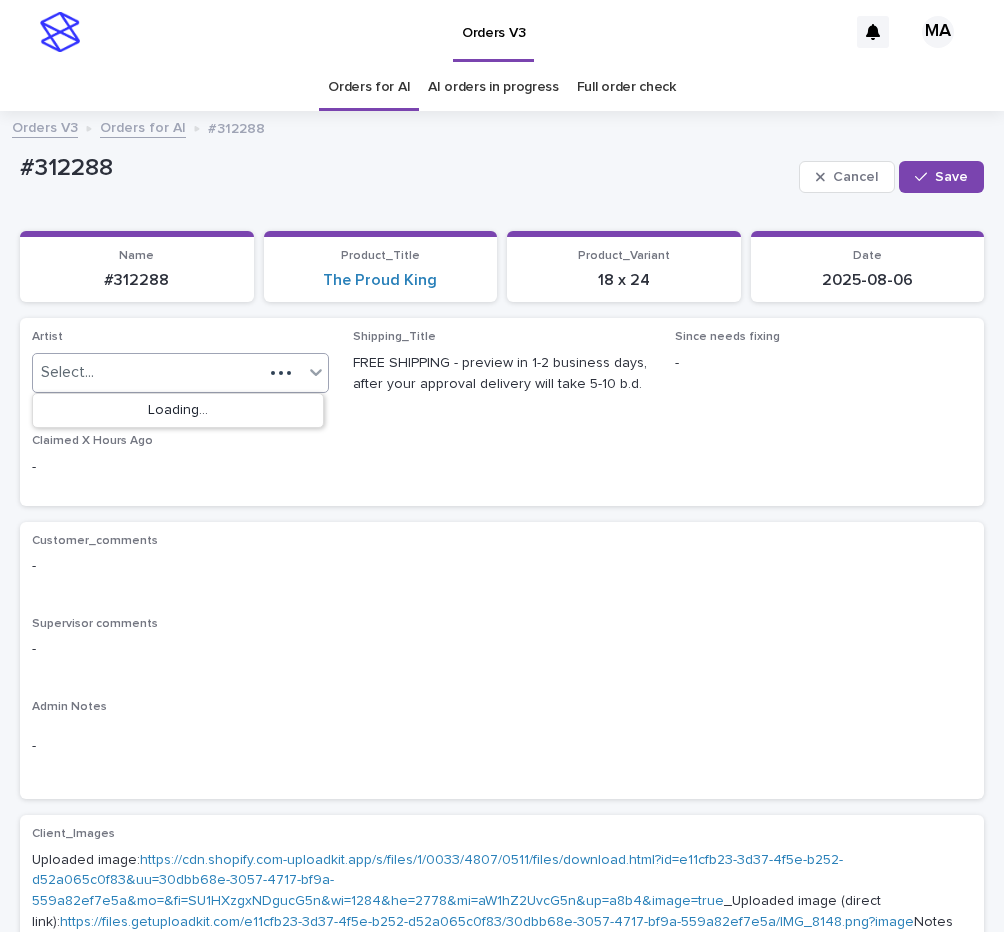paste on "**********" 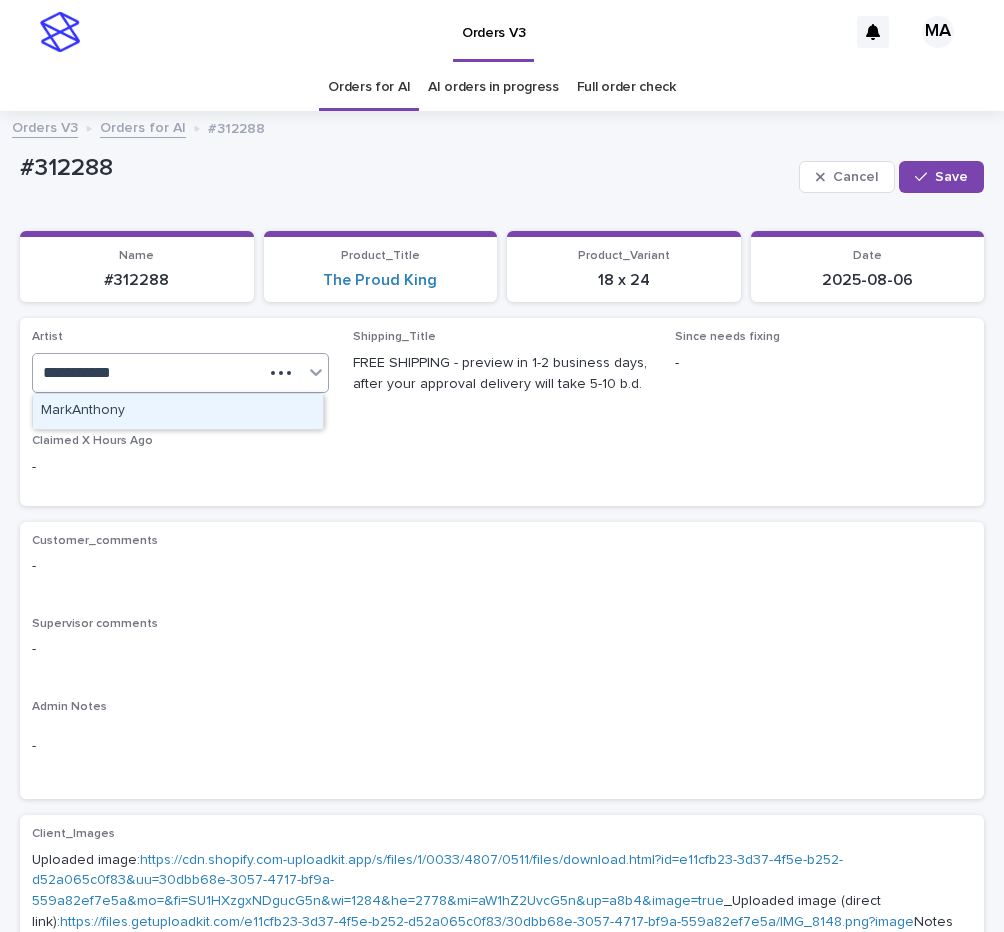 click on "MarkAnthony" at bounding box center [178, 411] 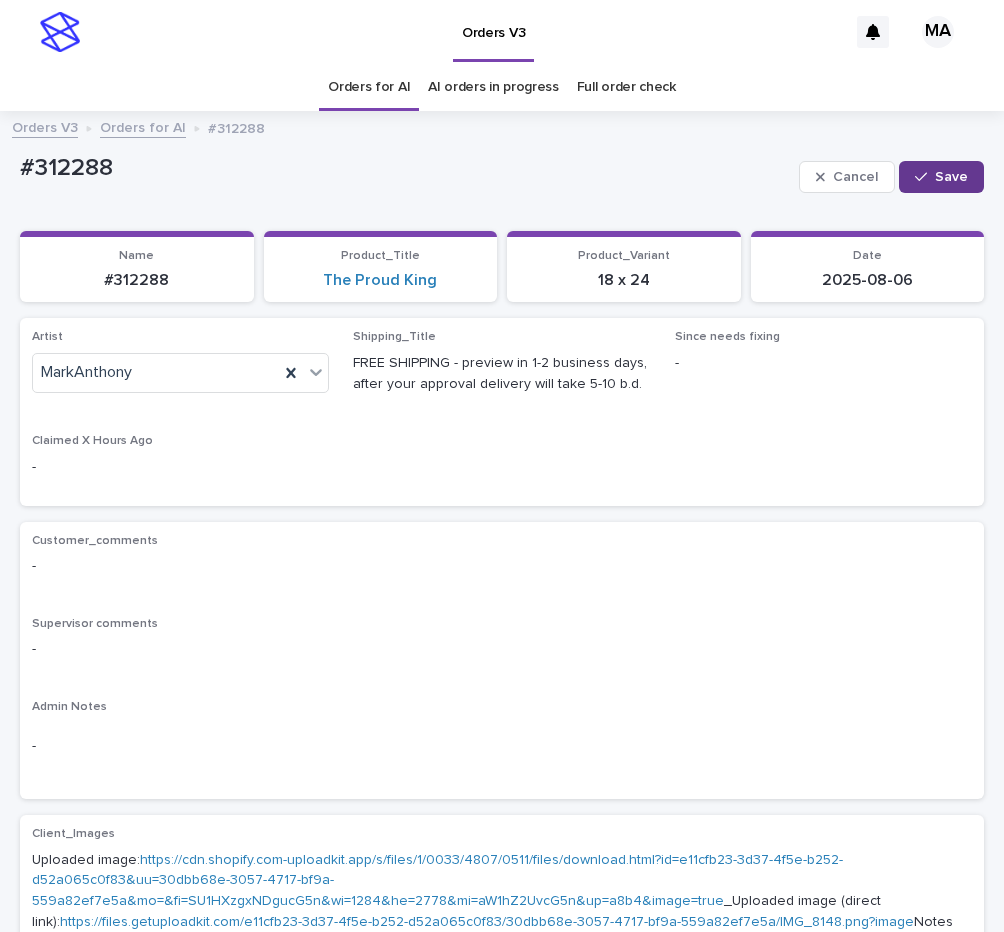 click on "Save" at bounding box center (941, 177) 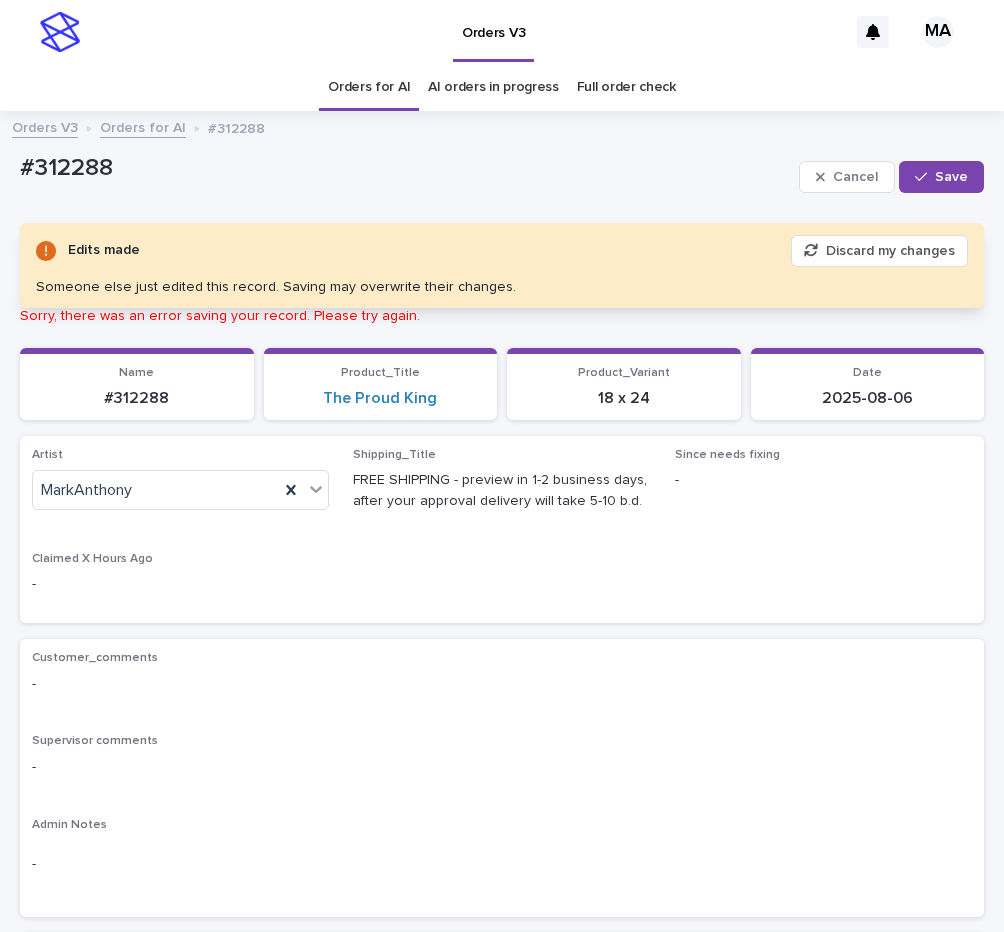 drag, startPoint x: 146, startPoint y: 190, endPoint x: -8, endPoint y: 212, distance: 155.56349 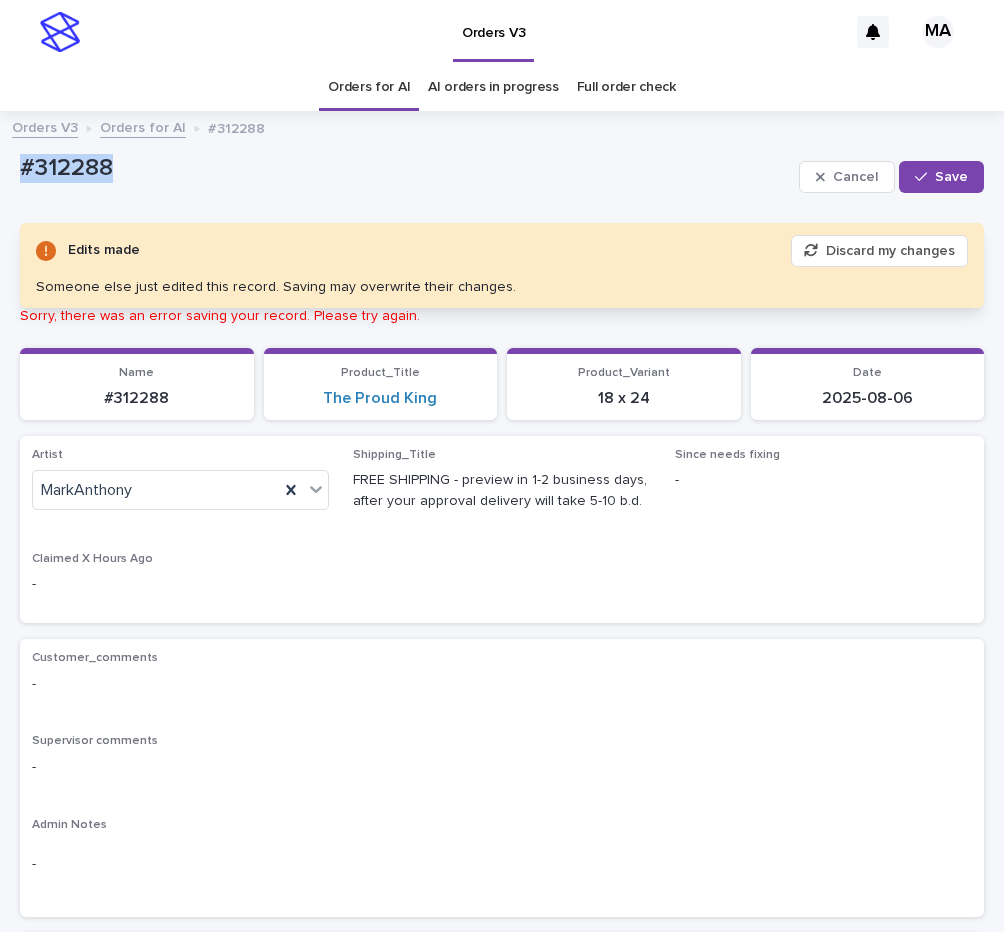 drag, startPoint x: 59, startPoint y: 175, endPoint x: 14, endPoint y: 180, distance: 45.276924 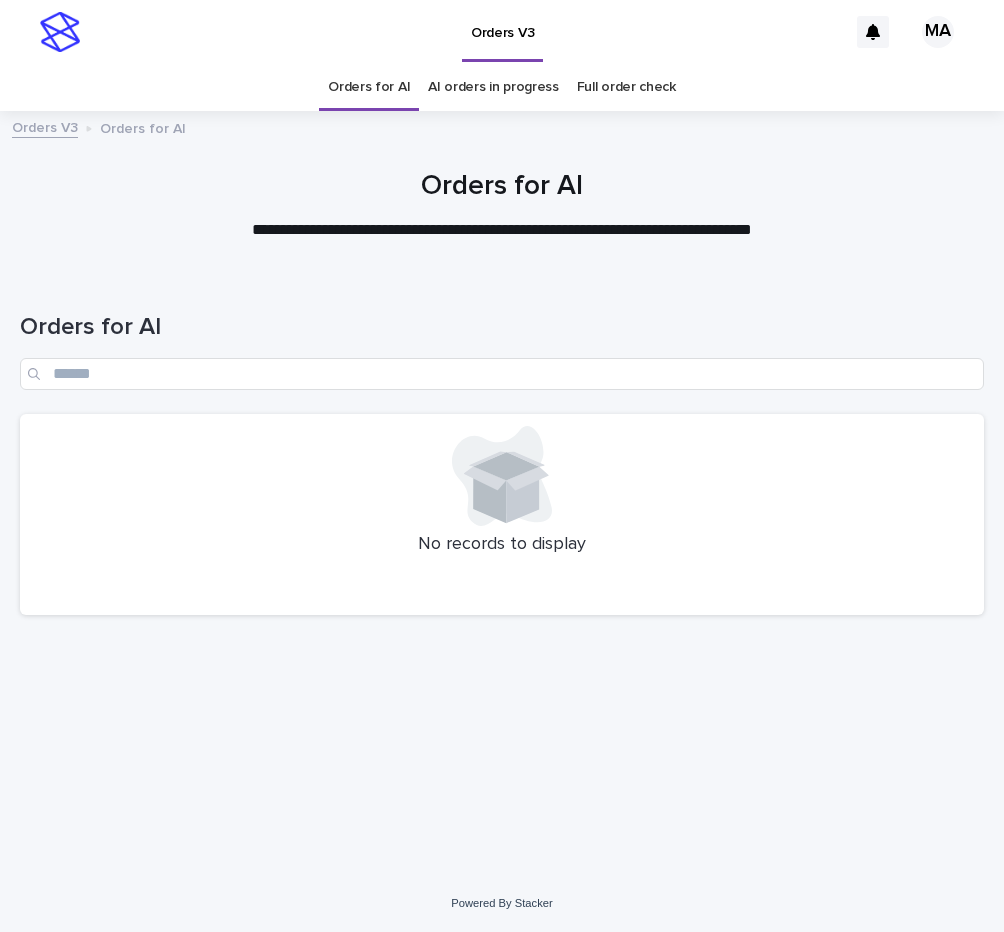 scroll, scrollTop: 0, scrollLeft: 0, axis: both 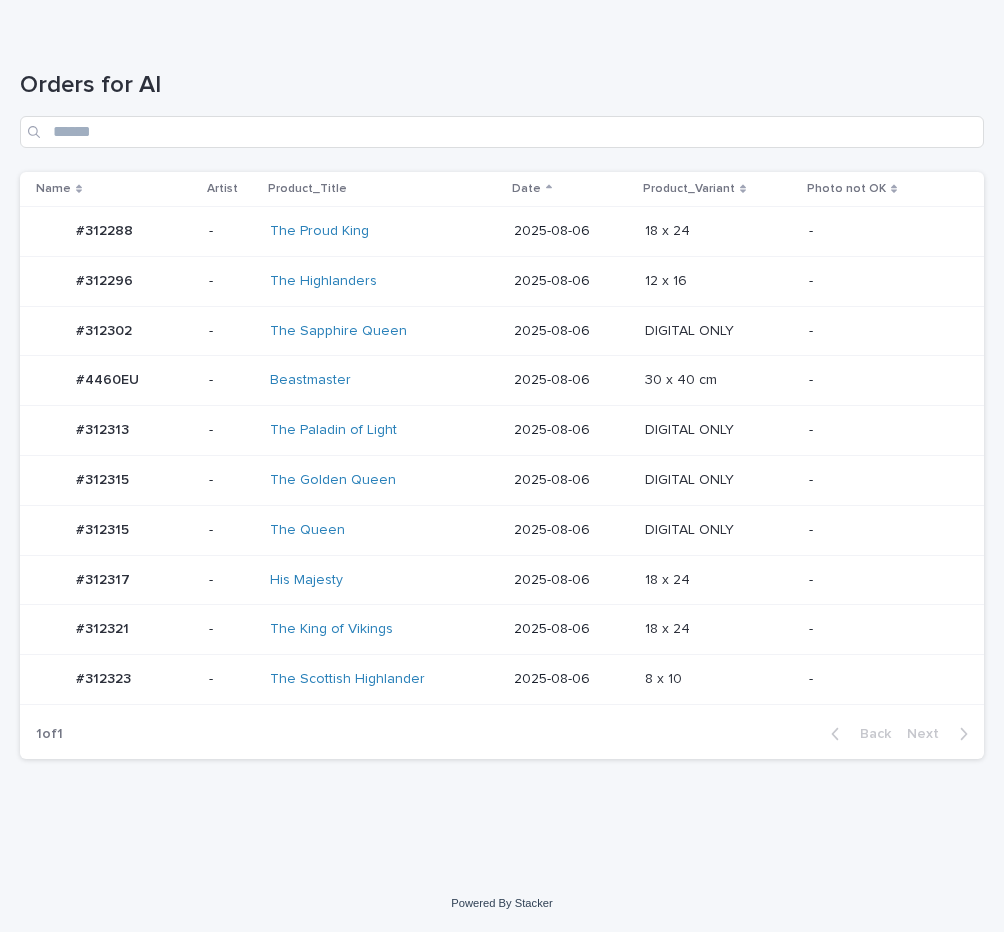 click on "1  of  1 Back Next" at bounding box center (502, 734) 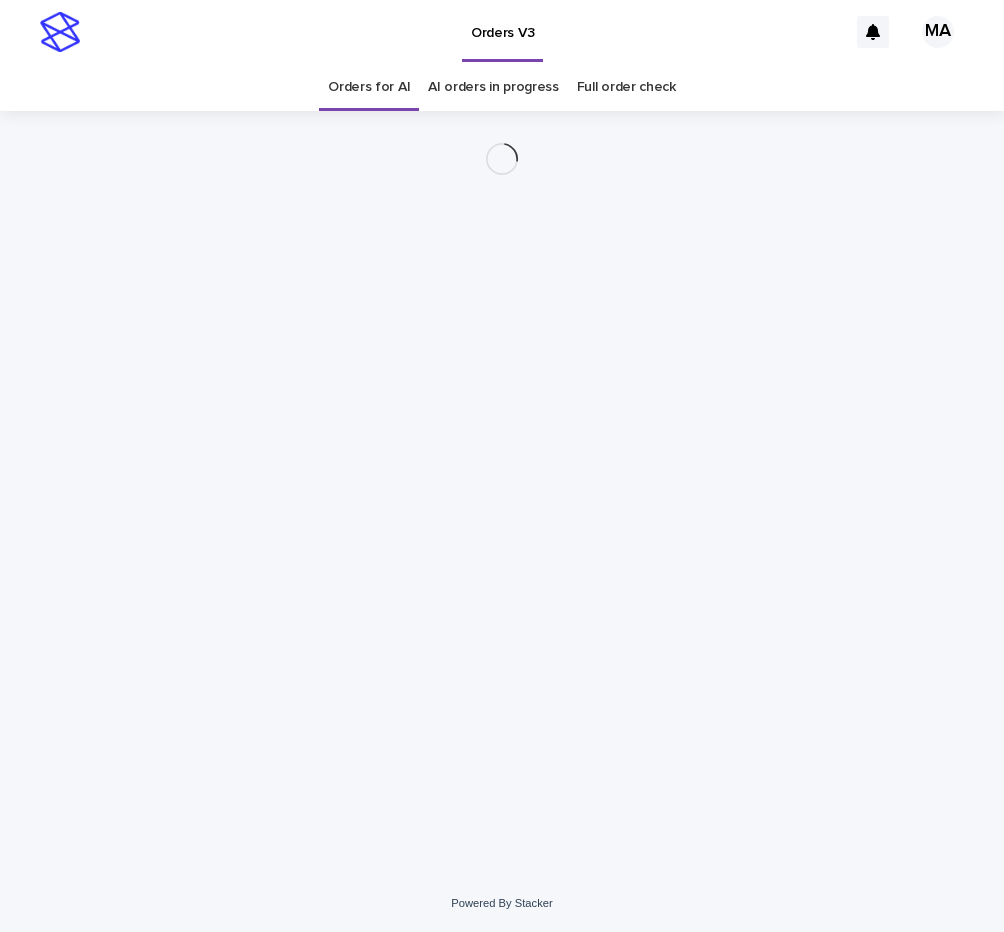 scroll, scrollTop: 0, scrollLeft: 0, axis: both 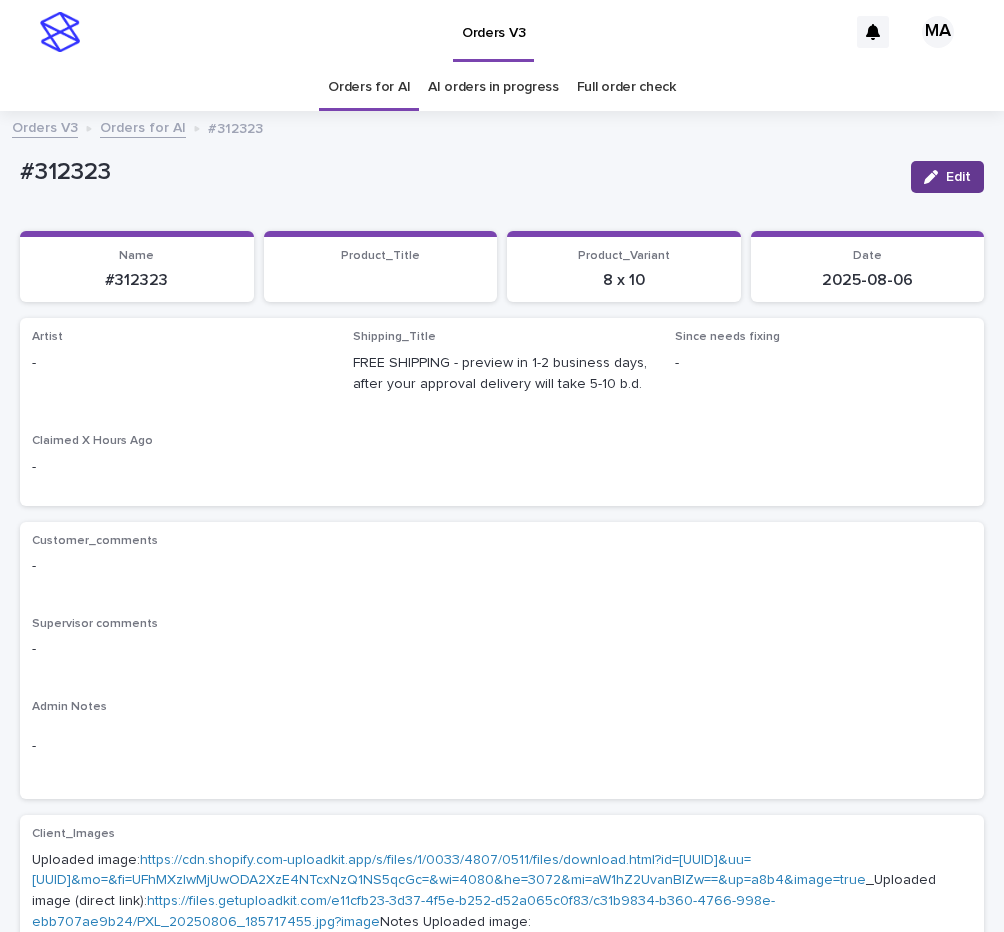 click on "Edit" at bounding box center (947, 177) 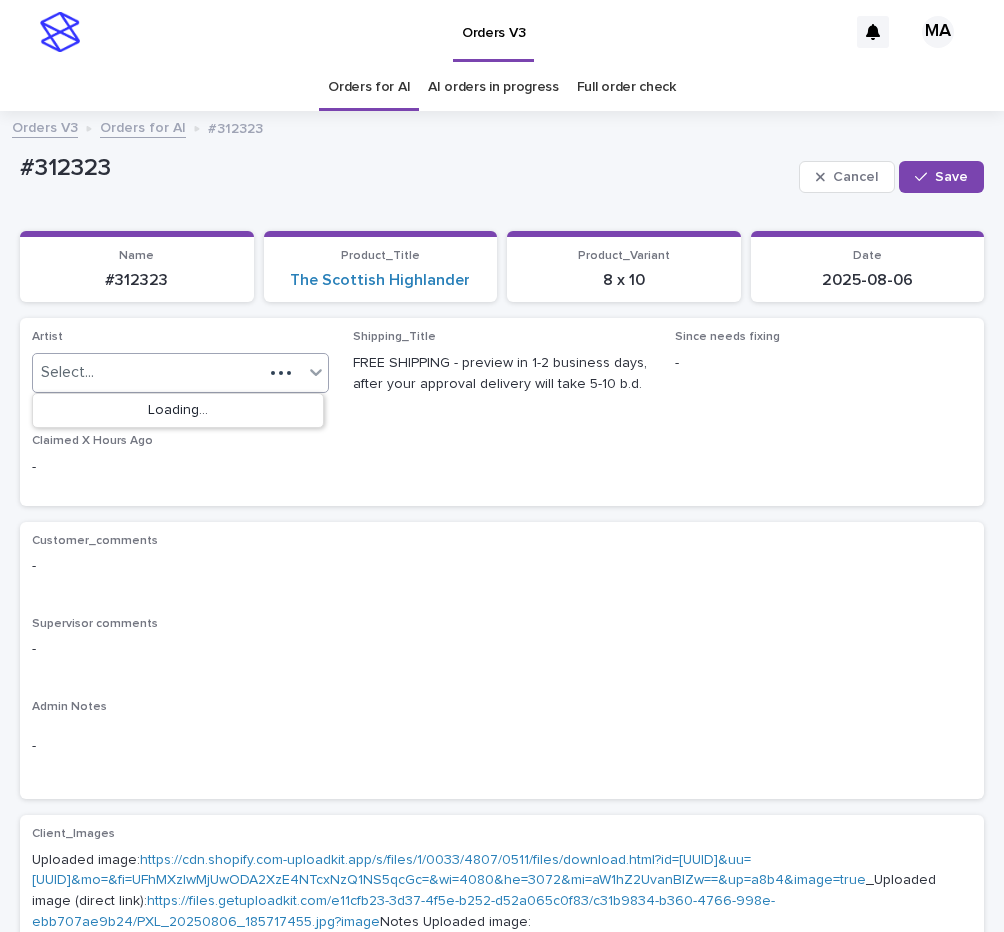 click on "Select..." at bounding box center (148, 372) 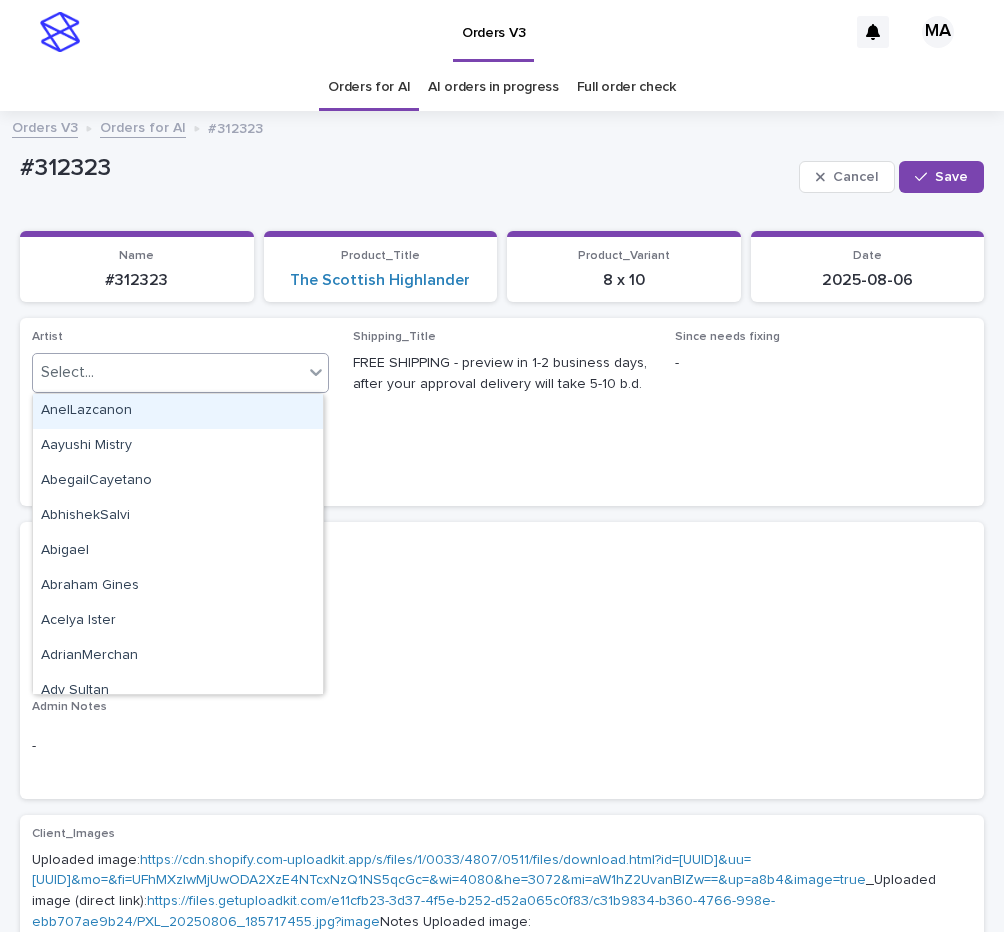 paste on "**********" 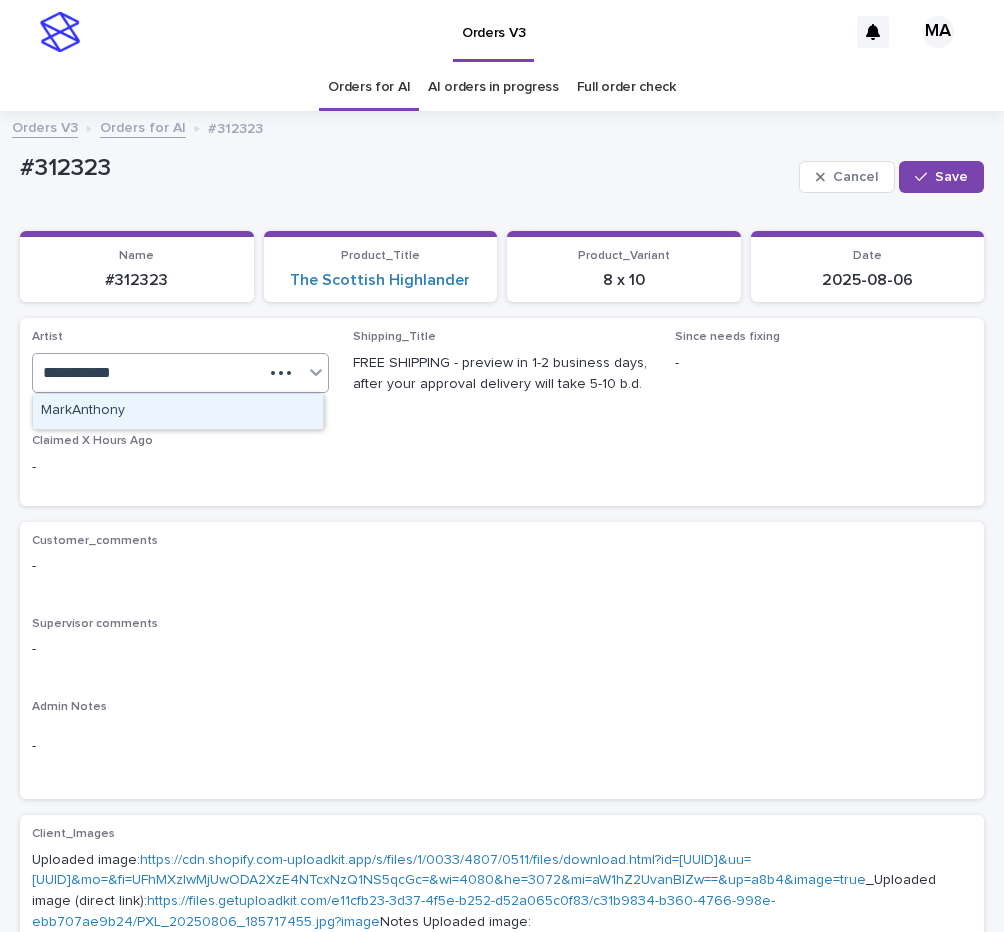 click on "MarkAnthony" at bounding box center (178, 411) 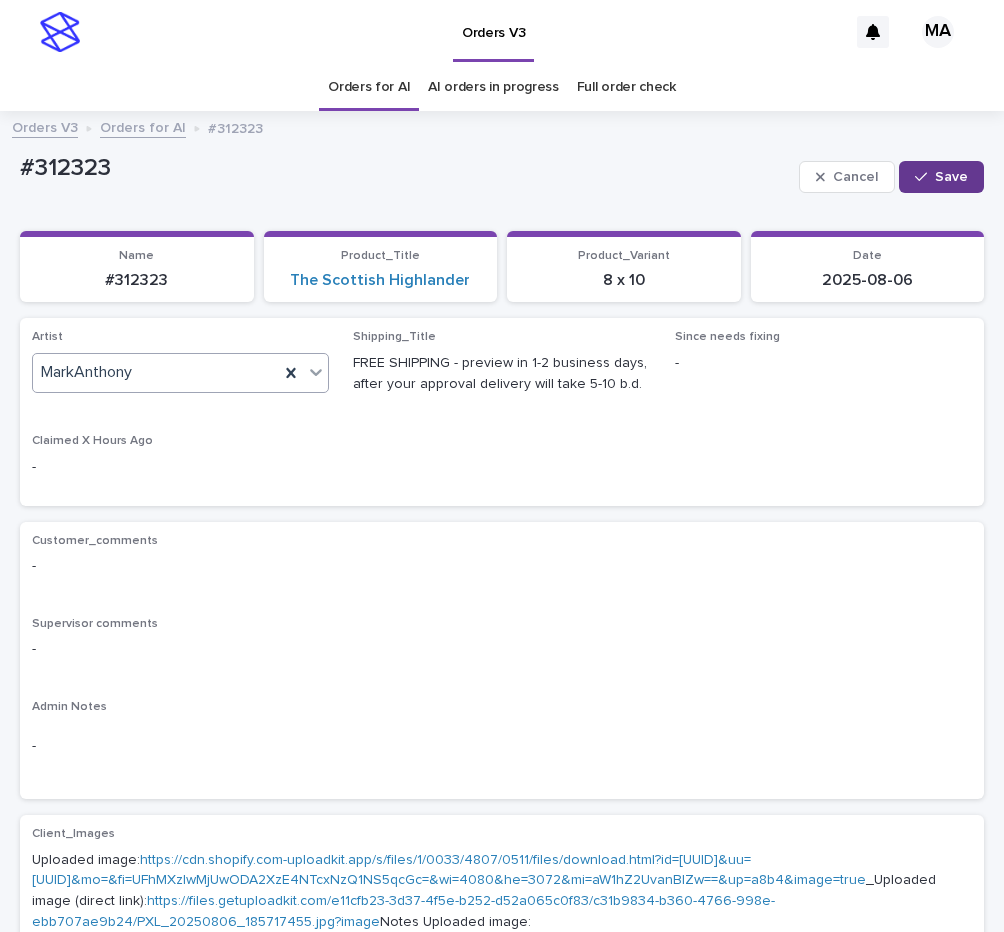 click on "Save" at bounding box center (951, 177) 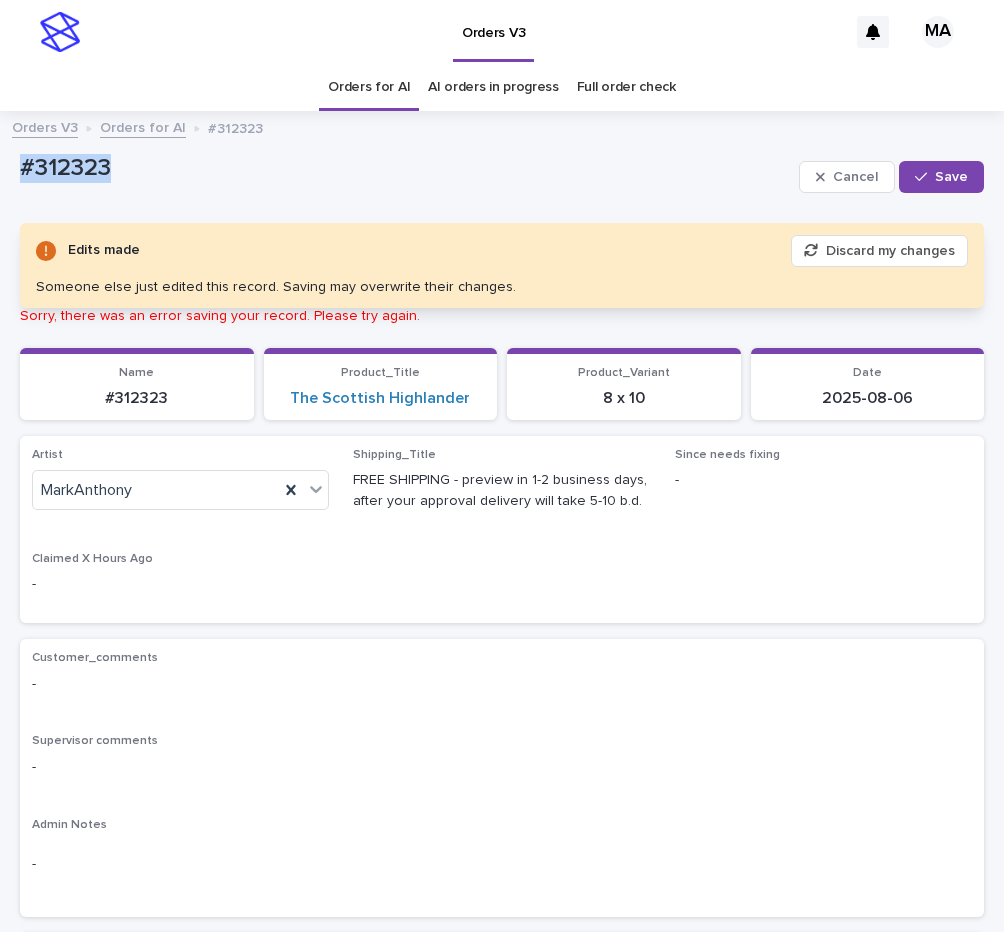 drag, startPoint x: 141, startPoint y: 181, endPoint x: -8, endPoint y: 179, distance: 149.01343 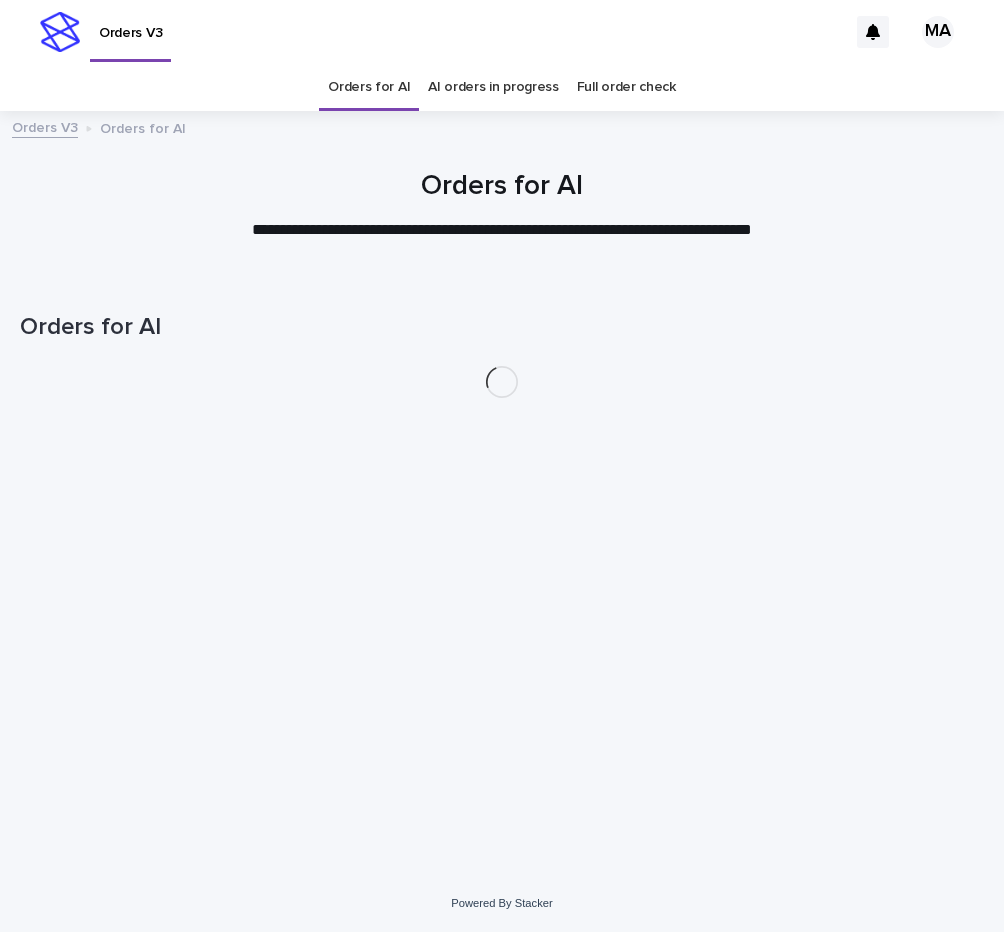 scroll, scrollTop: 0, scrollLeft: 0, axis: both 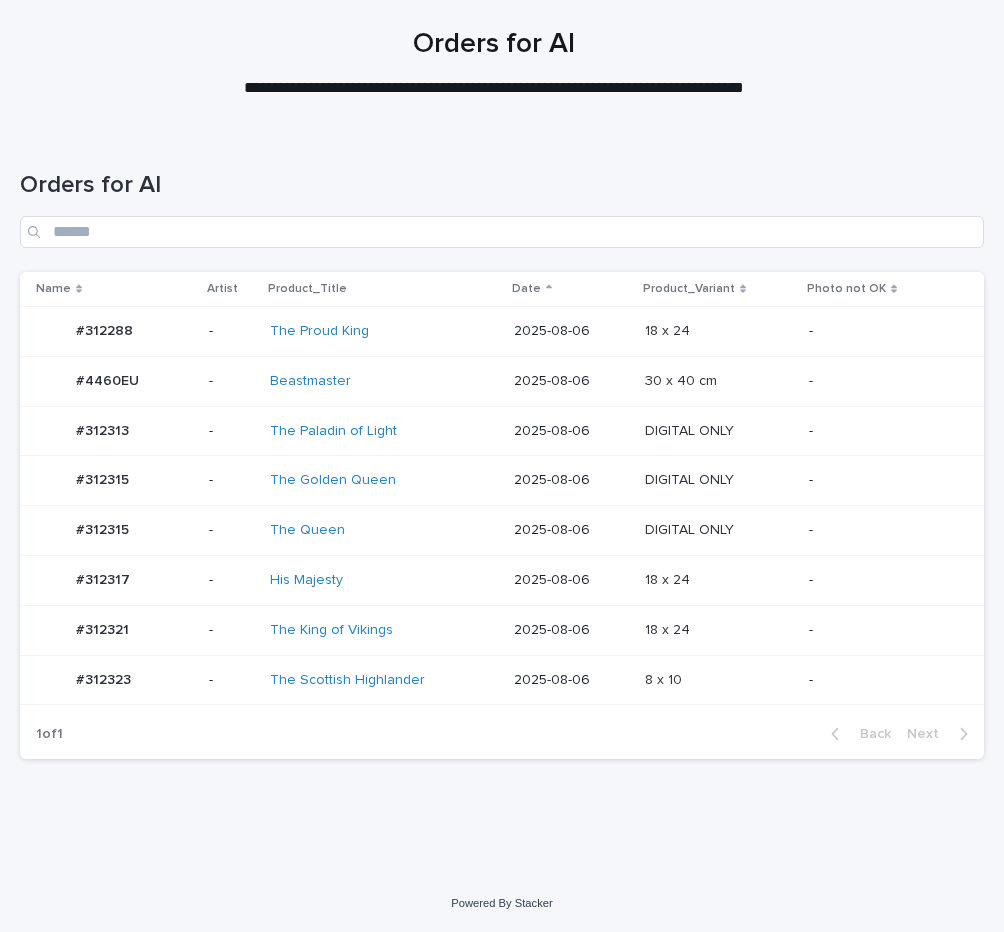 click on "18 x 24 18 x 24" at bounding box center (719, 580) 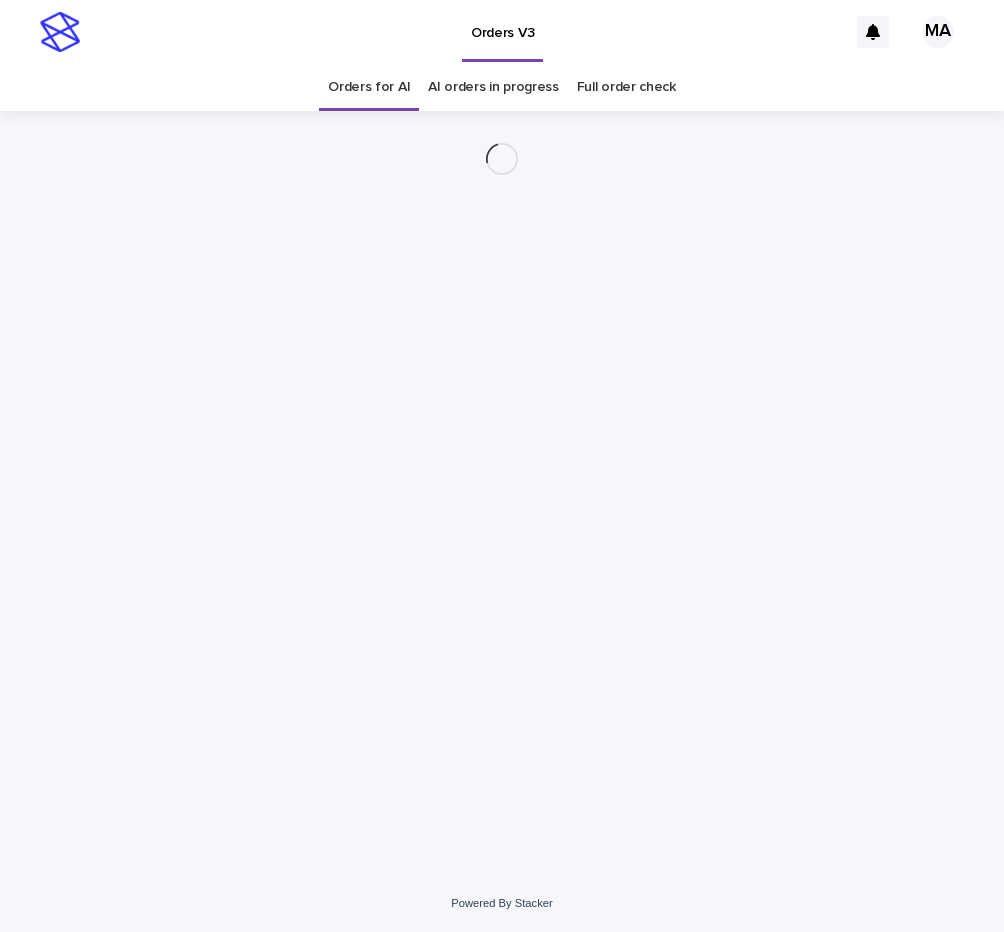 scroll, scrollTop: 0, scrollLeft: 0, axis: both 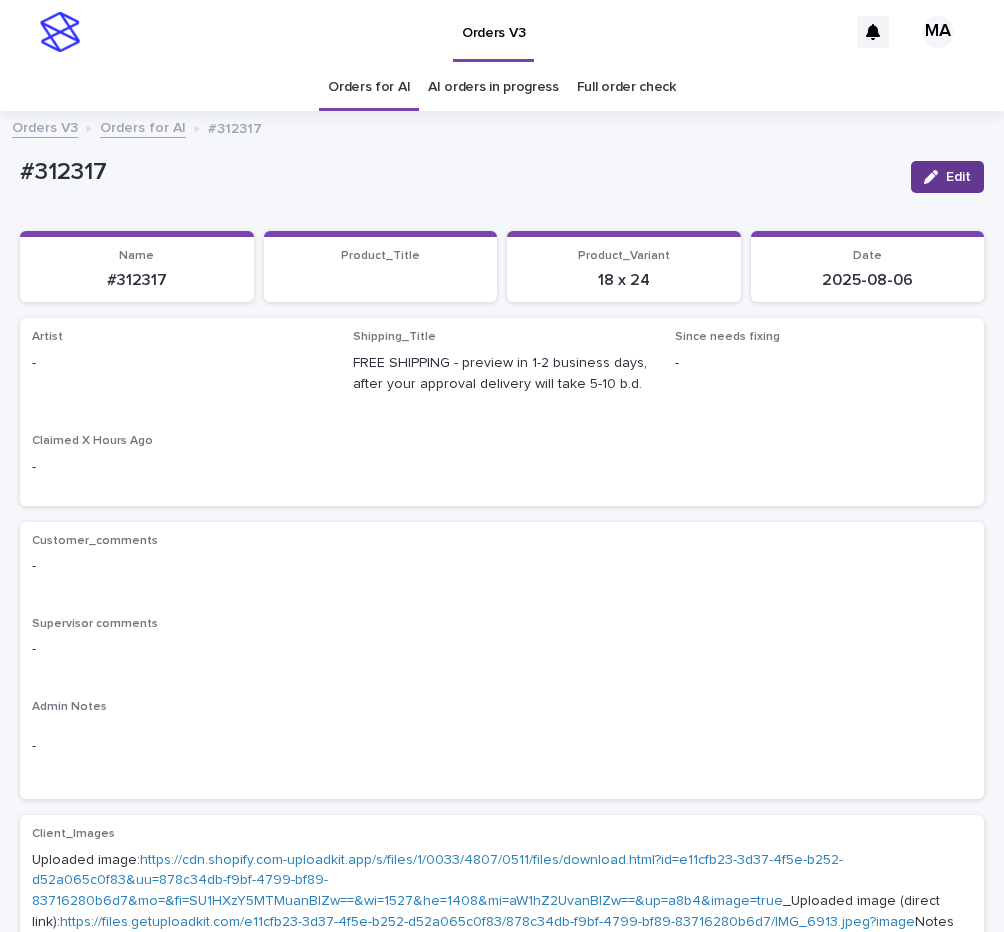 click on "Edit" at bounding box center [958, 177] 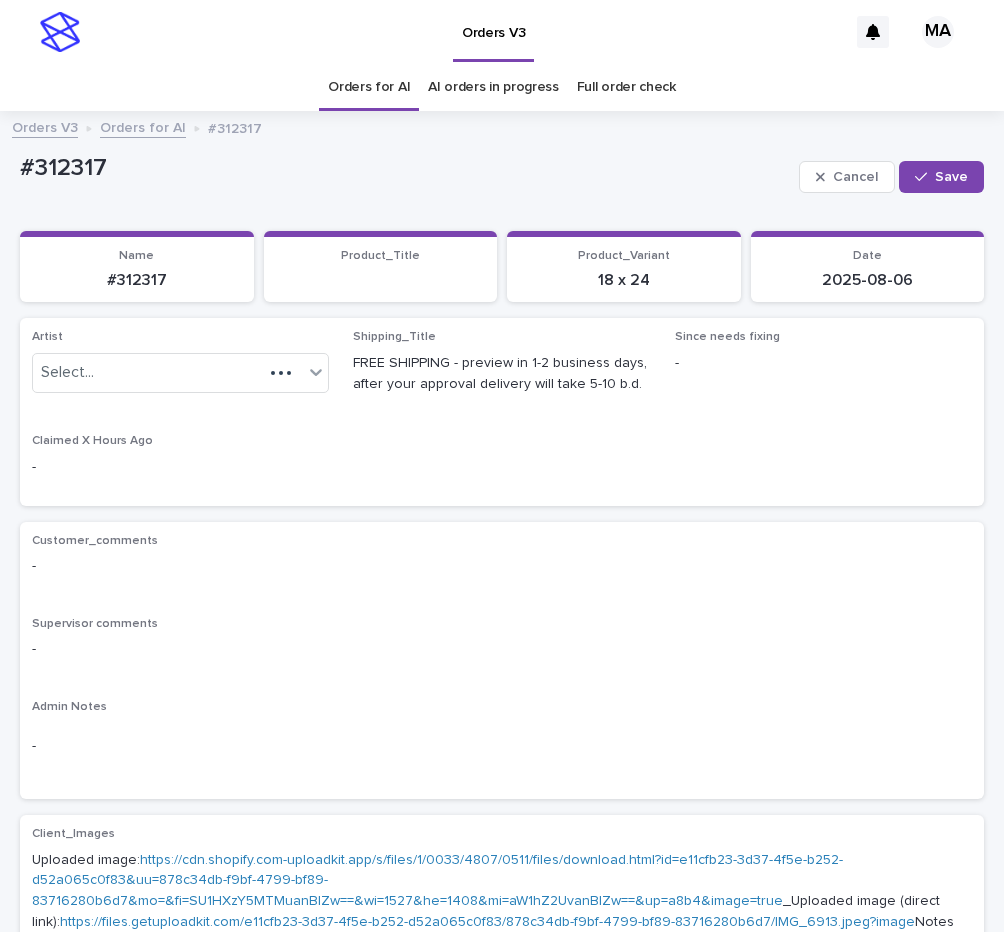 click on "Select..." at bounding box center [148, 372] 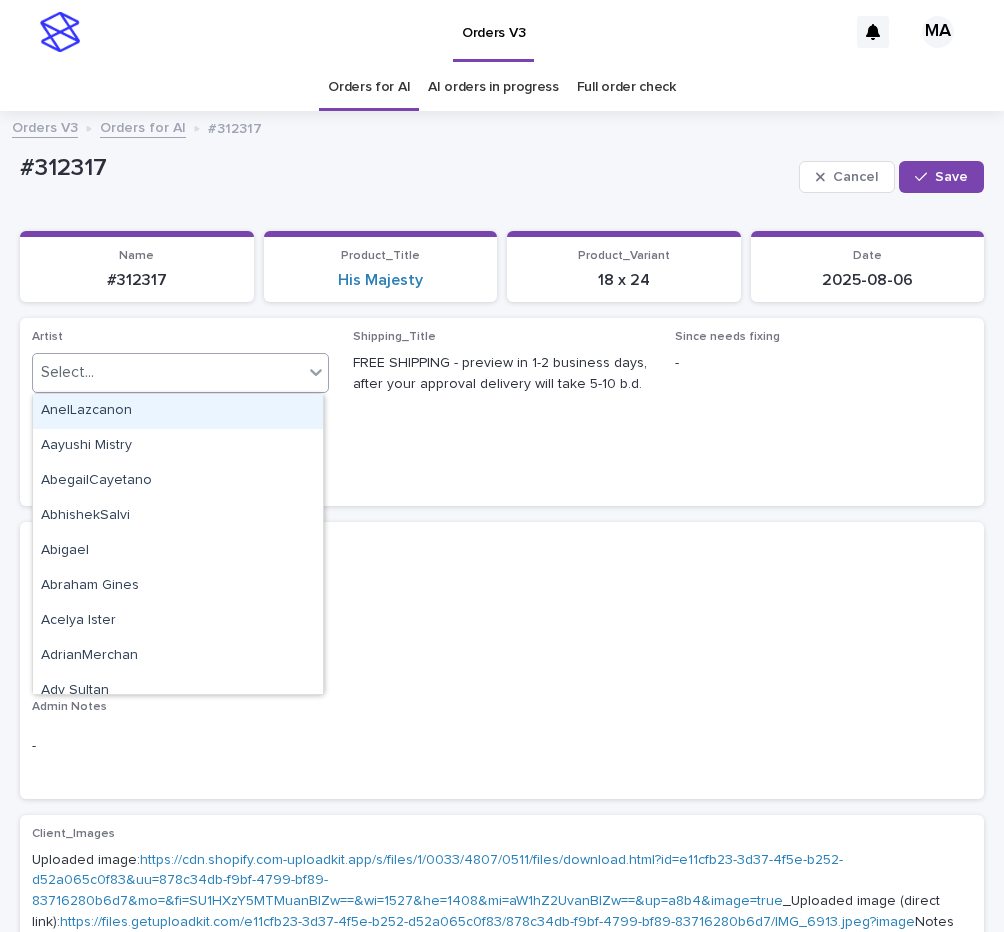 paste on "**********" 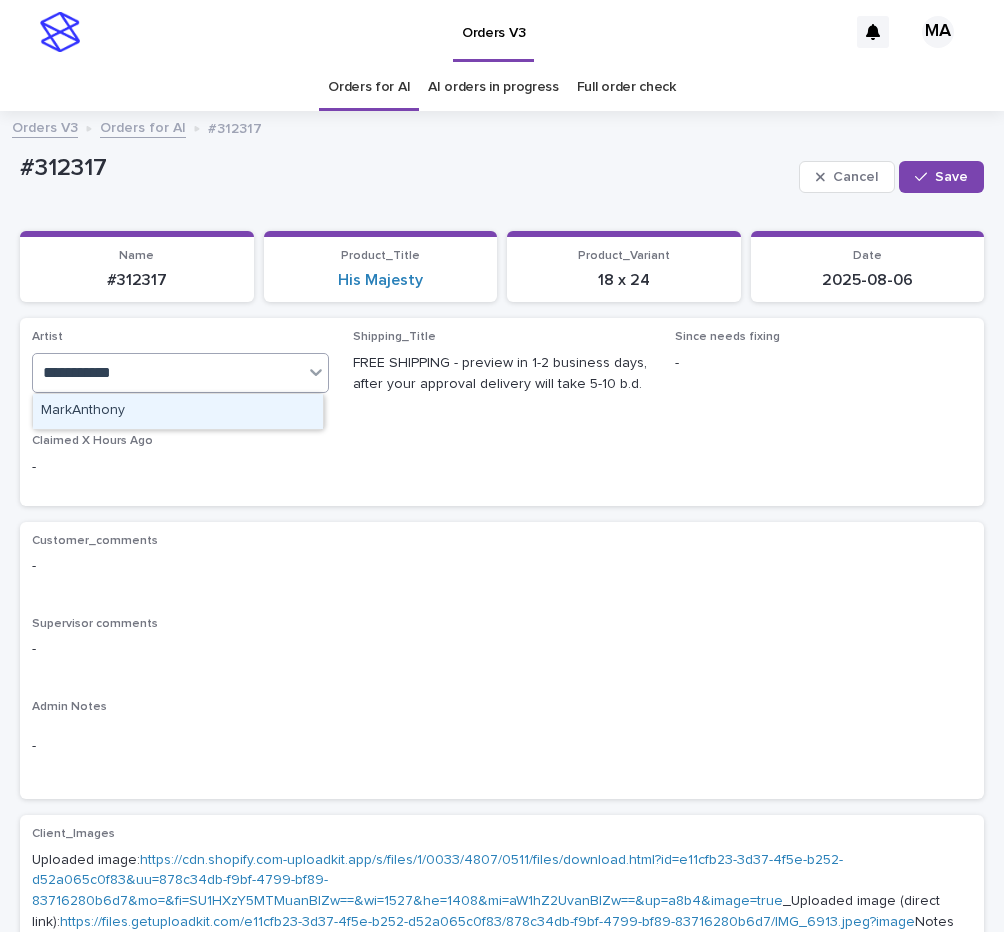 type 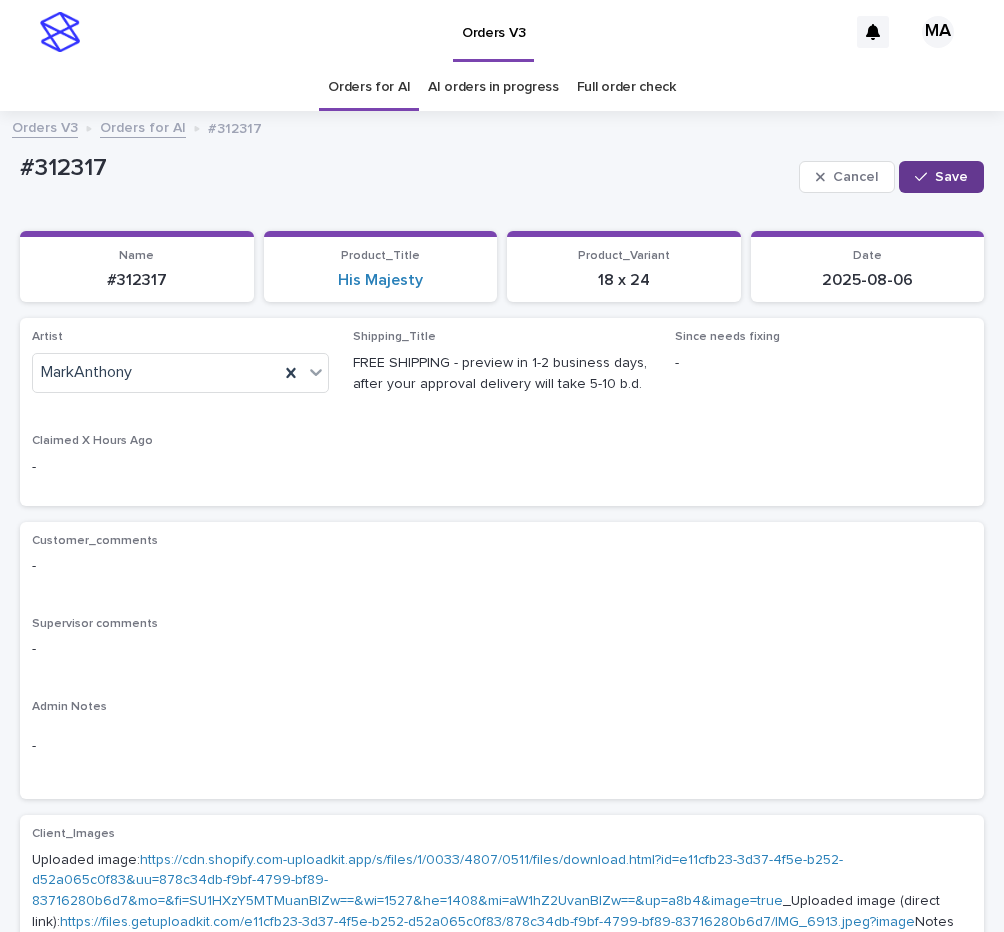 click on "Save" at bounding box center (951, 177) 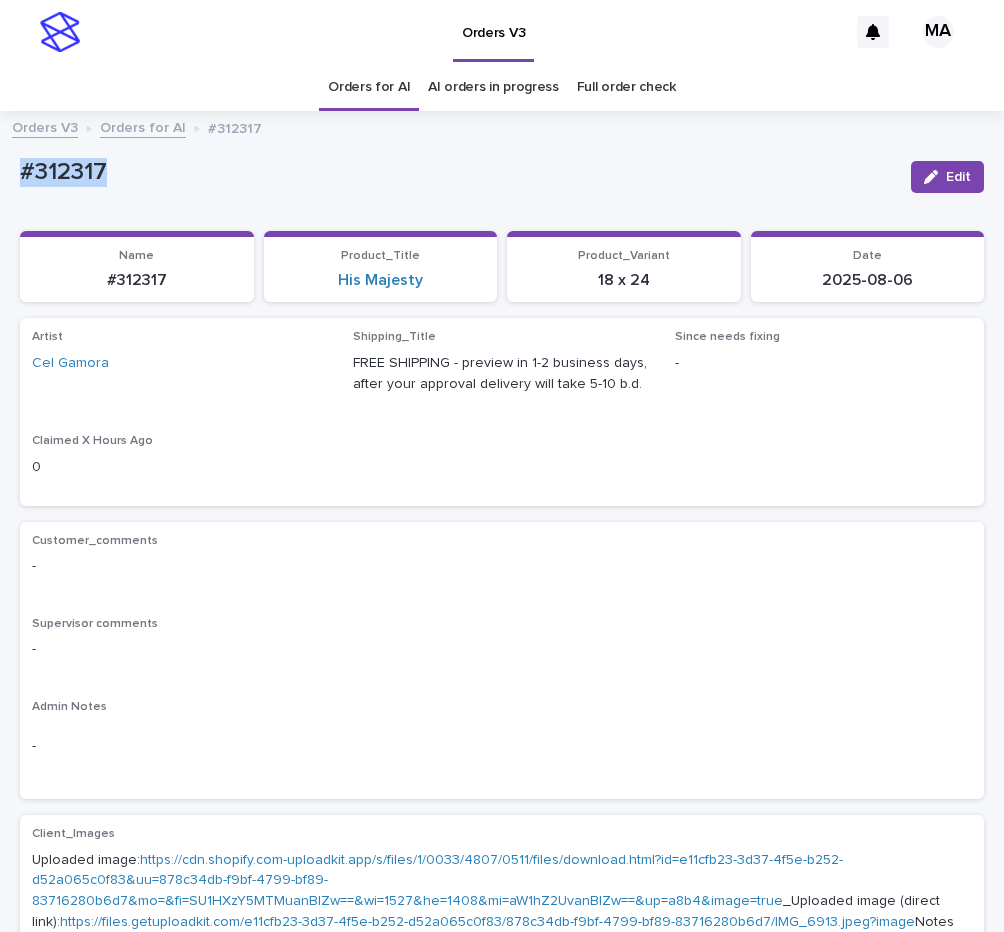 drag, startPoint x: 92, startPoint y: 183, endPoint x: 2, endPoint y: 190, distance: 90.27181 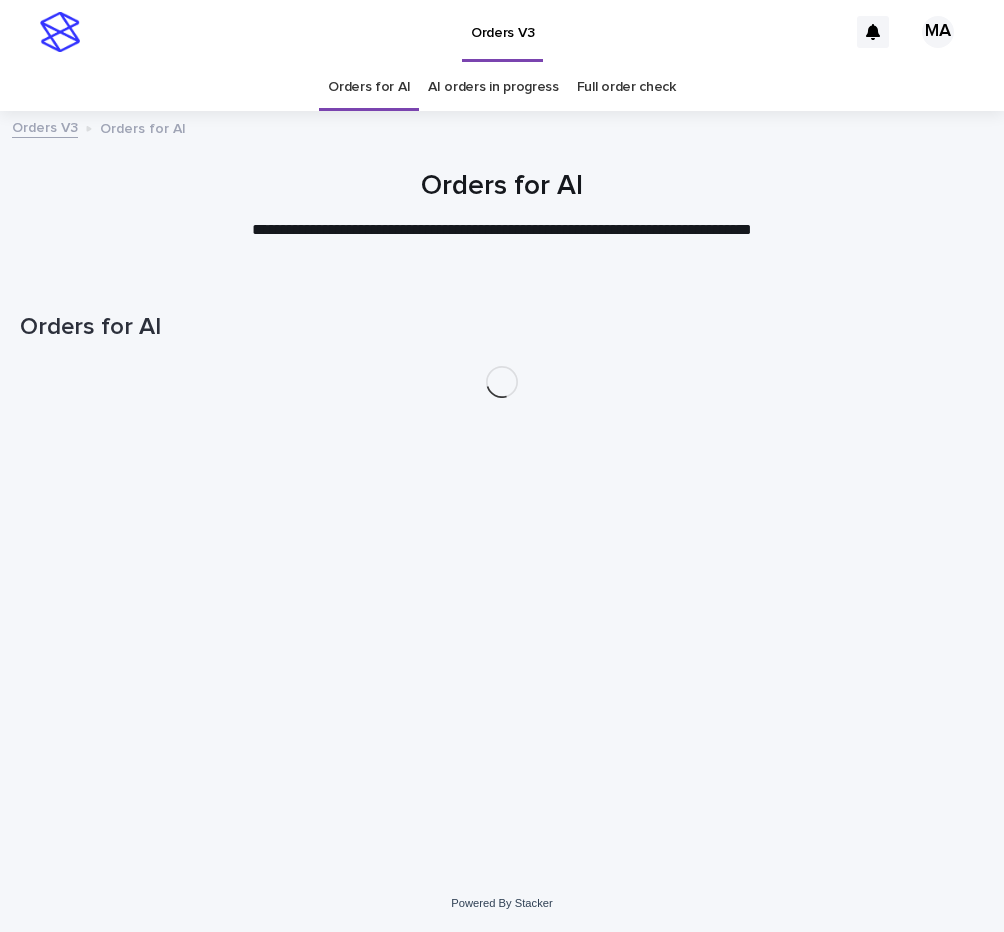 scroll, scrollTop: 0, scrollLeft: 0, axis: both 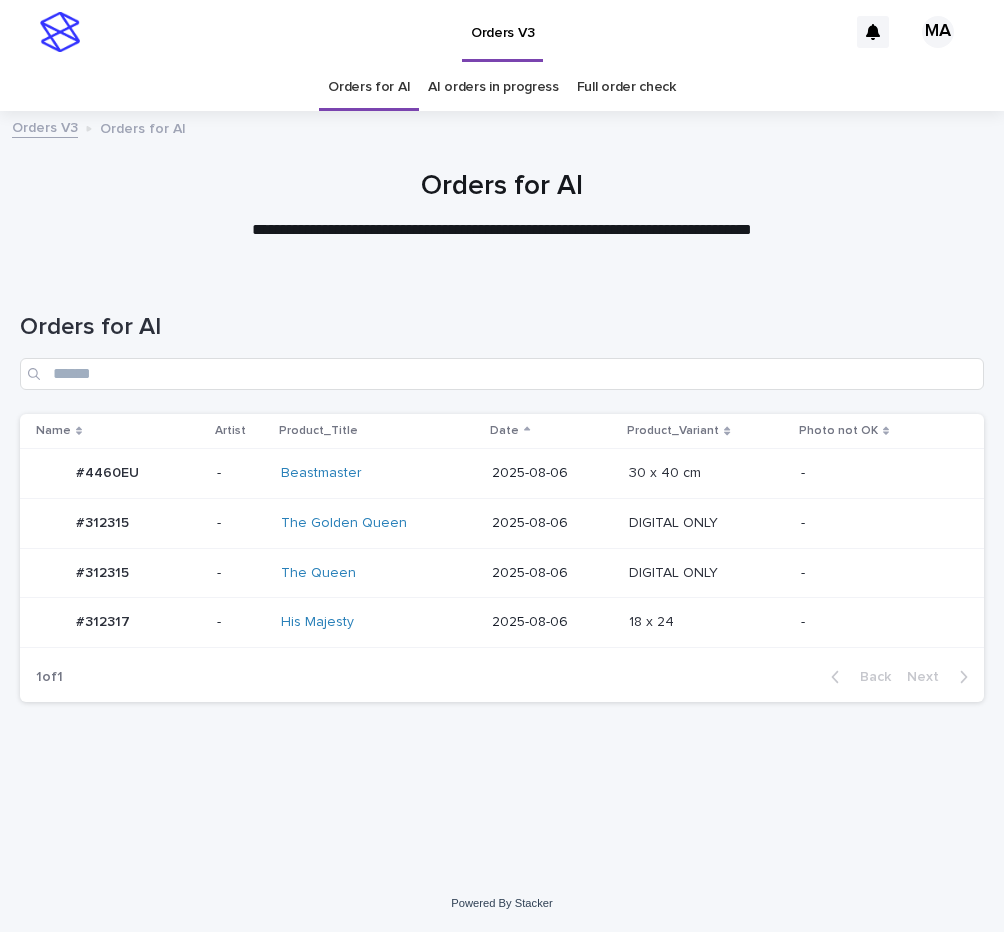 click on "-" at bounding box center [888, 473] 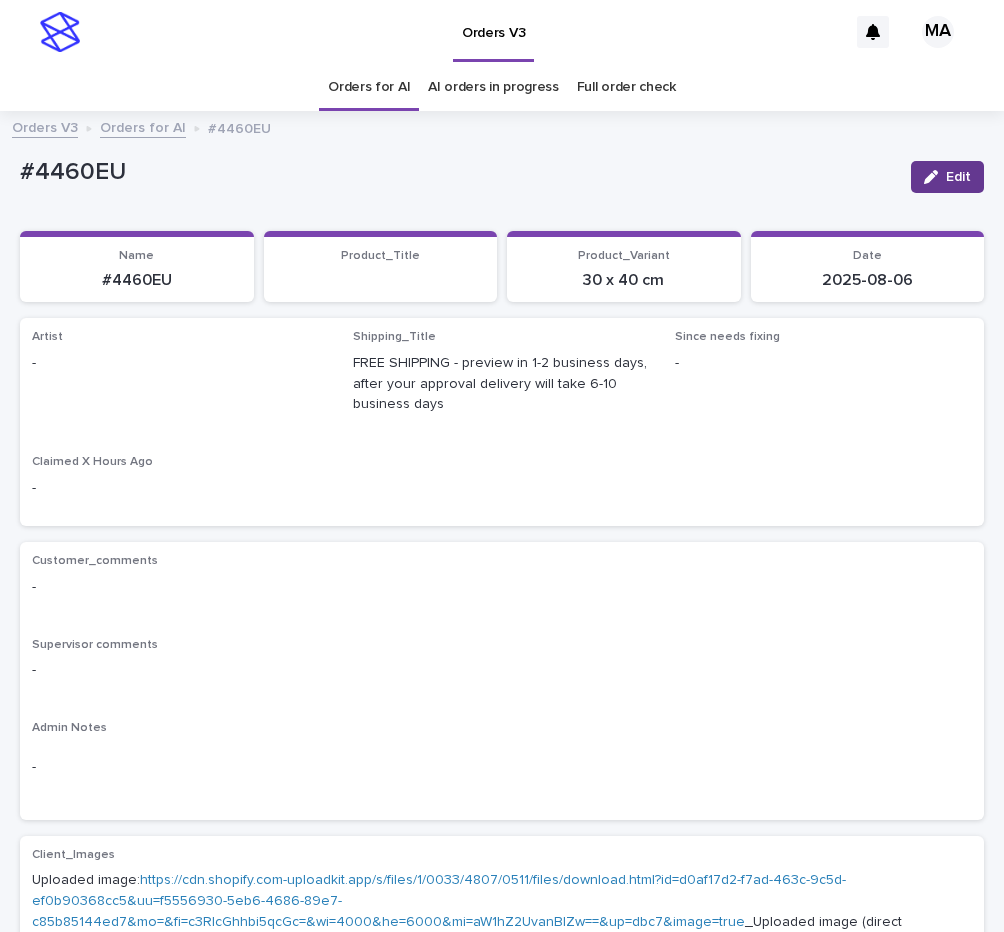 click 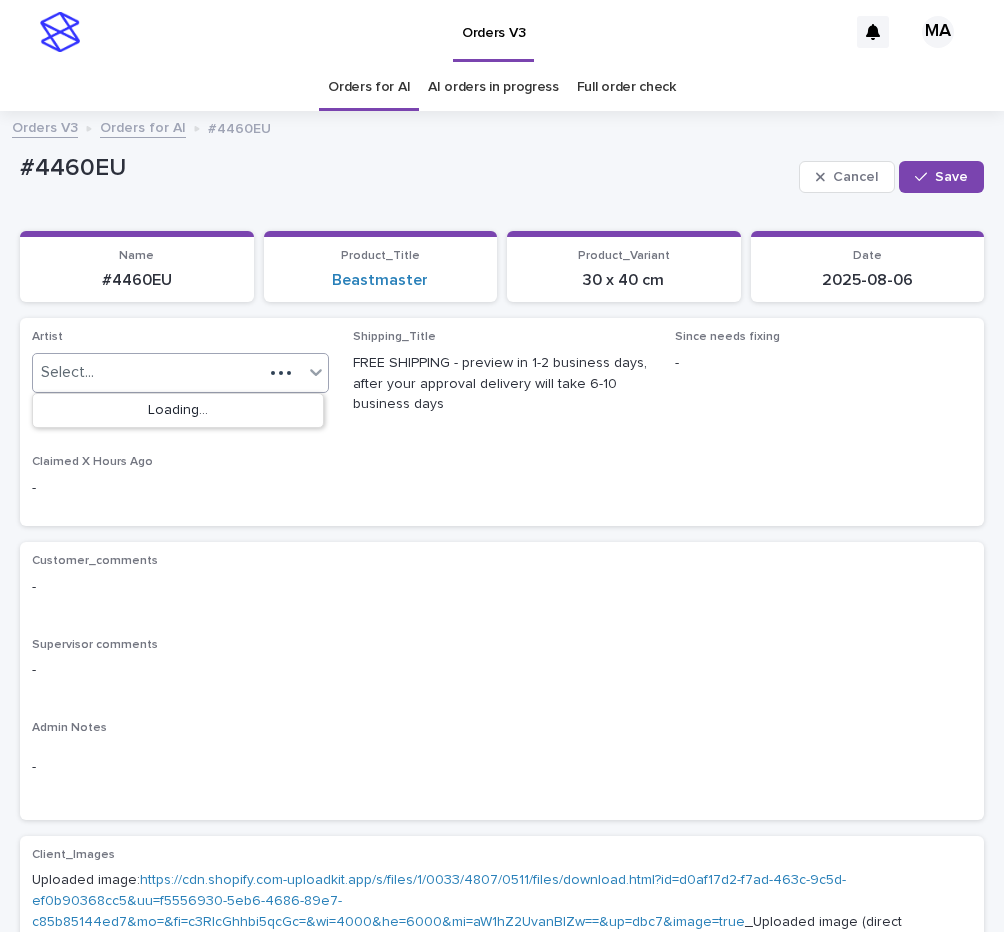 click on "Select..." at bounding box center (148, 372) 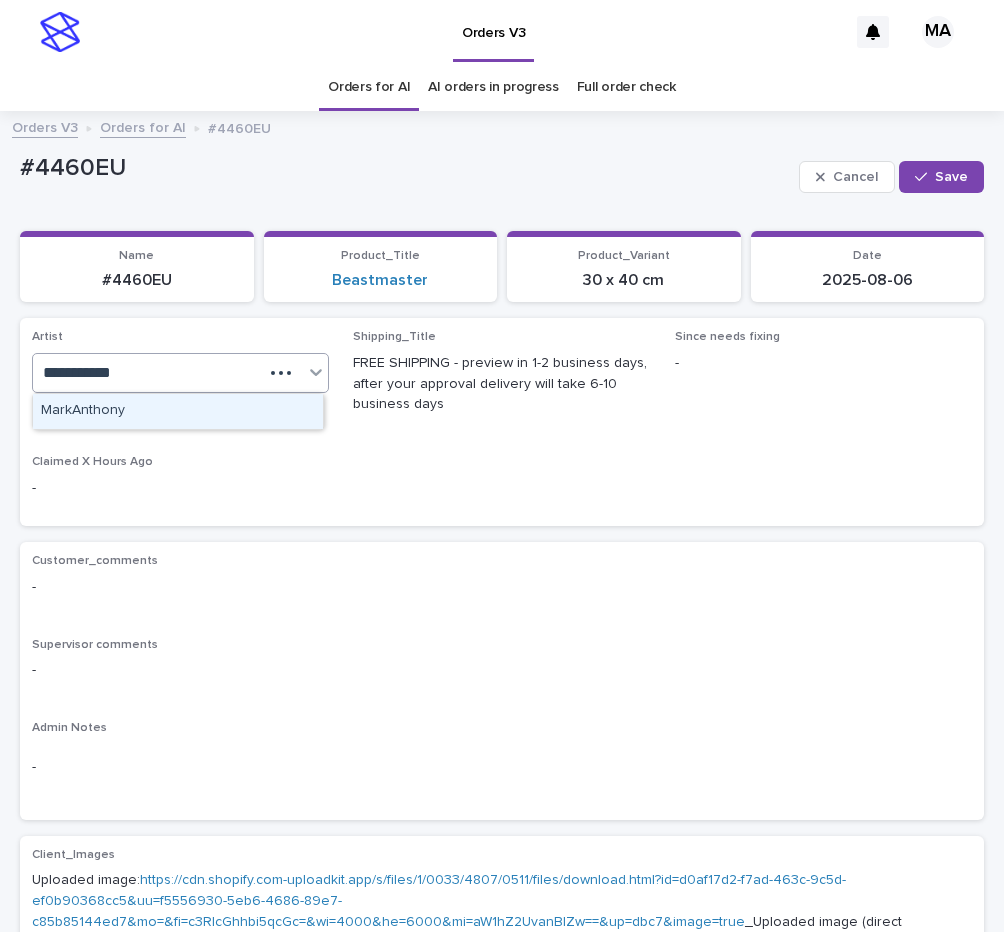 type 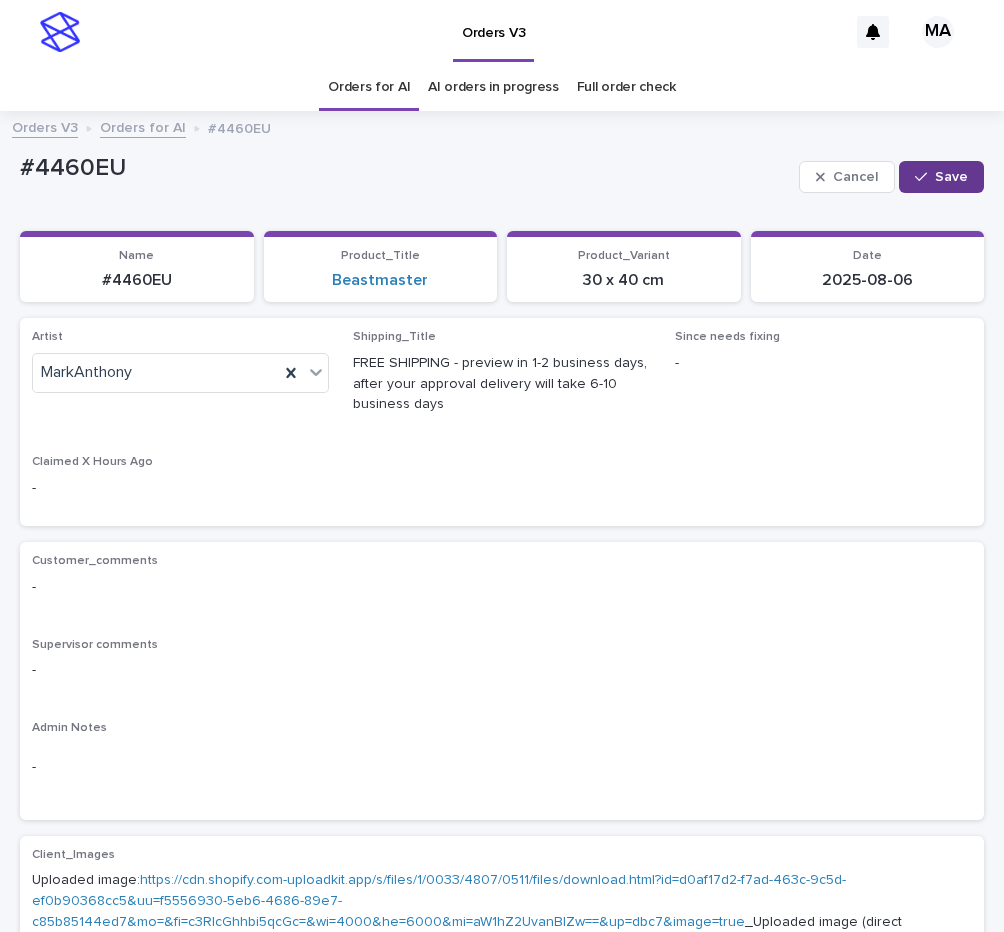 click on "Save" at bounding box center [951, 177] 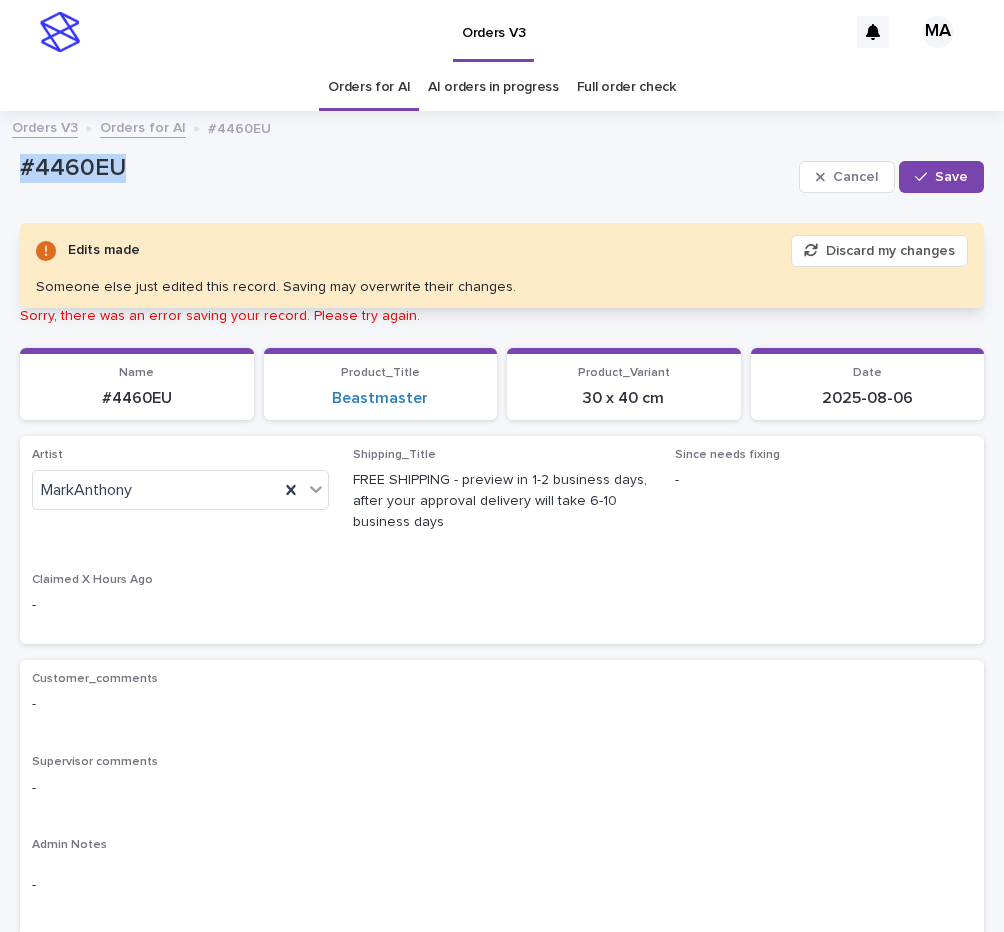 drag, startPoint x: 147, startPoint y: 170, endPoint x: -8, endPoint y: 176, distance: 155.11609 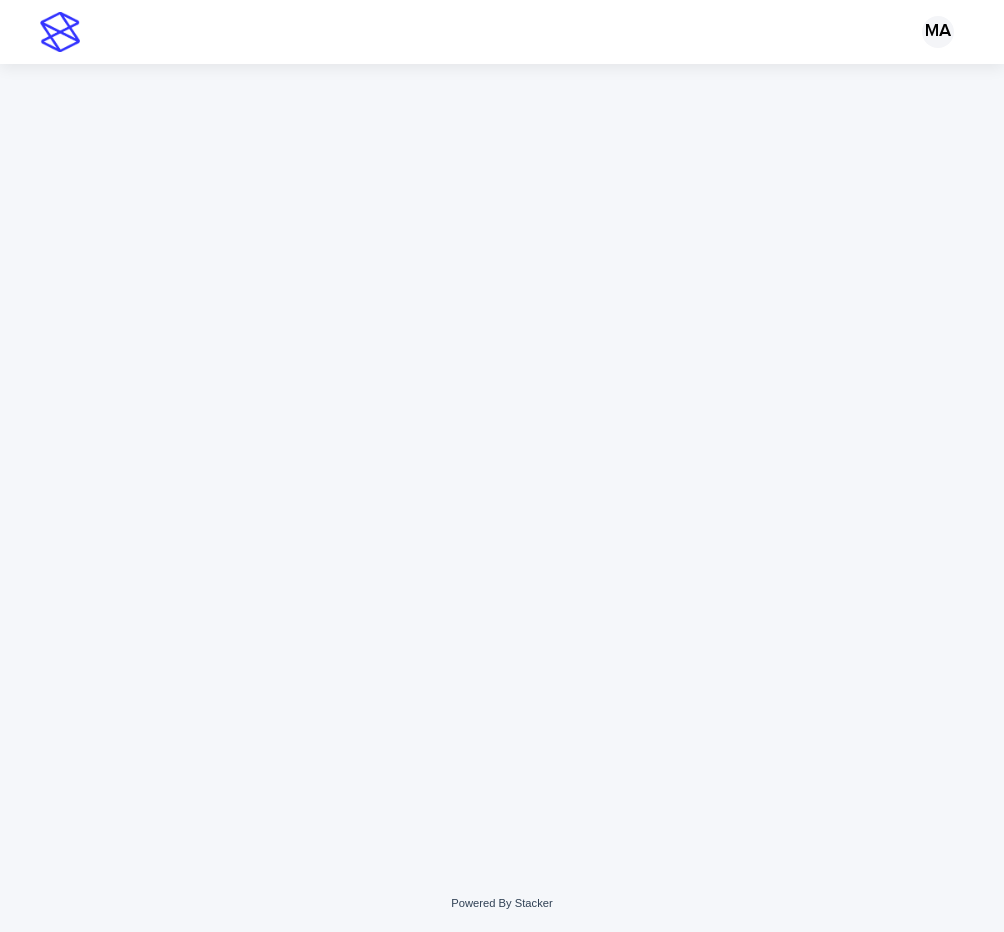 scroll, scrollTop: 0, scrollLeft: 0, axis: both 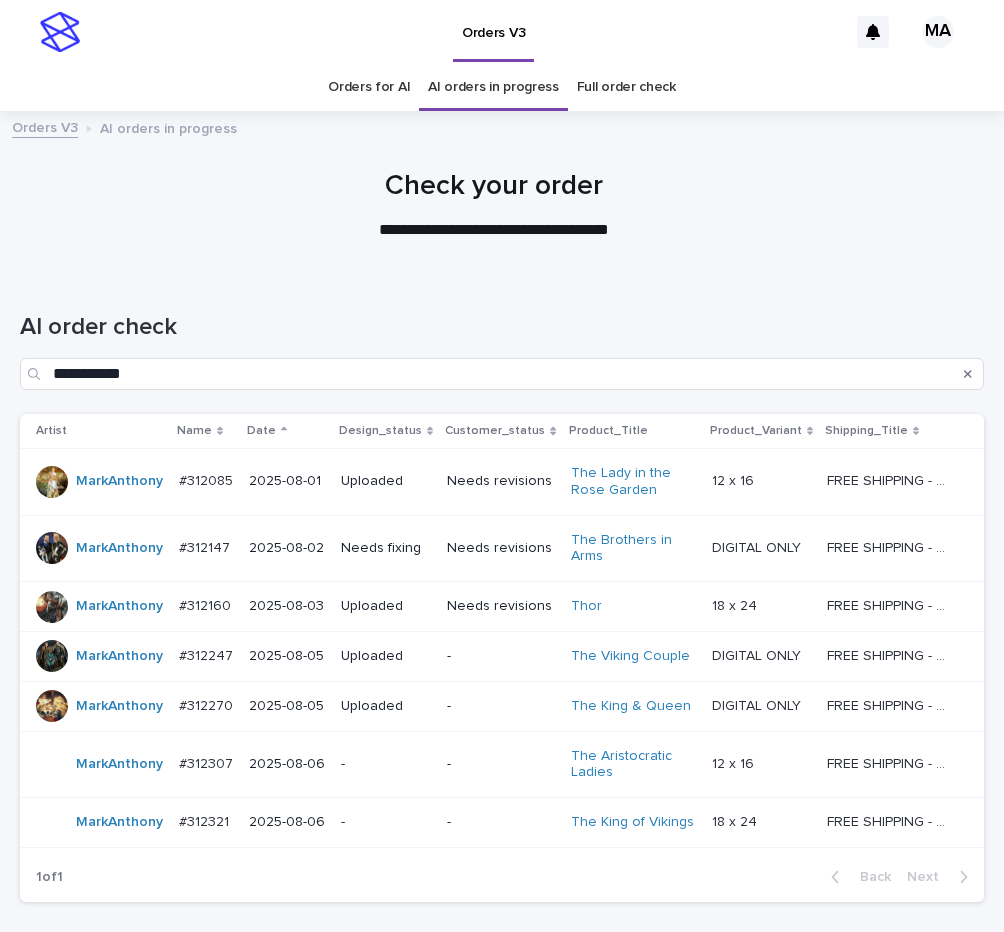 click at bounding box center (493, 197) 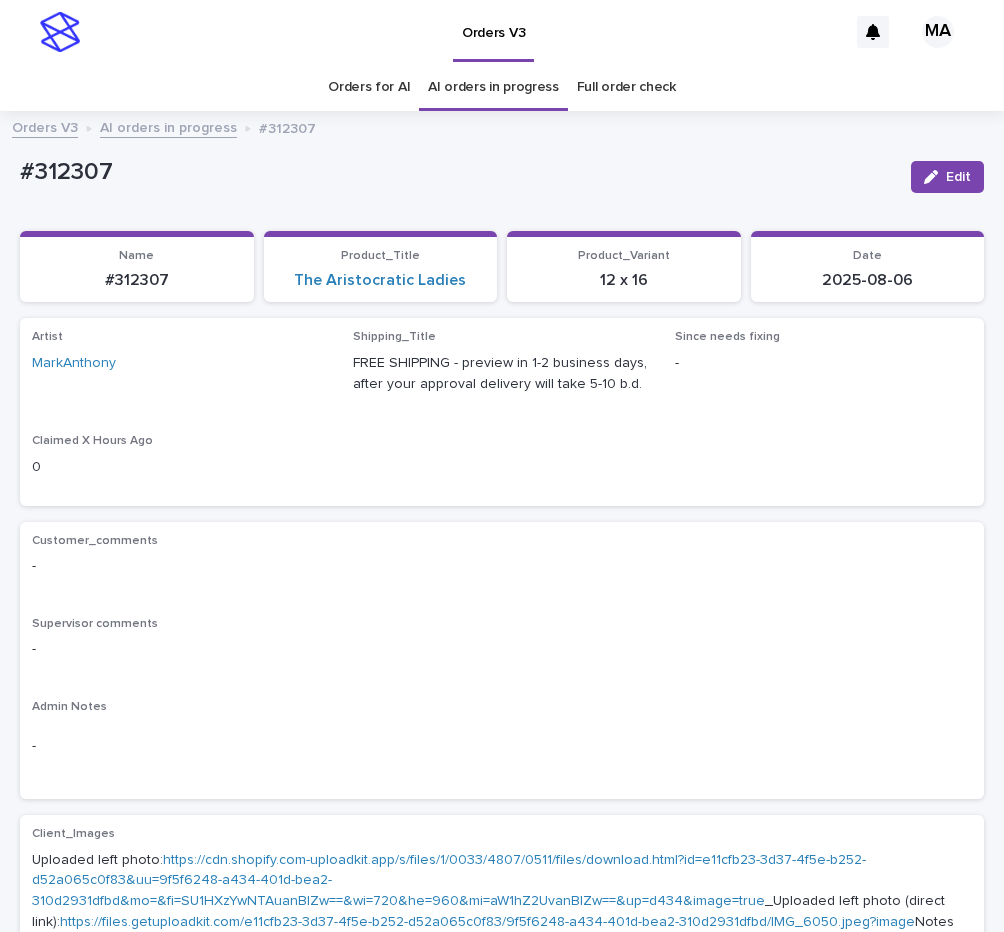 click on "#312307" at bounding box center (457, 170) 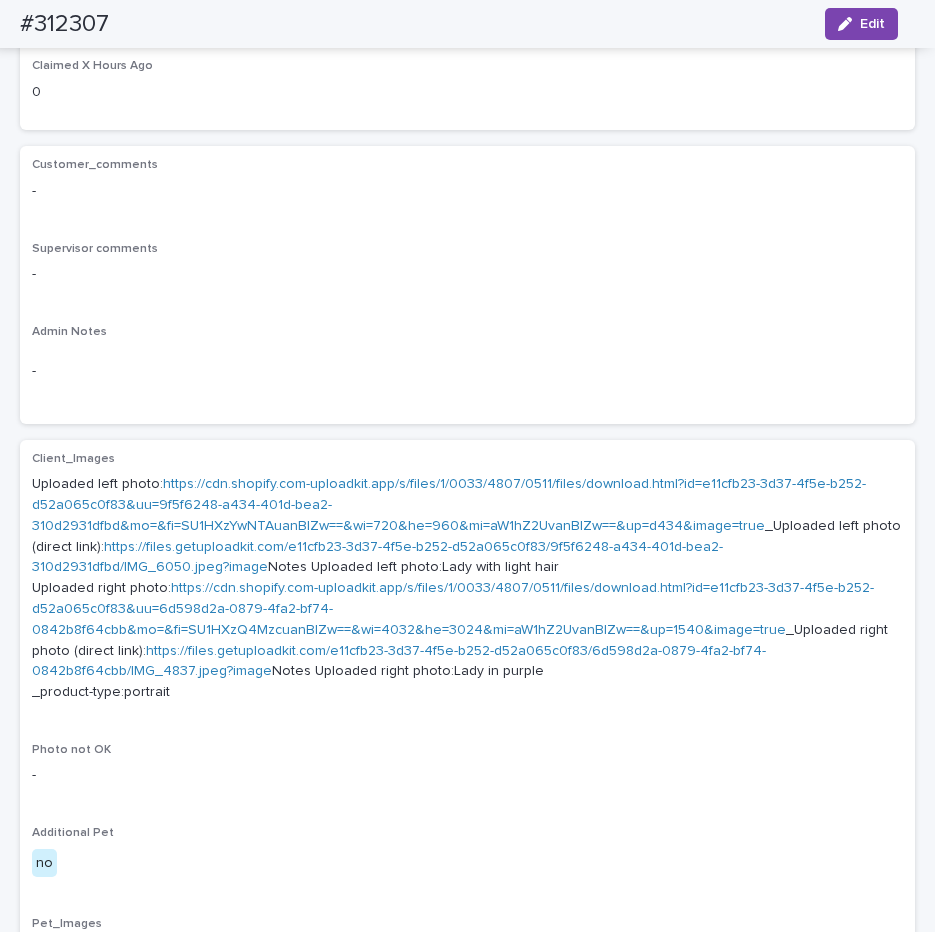 scroll, scrollTop: 252, scrollLeft: 0, axis: vertical 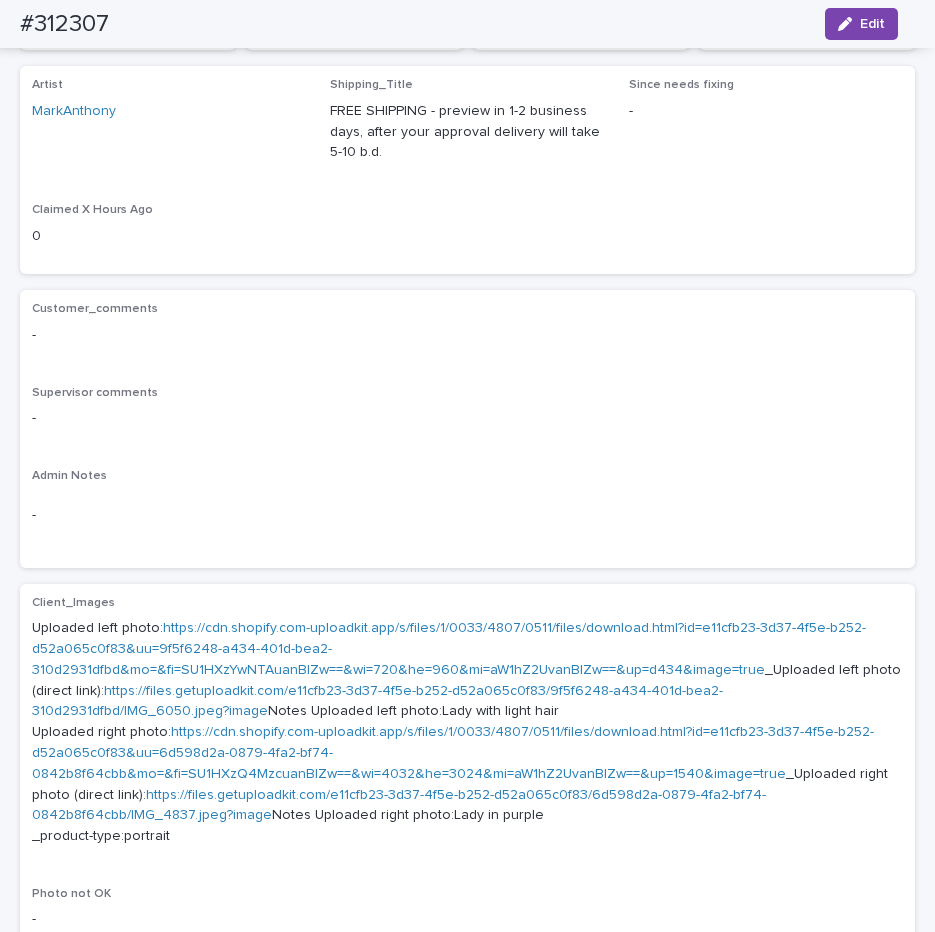 click on "https://cdn.shopify.com-uploadkit.app/s/files/1/0033/4807/0511/files/download.html?id=e11cfb23-3d37-4f5e-b252-d52a065c0f83&uu=9f5f6248-a434-401d-bea2-310d2931dfbd&mo=&fi=SU1HXzYwNTAuanBlZw==&wi=720&he=960&mi=aW1hZ2UvanBlZw==&up=d434&image=true" at bounding box center [449, 649] 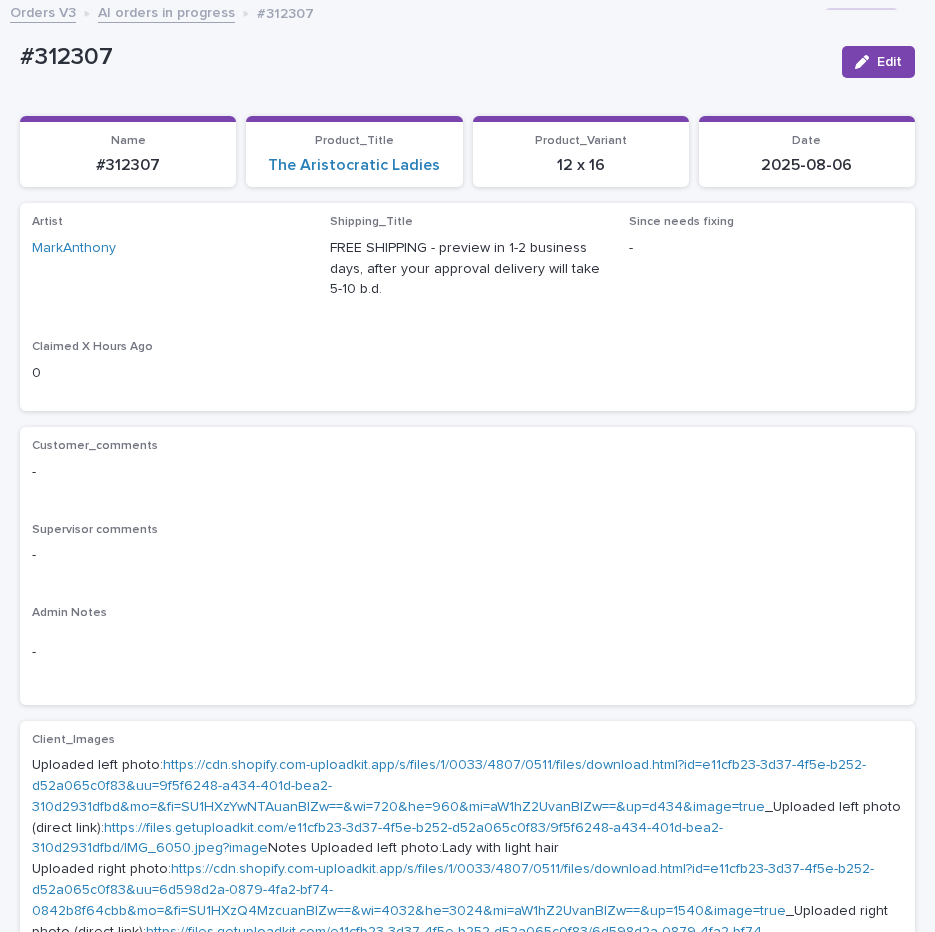 scroll, scrollTop: 0, scrollLeft: 0, axis: both 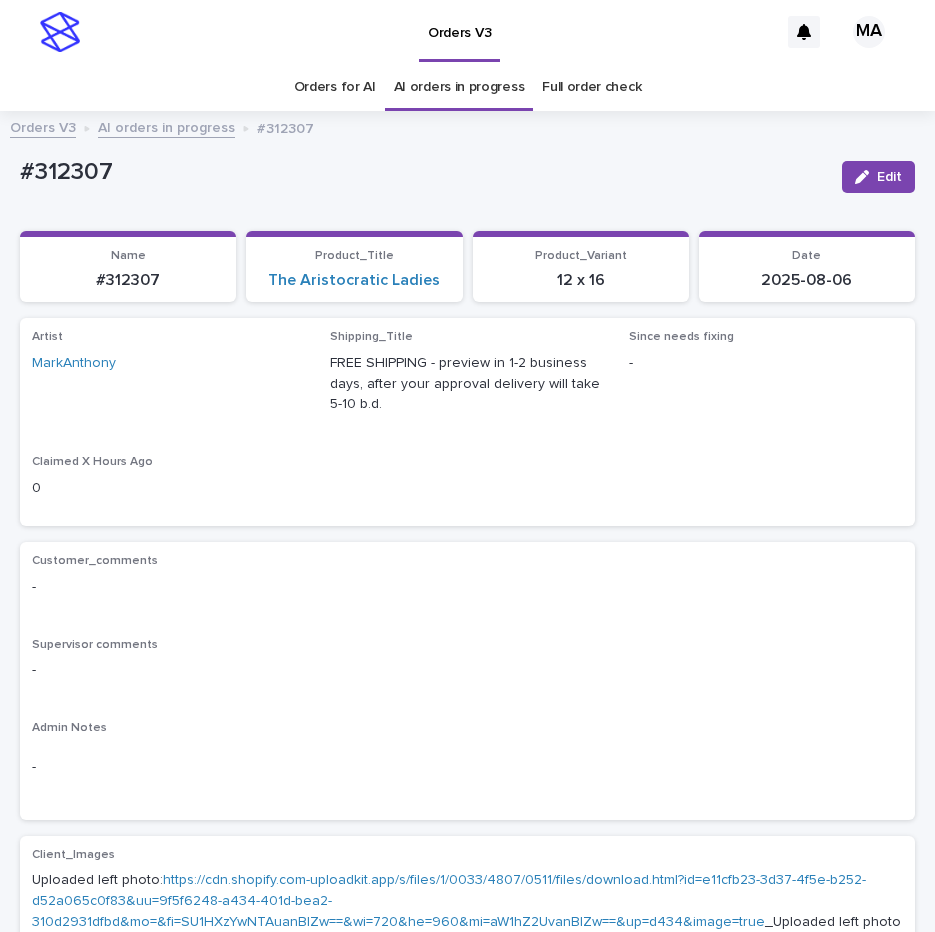 click on "AI orders in progress" at bounding box center [166, 126] 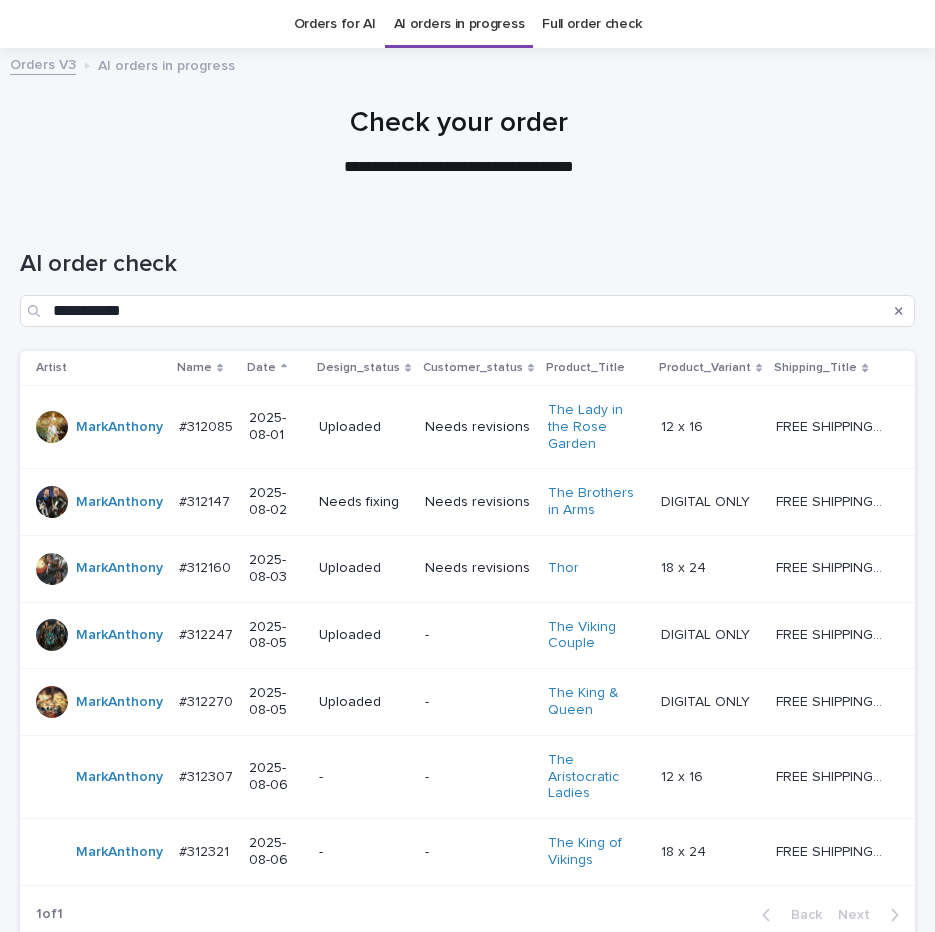 scroll, scrollTop: 64, scrollLeft: 0, axis: vertical 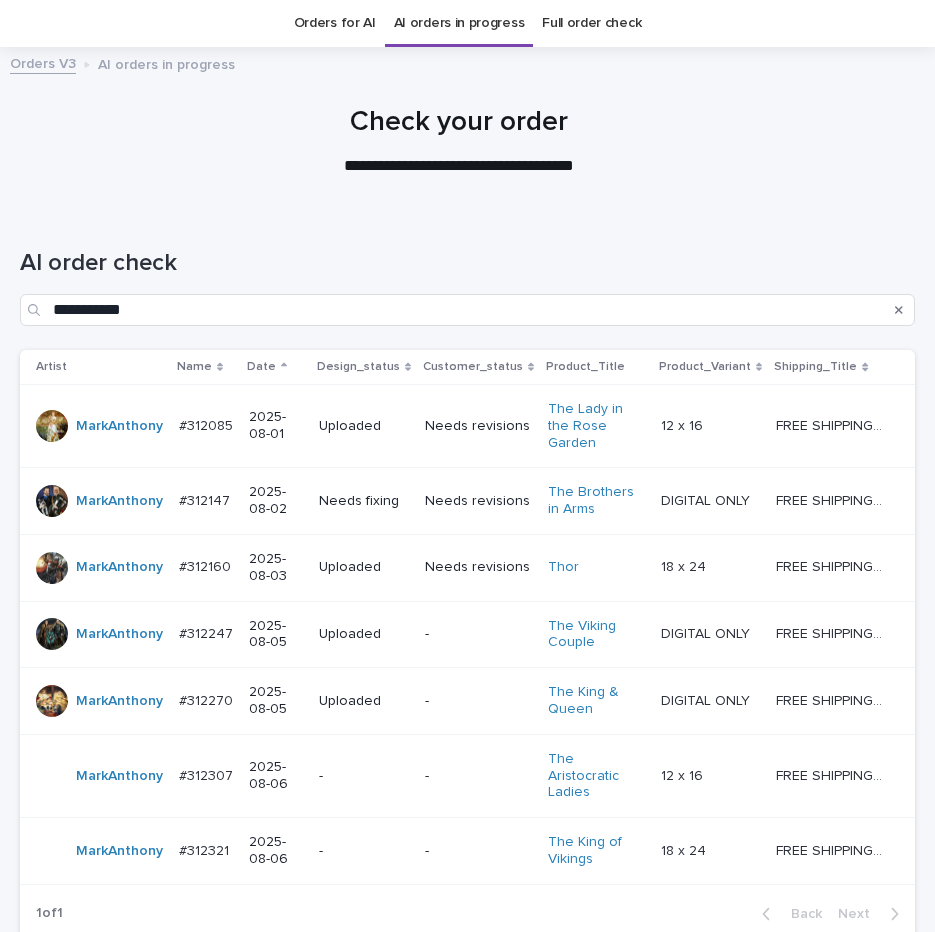 click on "AI order check" at bounding box center (467, 263) 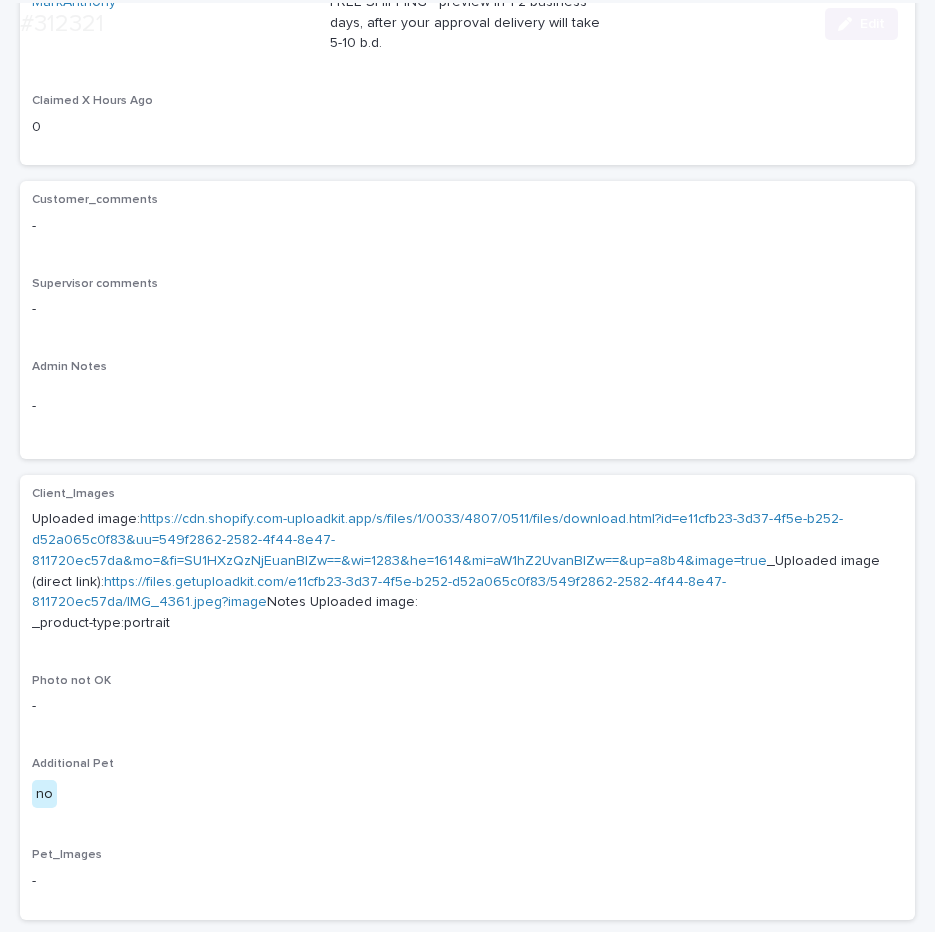 scroll, scrollTop: 420, scrollLeft: 0, axis: vertical 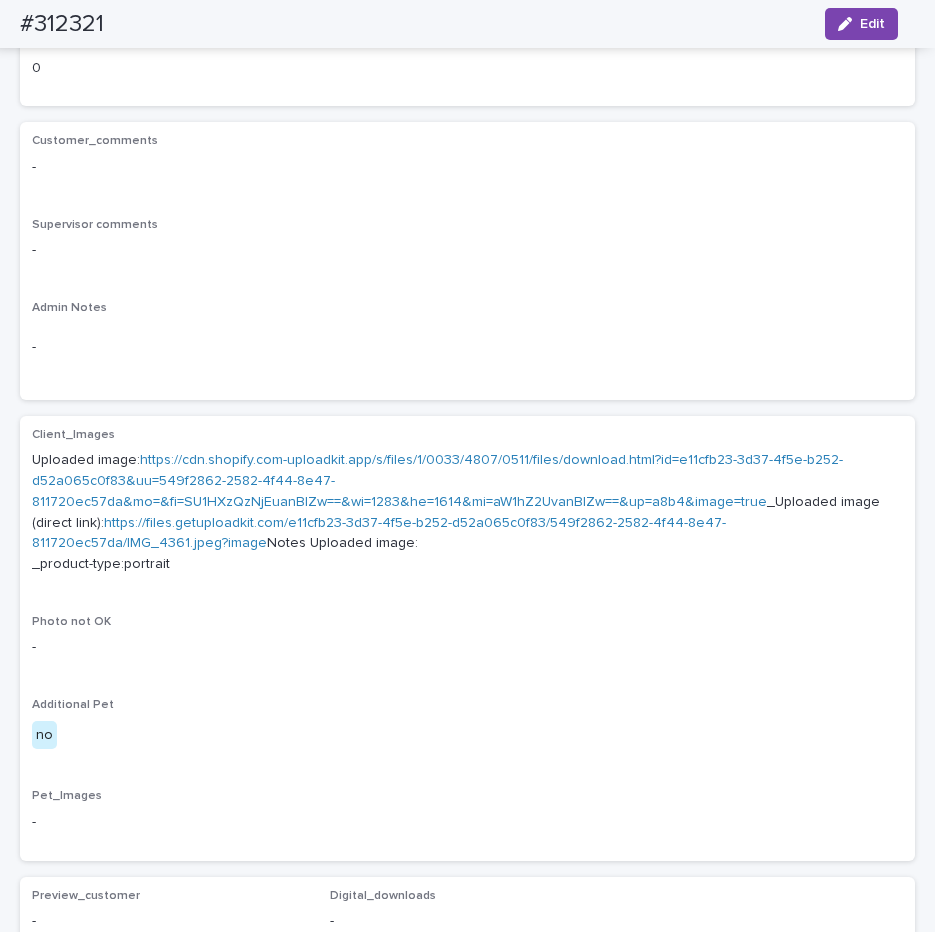 click on "https://cdn.shopify.com-uploadkit.app/s/files/1/0033/4807/0511/files/download.html?id=e11cfb23-3d37-4f5e-b252-d52a065c0f83&uu=549f2862-2582-4f44-8e47-811720ec57da&mo=&fi=SU1HXzQzNjEuanBlZw==&wi=1283&he=1614&mi=aW1hZ2UvanBlZw==&up=a8b4&image=true" at bounding box center [437, 481] 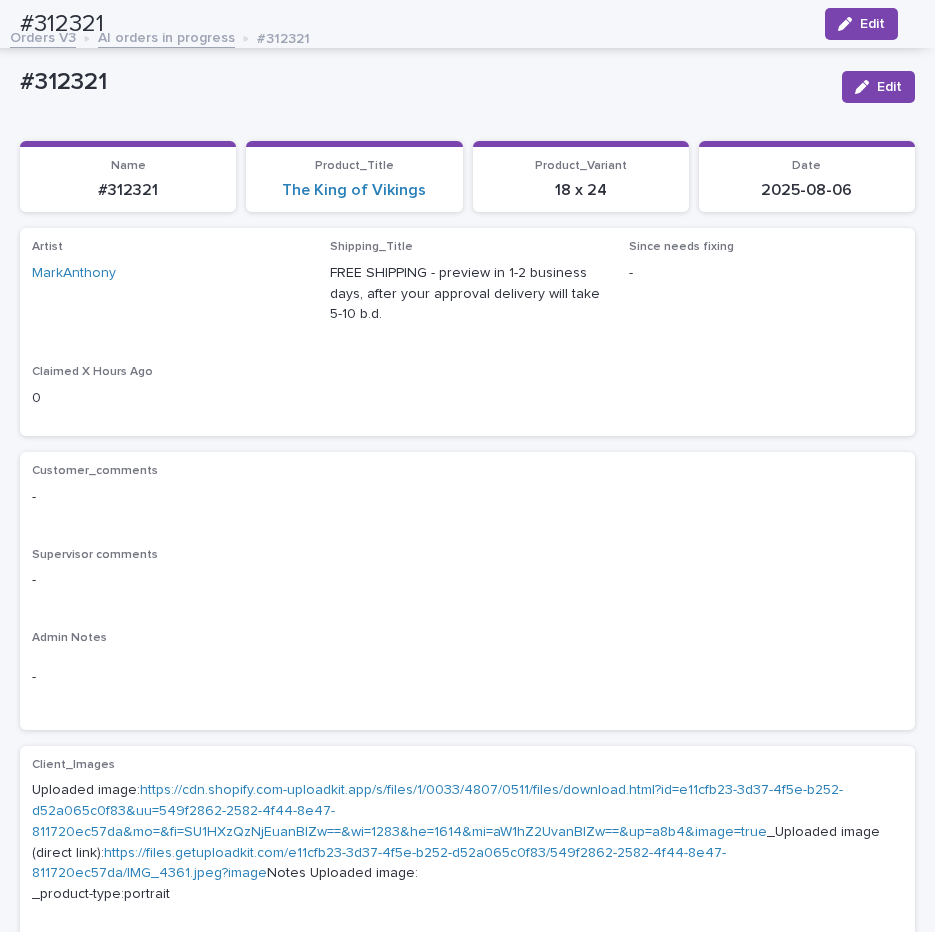 scroll, scrollTop: 0, scrollLeft: 0, axis: both 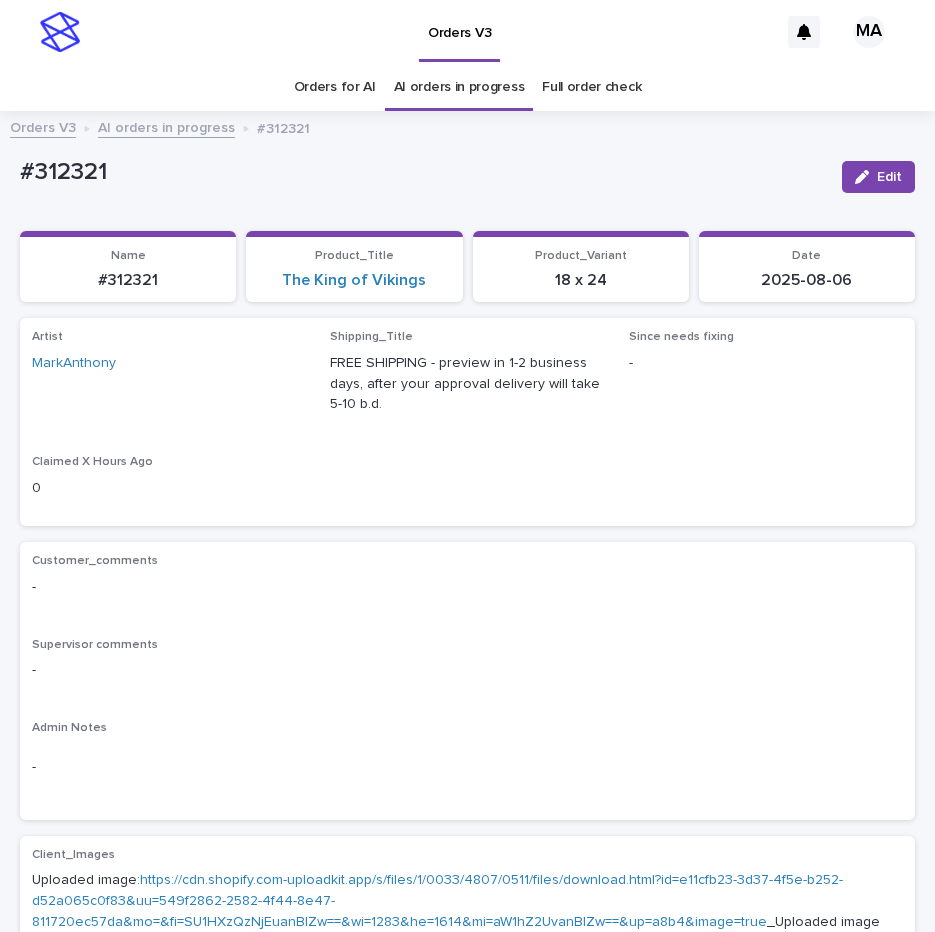click on "AI orders in progress" at bounding box center [166, 126] 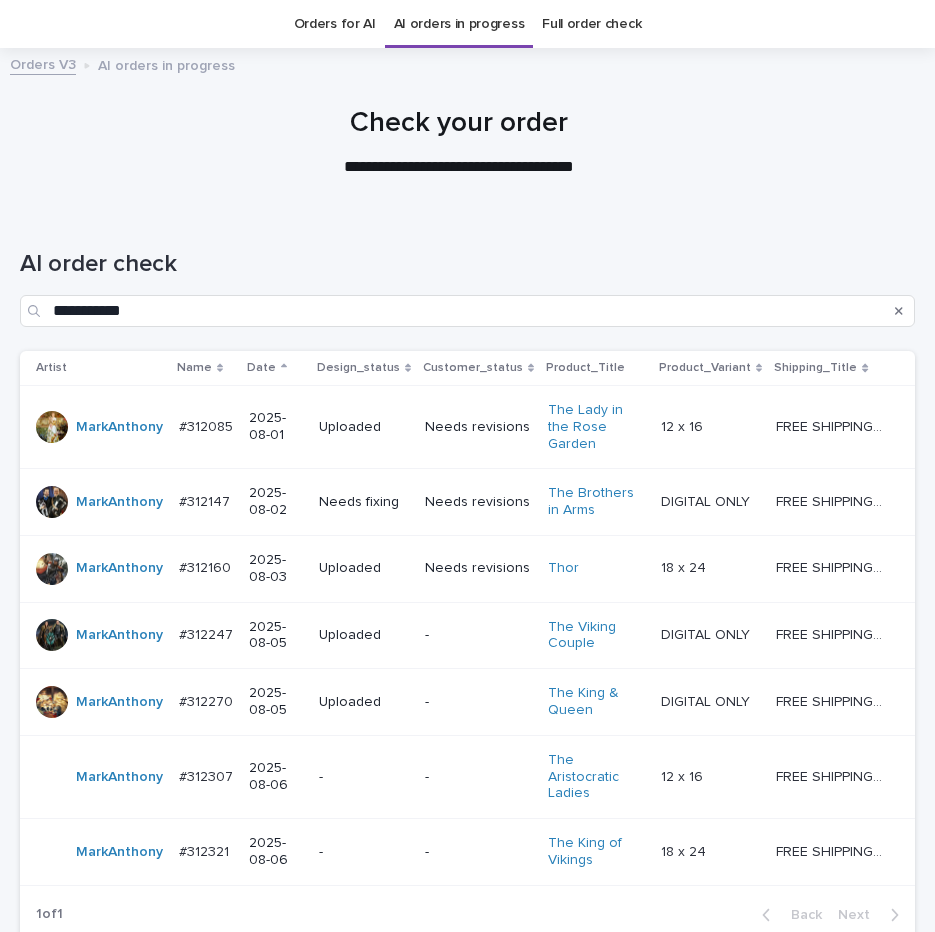 scroll, scrollTop: 64, scrollLeft: 0, axis: vertical 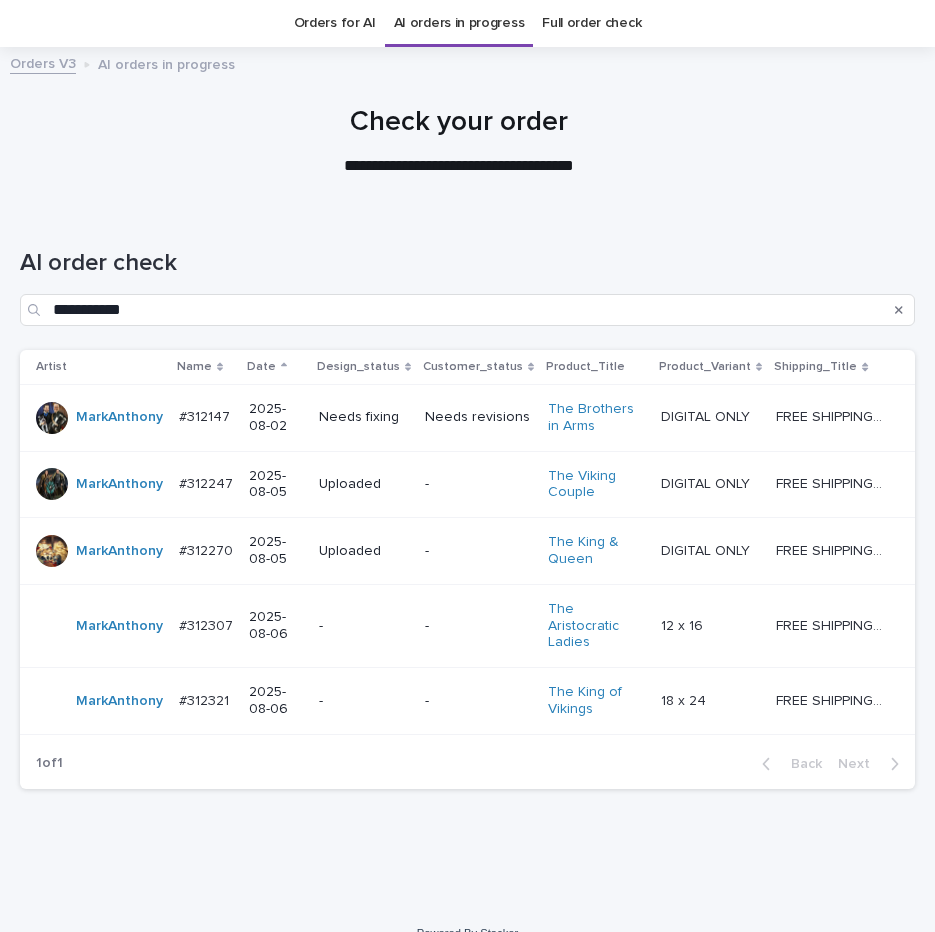 click on "**********" at bounding box center [467, 557] 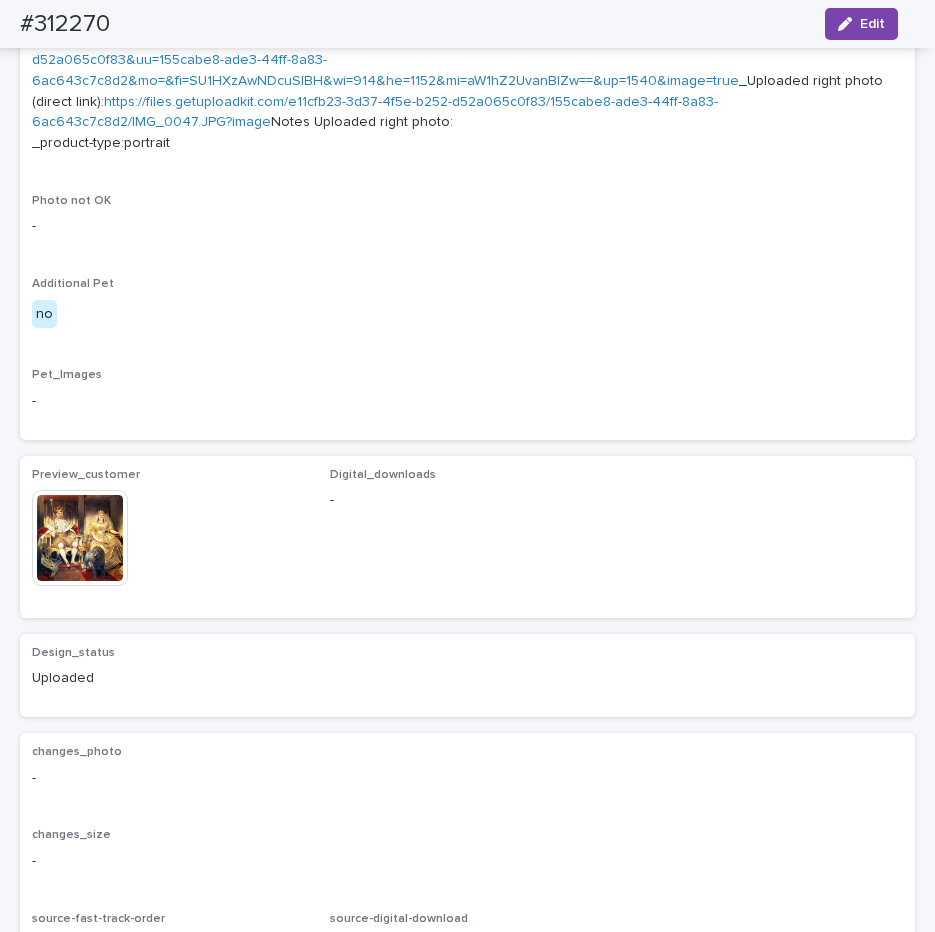 scroll, scrollTop: 1092, scrollLeft: 0, axis: vertical 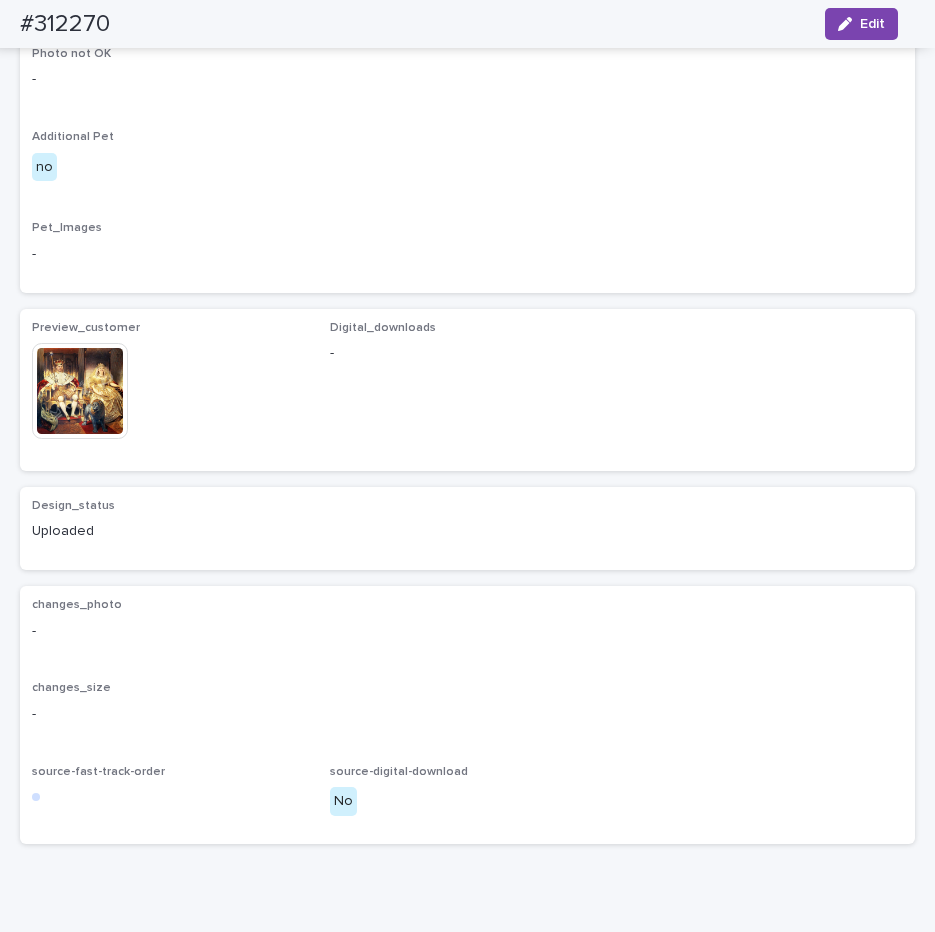 click at bounding box center [80, 391] 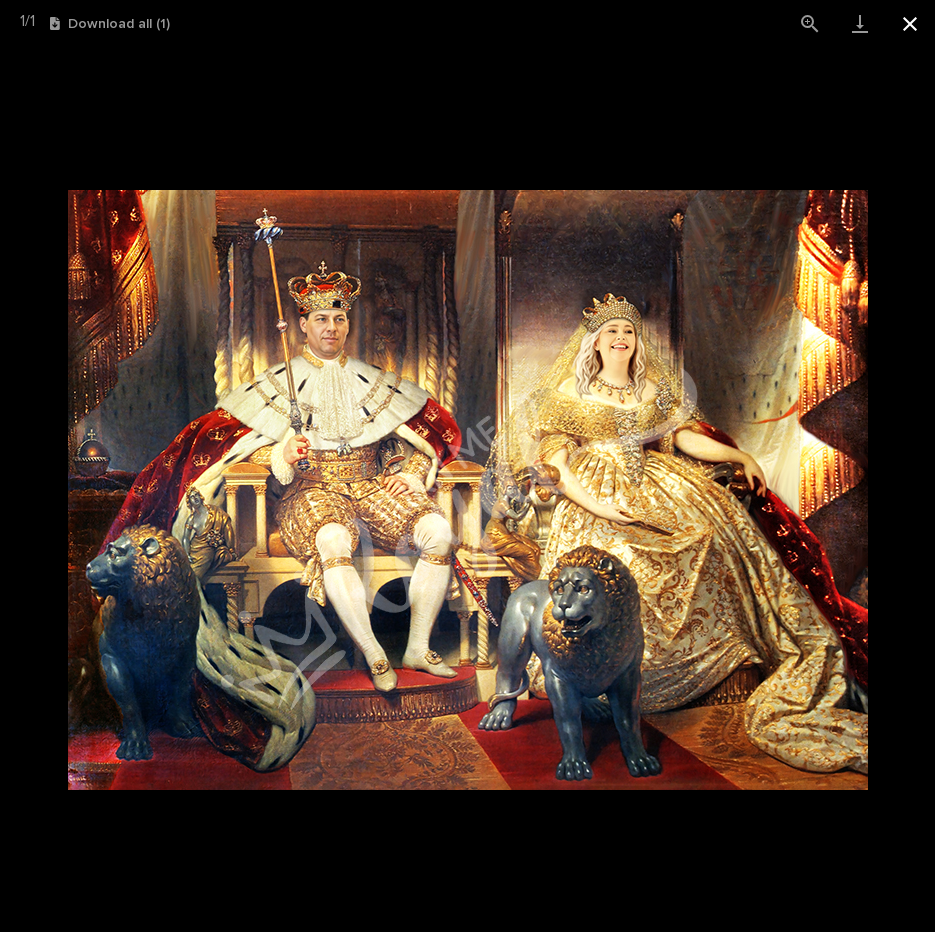 click at bounding box center (910, 23) 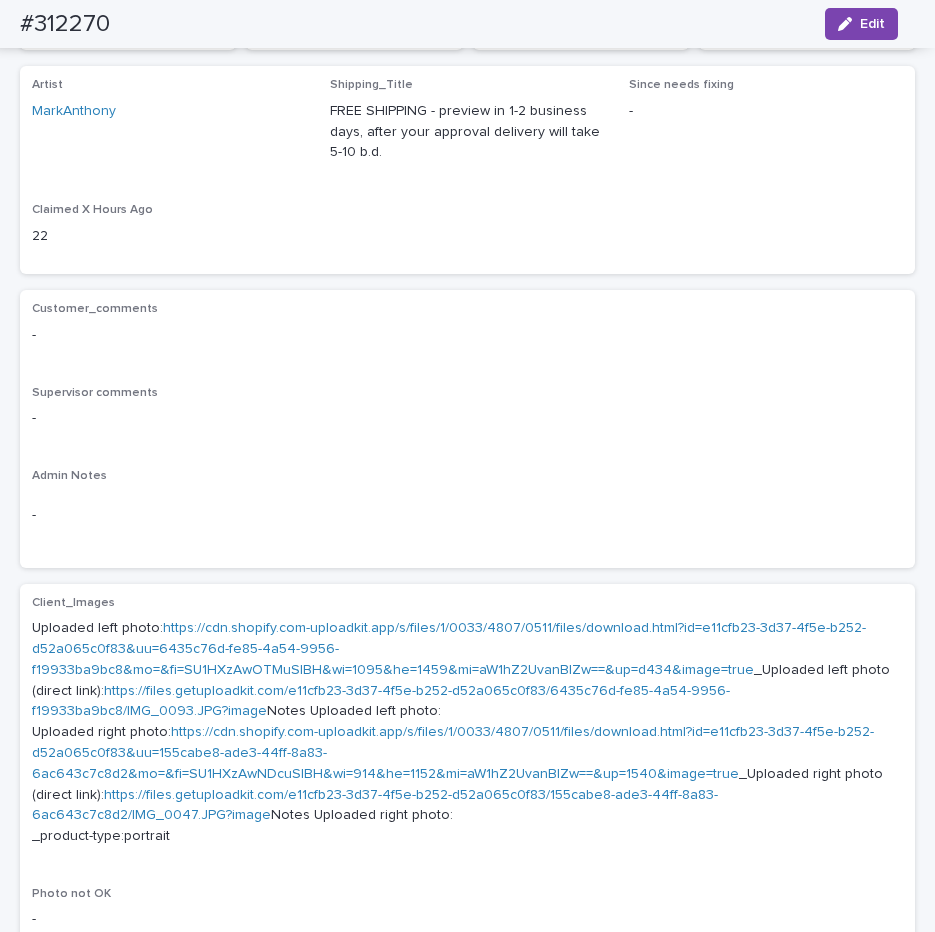 scroll, scrollTop: 0, scrollLeft: 0, axis: both 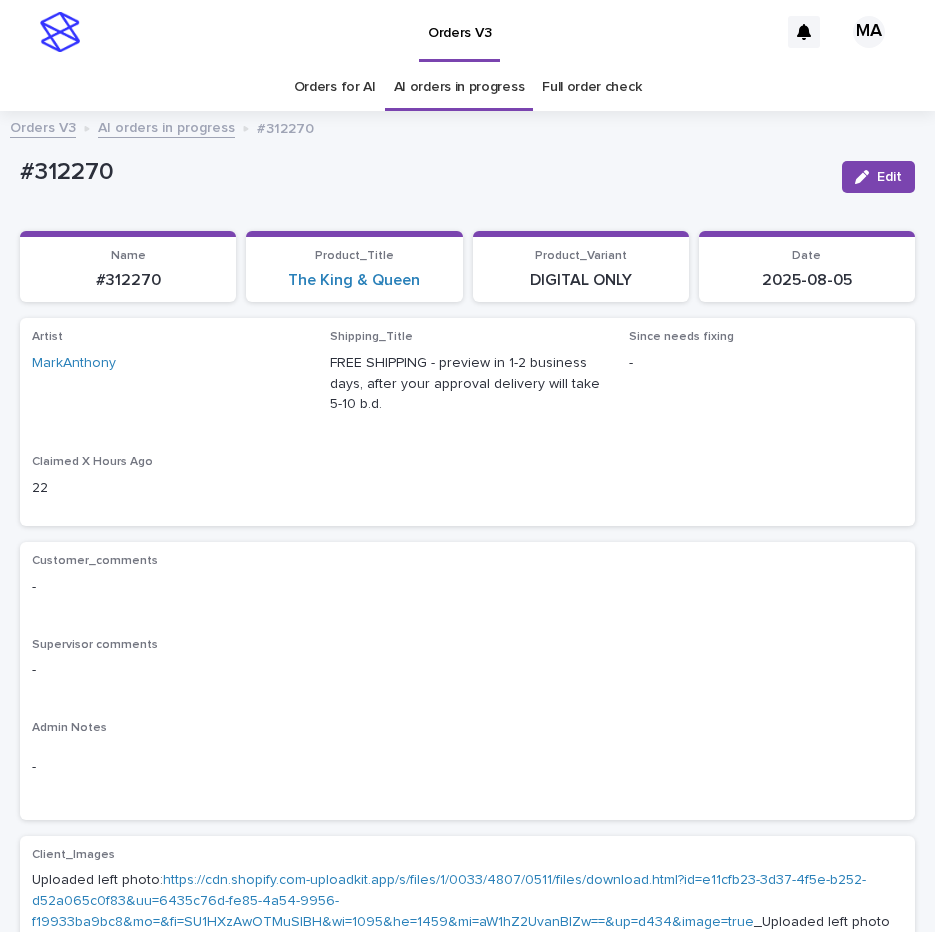 click on "AI orders in progress" at bounding box center [166, 126] 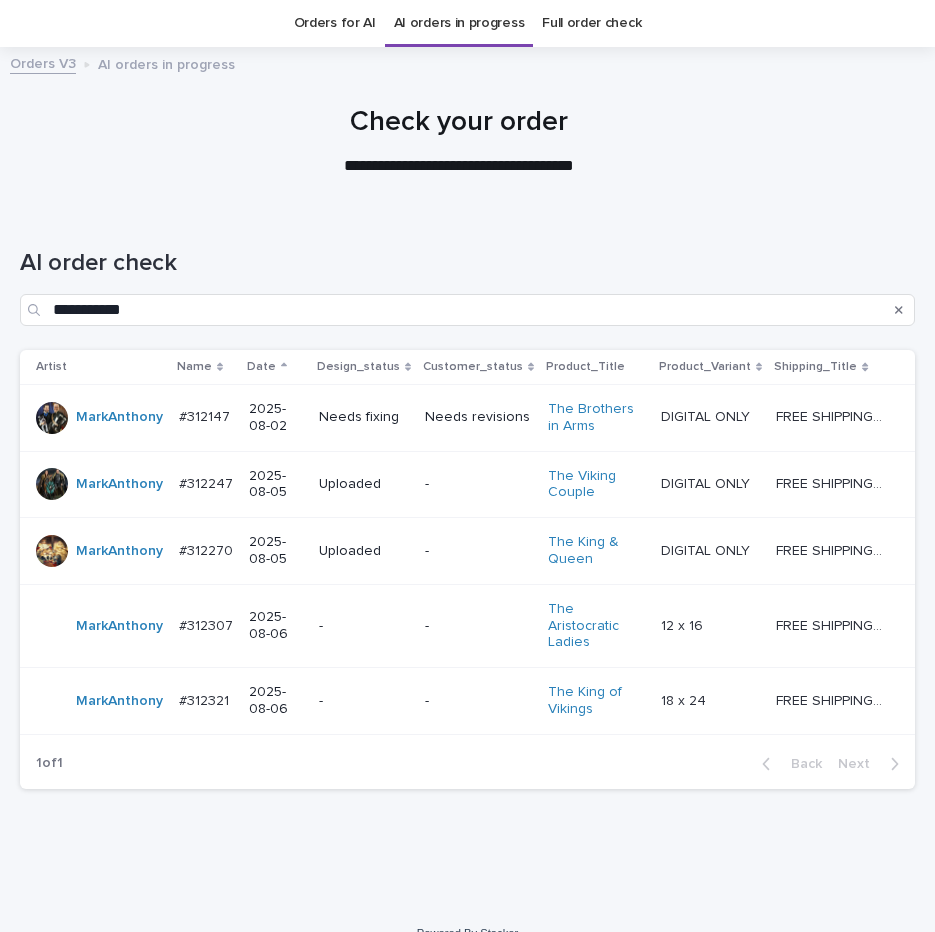 scroll, scrollTop: 27, scrollLeft: 0, axis: vertical 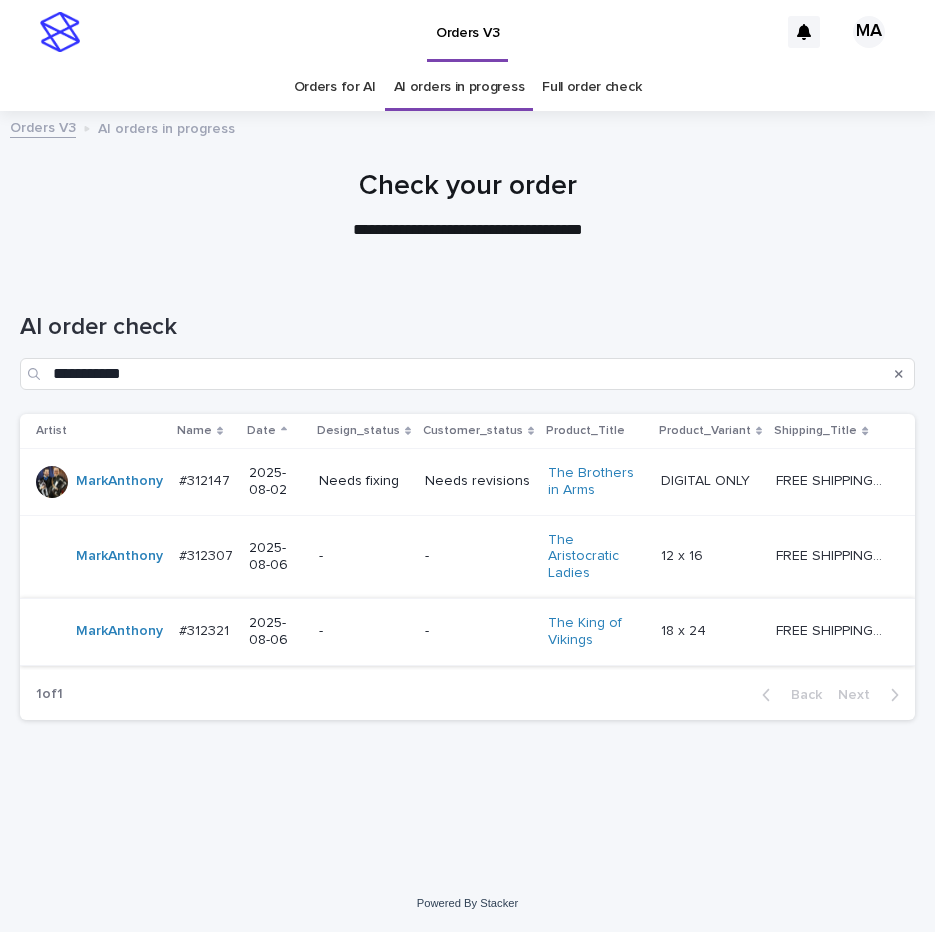 drag, startPoint x: 412, startPoint y: 735, endPoint x: 453, endPoint y: 595, distance: 145.88008 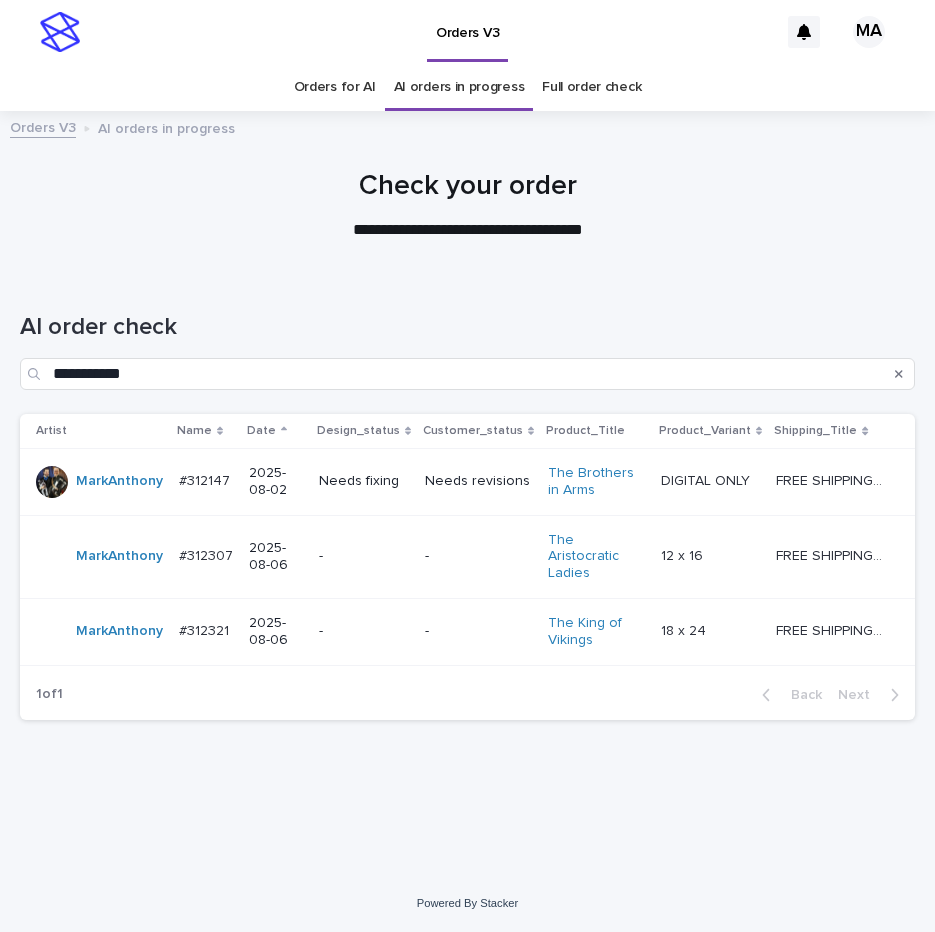 click on "-" at bounding box center (478, 554) 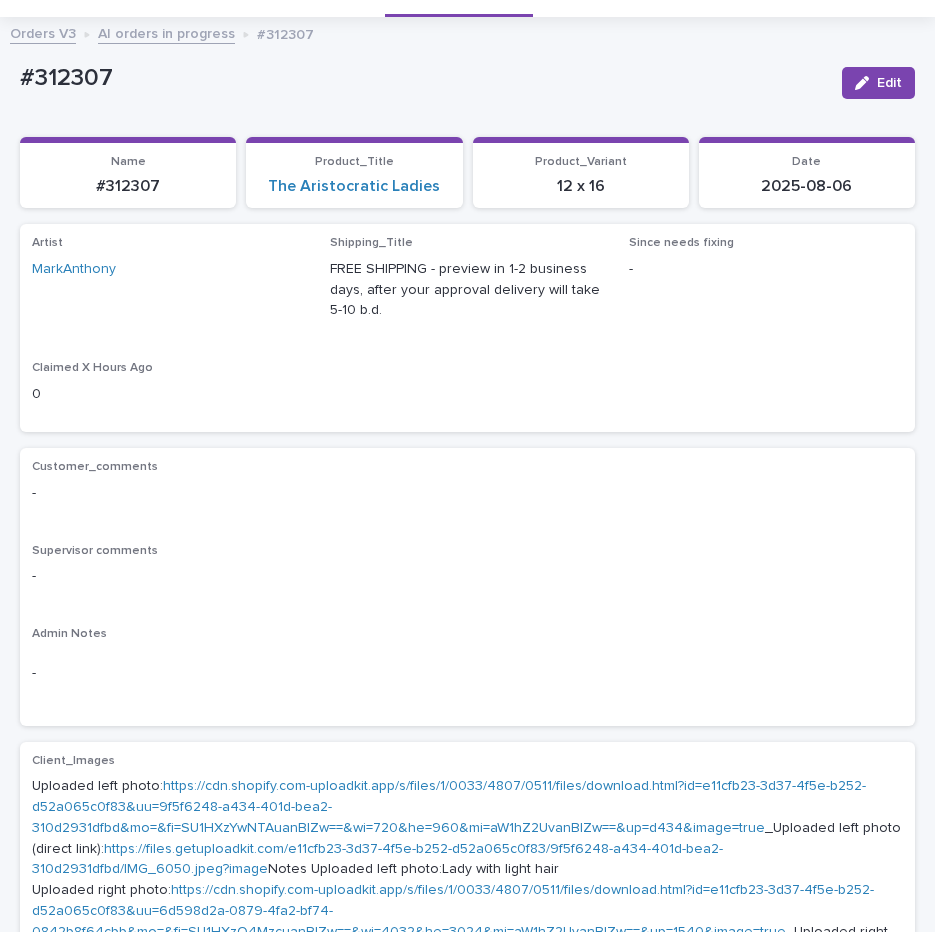 scroll, scrollTop: 252, scrollLeft: 0, axis: vertical 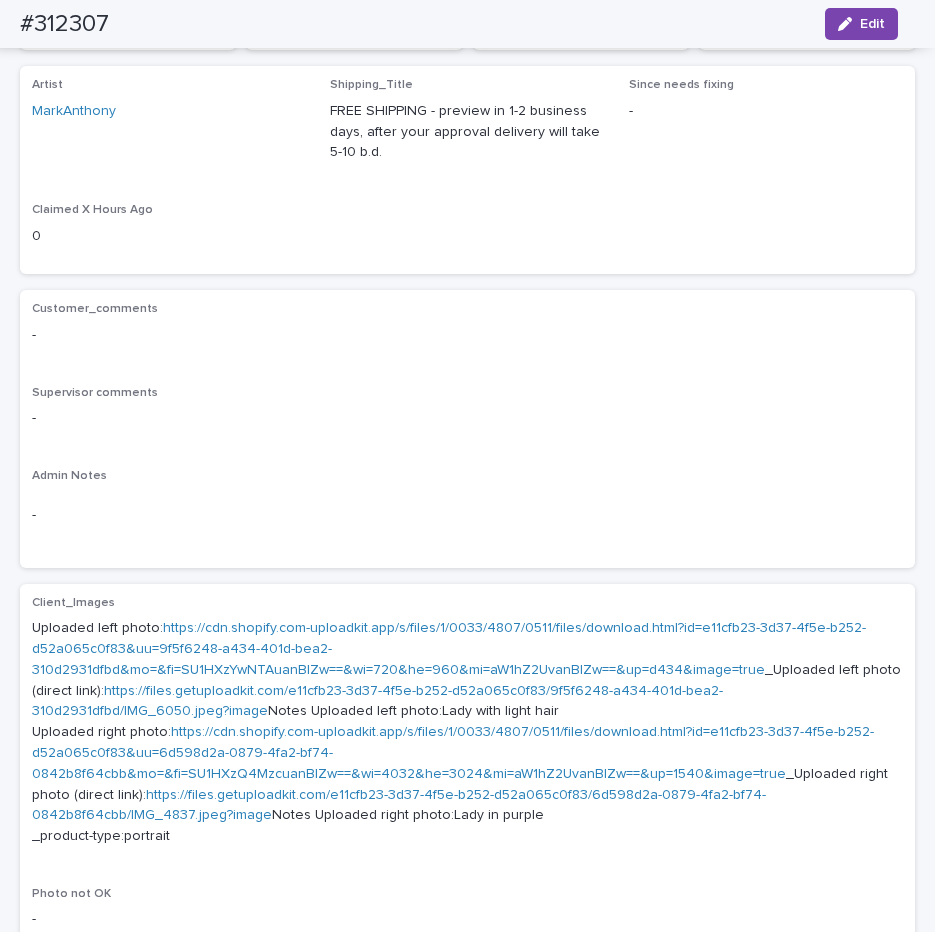 click on "https://cdn.shopify.com-uploadkit.app/s/files/1/0033/4807/0511/files/download.html?id=e11cfb23-3d37-4f5e-b252-d52a065c0f83&uu=9f5f6248-a434-401d-bea2-310d2931dfbd&mo=&fi=SU1HXzYwNTAuanBlZw==&wi=720&he=960&mi=aW1hZ2UvanBlZw==&up=d434&image=true" at bounding box center [449, 649] 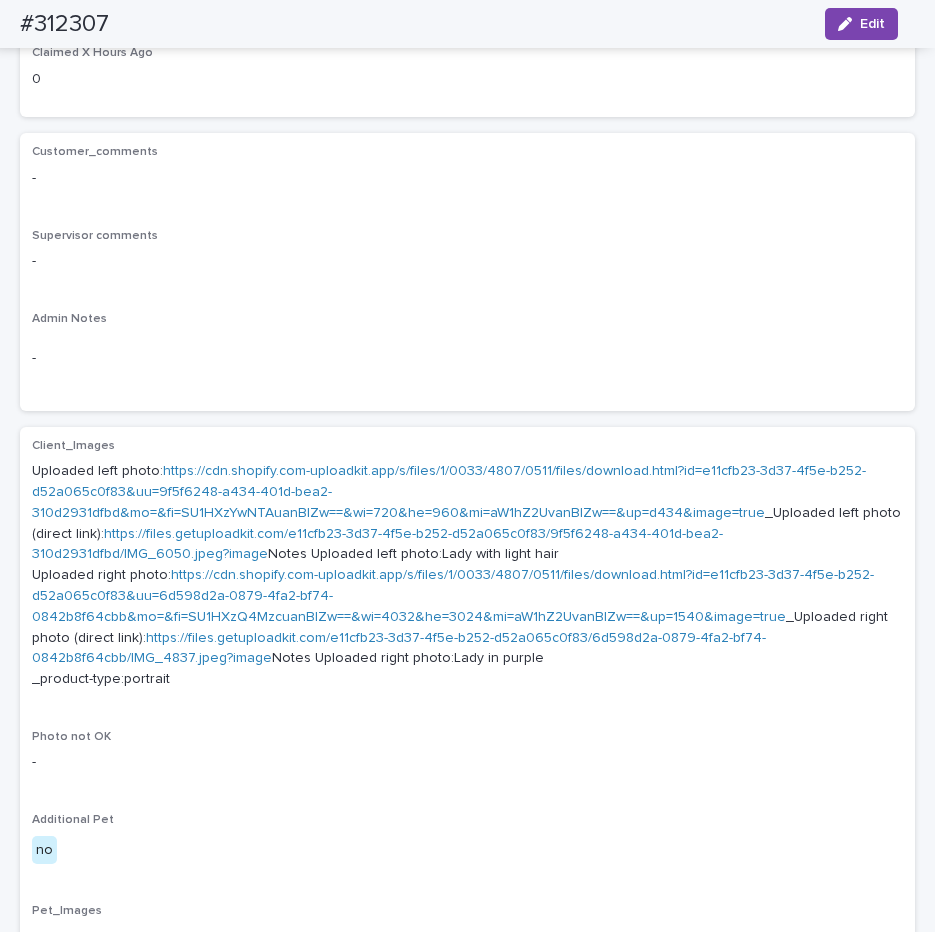 scroll, scrollTop: 420, scrollLeft: 0, axis: vertical 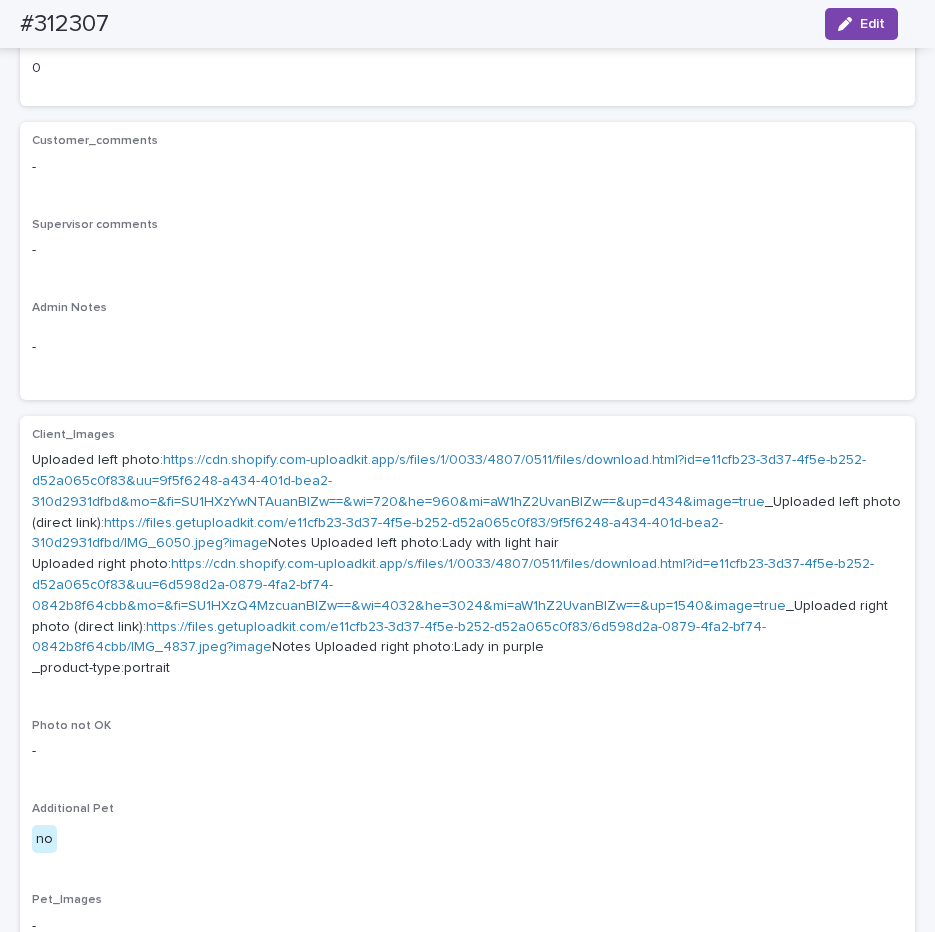 click on "https://cdn.shopify.com-uploadkit.app/s/files/1/0033/4807/0511/files/download.html?id=e11cfb23-3d37-4f5e-b252-d52a065c0f83&uu=6d598d2a-0879-4fa2-bf74-0842b8f64cbb&mo=&fi=SU1HXzQ4MzcuanBlZw==&wi=4032&he=3024&mi=aW1hZ2UvanBlZw==&up=1540&image=true" at bounding box center (453, 585) 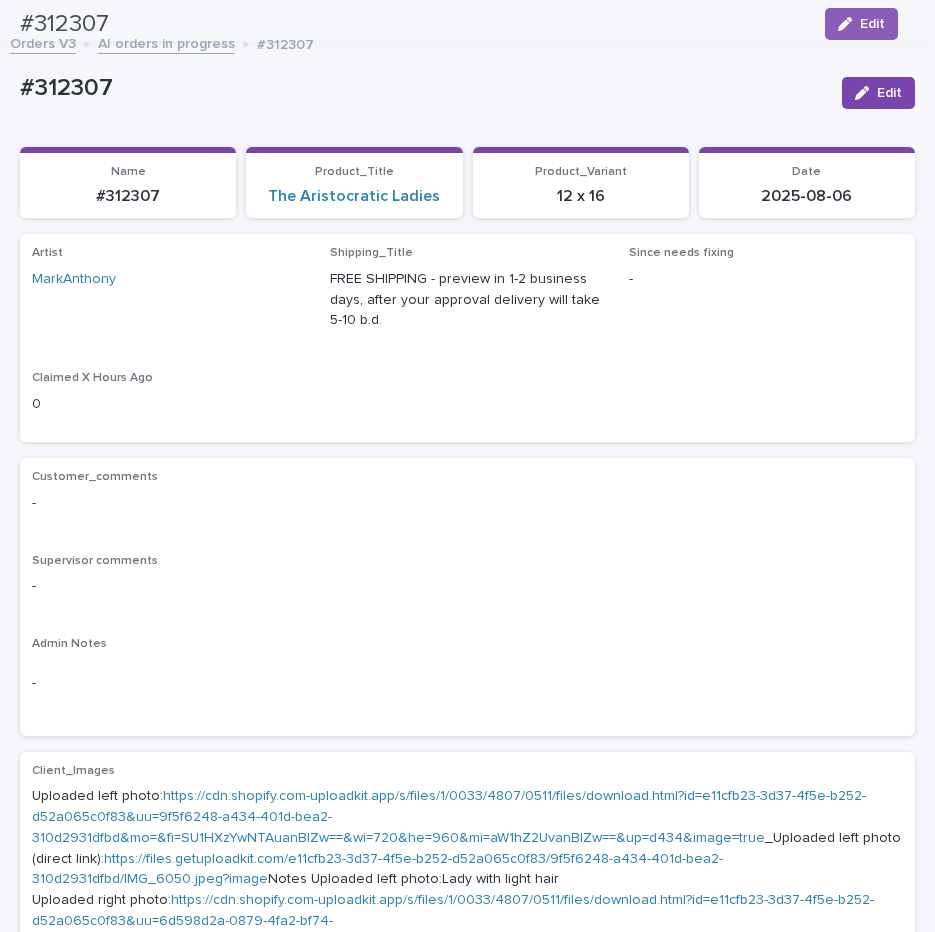 scroll, scrollTop: 0, scrollLeft: 0, axis: both 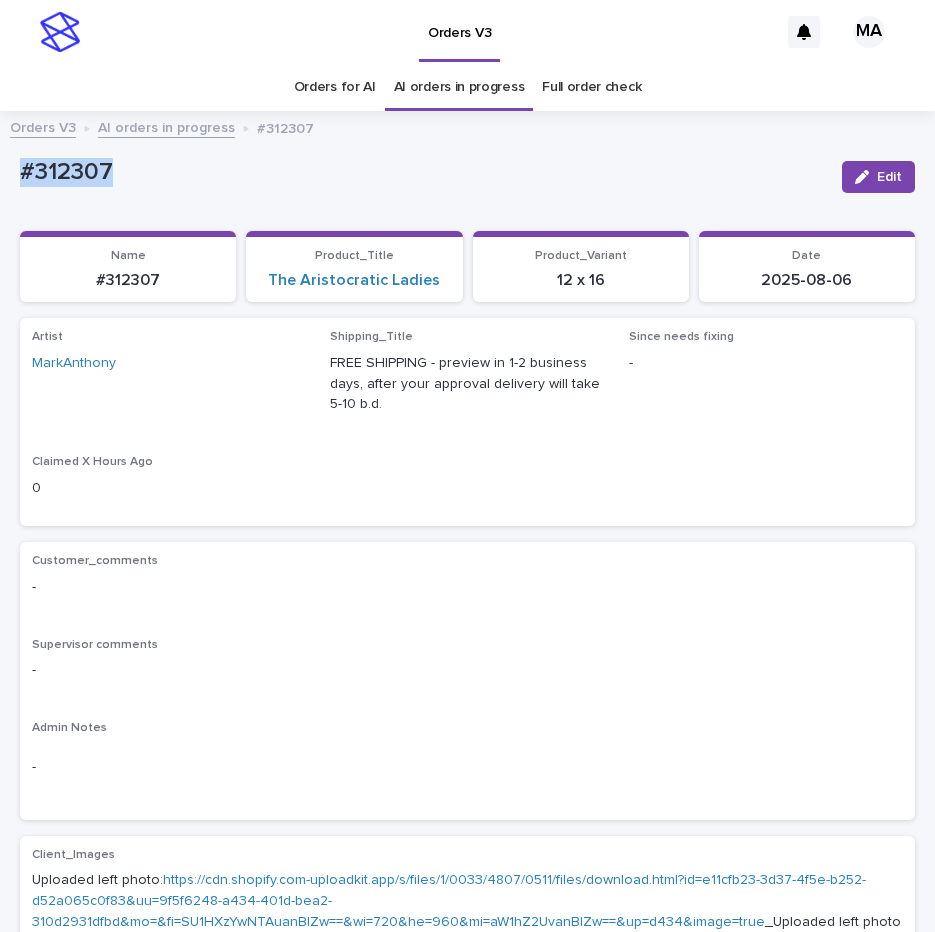 drag, startPoint x: 161, startPoint y: 182, endPoint x: -11, endPoint y: 185, distance: 172.02615 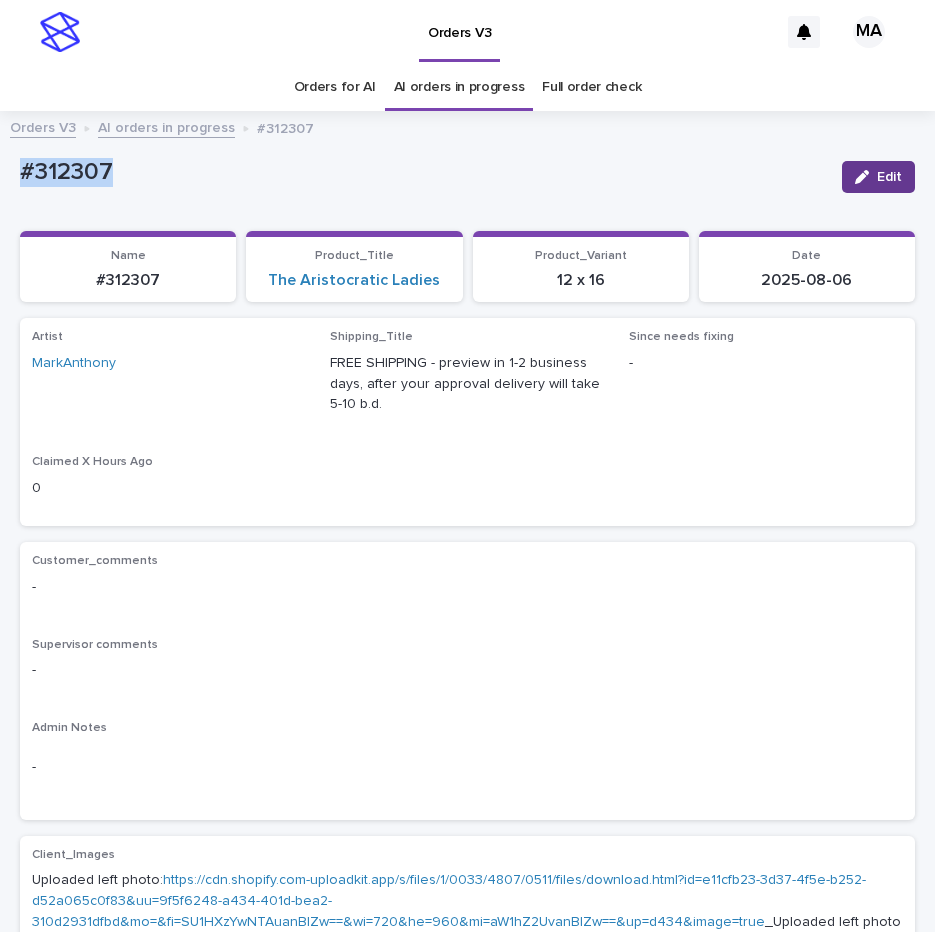 click on "Edit" at bounding box center (878, 177) 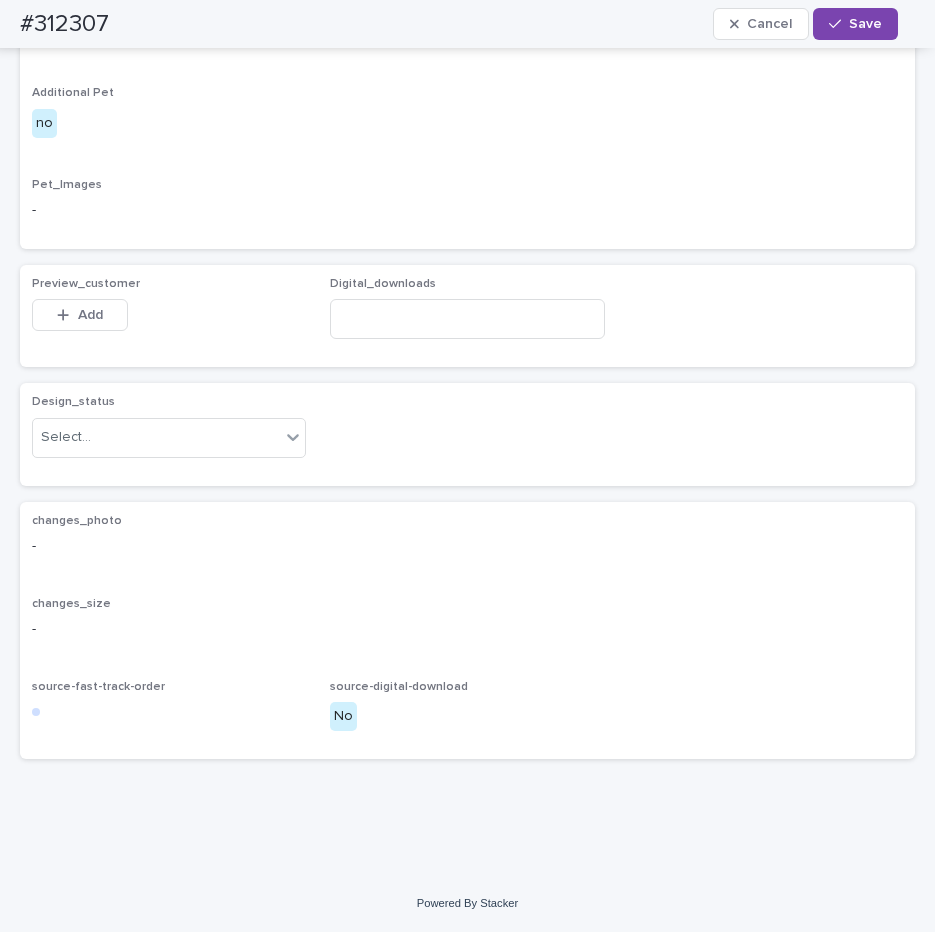 scroll, scrollTop: 1197, scrollLeft: 0, axis: vertical 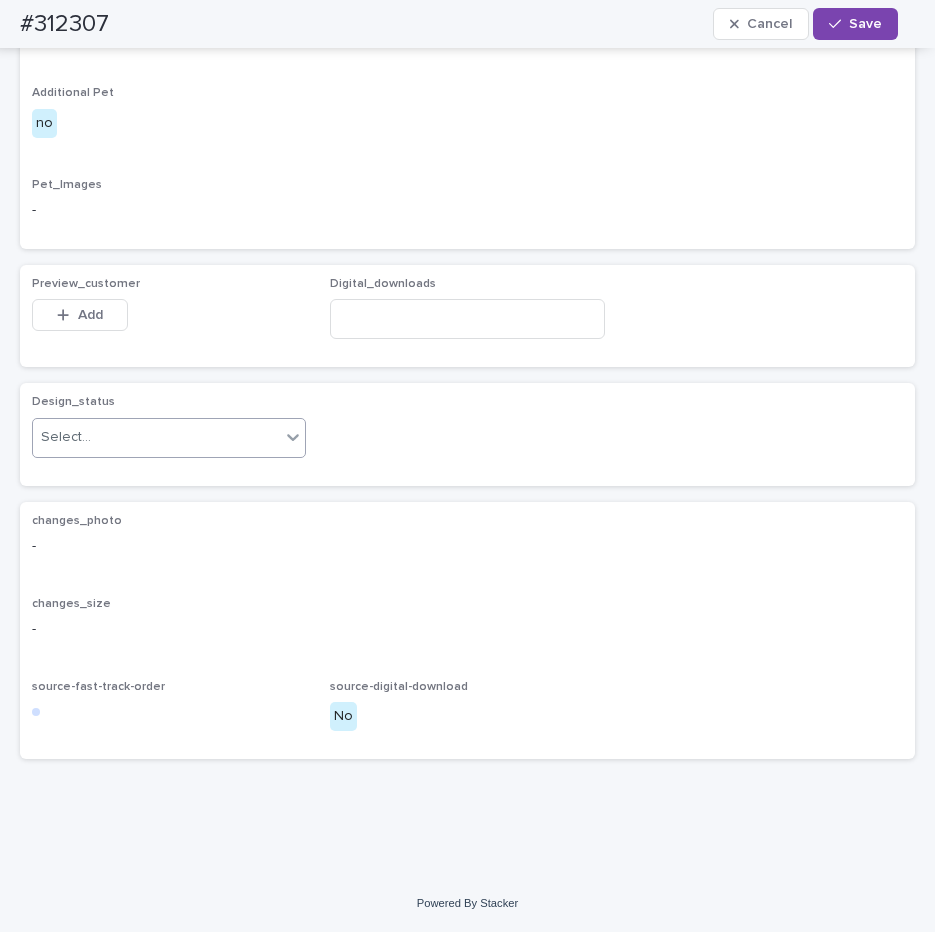 click on "Select..." at bounding box center [156, 437] 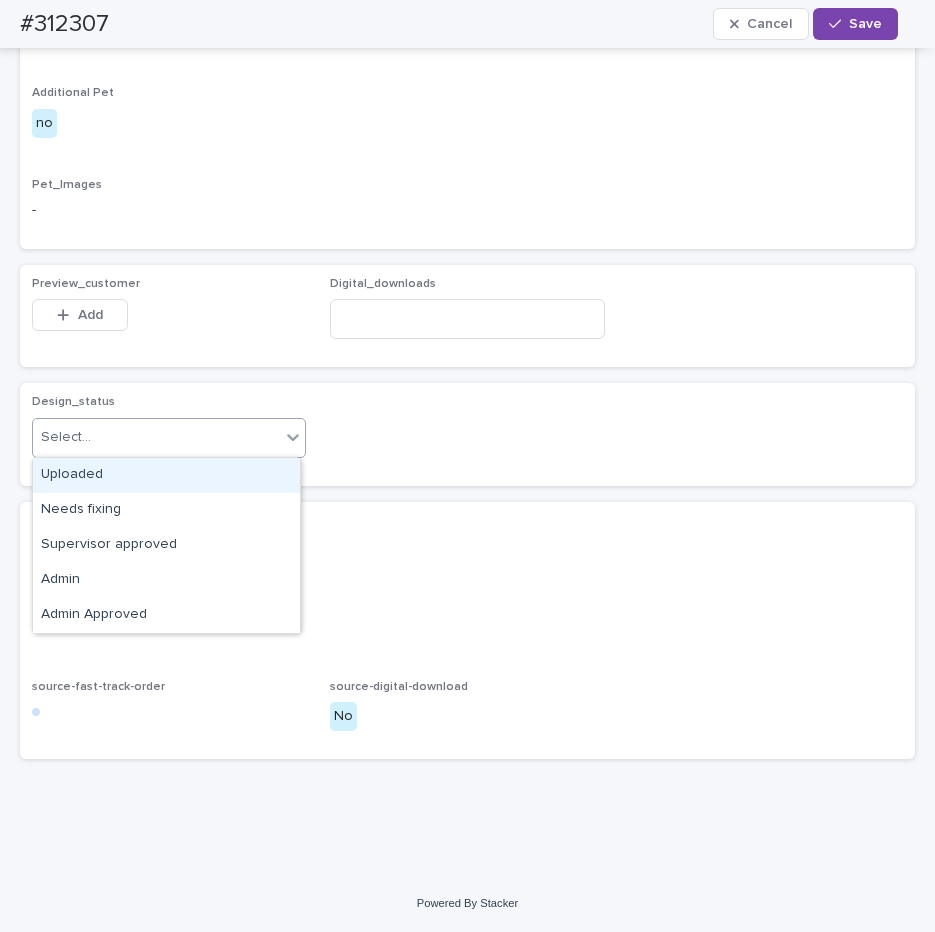 click on "Uploaded" at bounding box center (166, 475) 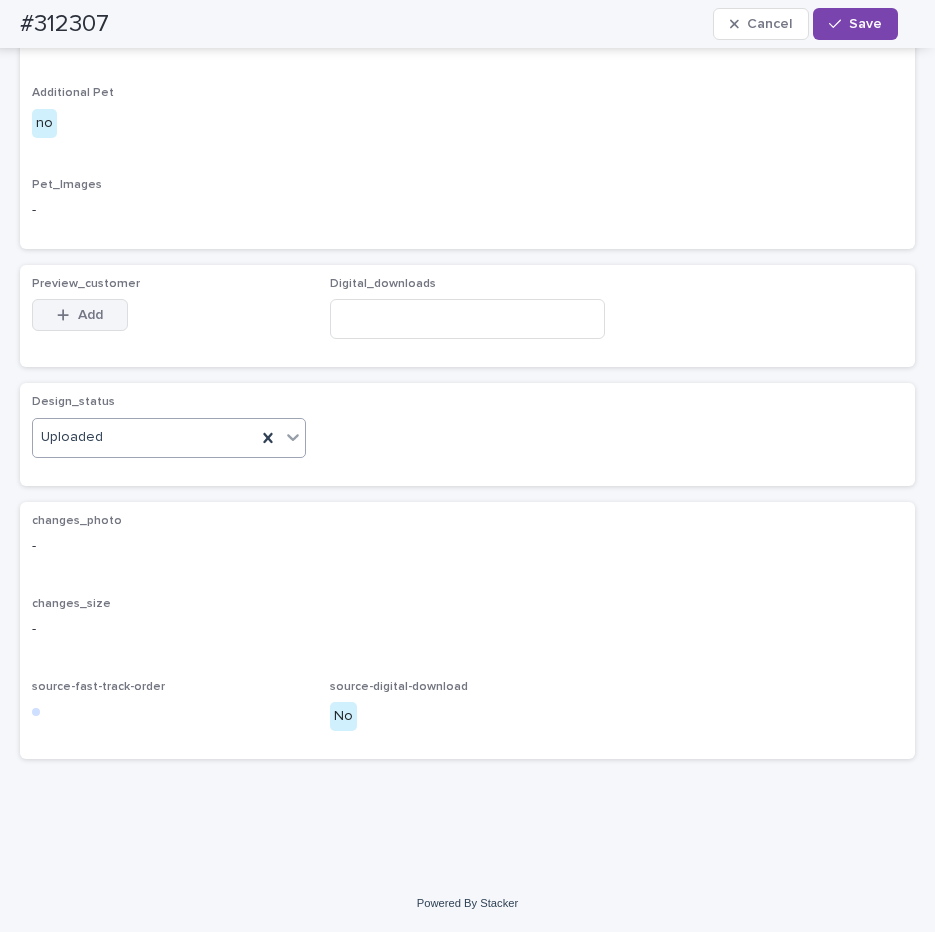 click on "Add" at bounding box center (90, 315) 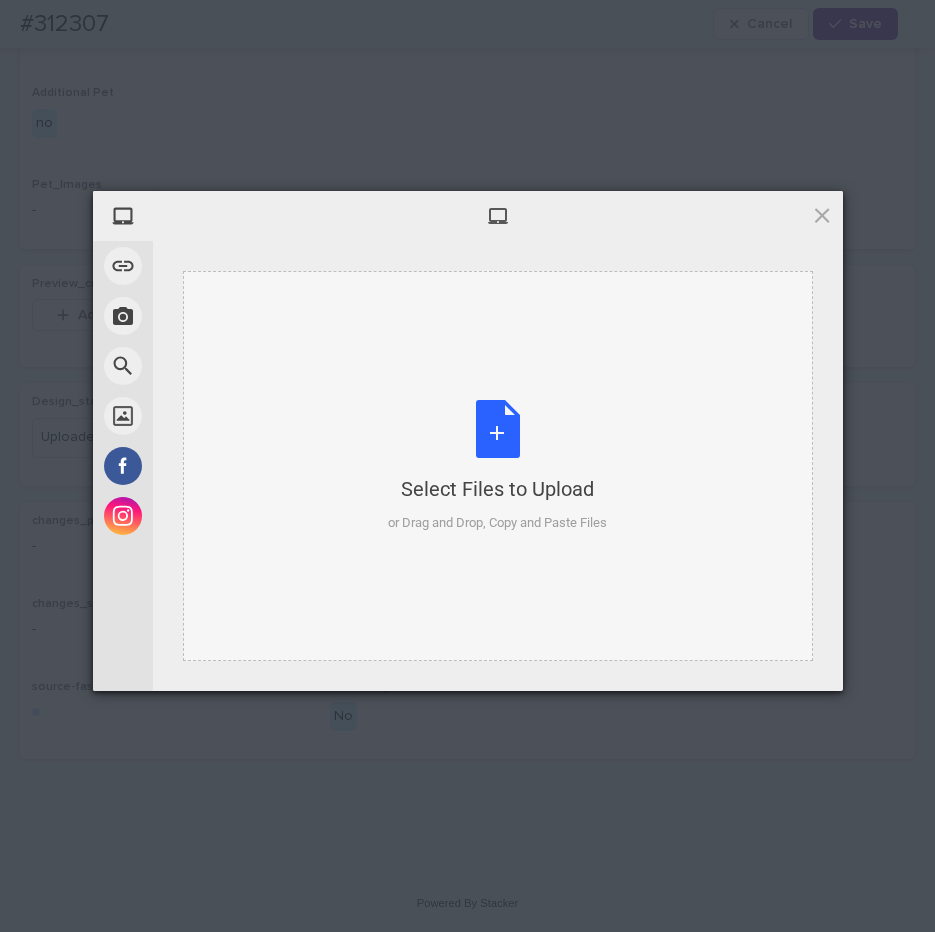click on "Select Files to Upload
or Drag and Drop, Copy and Paste Files" at bounding box center [497, 466] 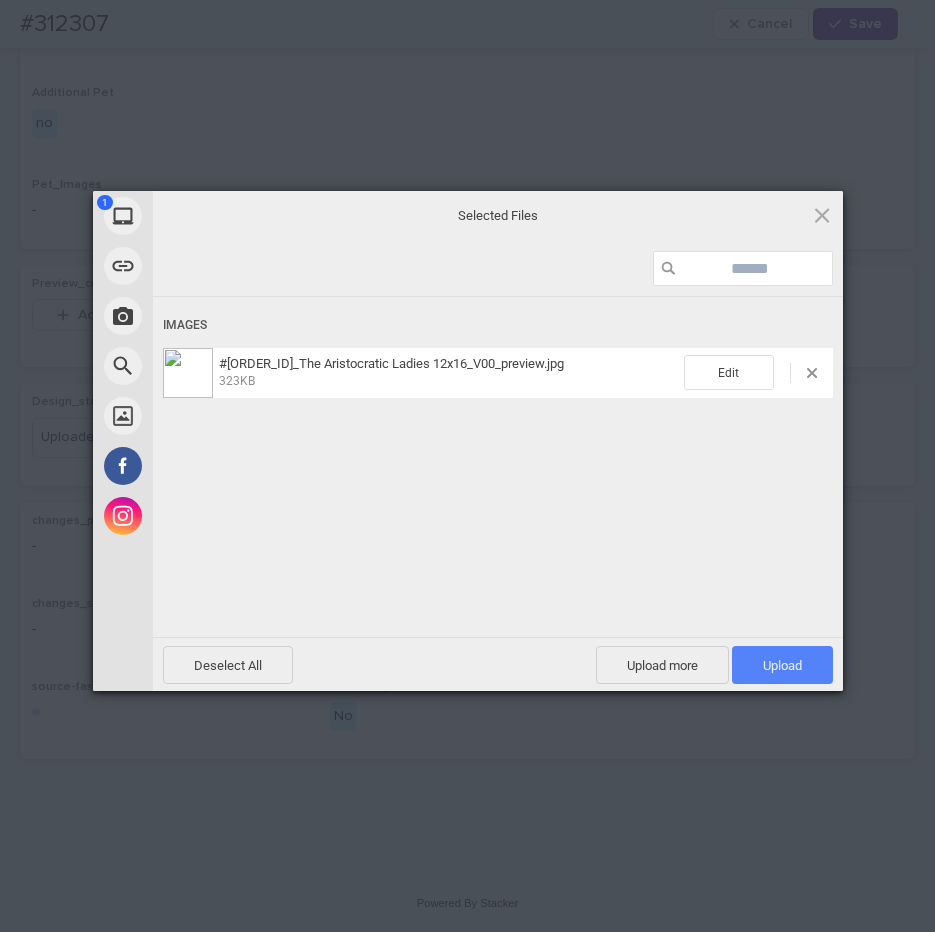 click on "Upload
1" at bounding box center [782, 665] 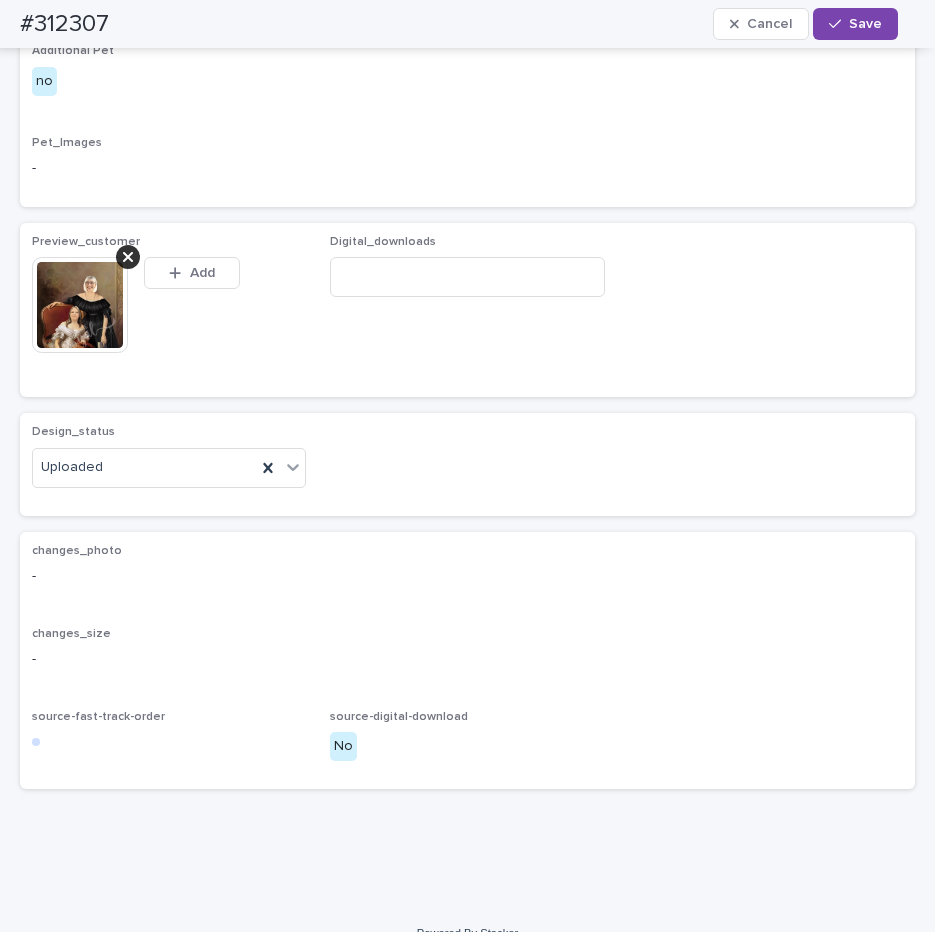 scroll, scrollTop: 1197, scrollLeft: 0, axis: vertical 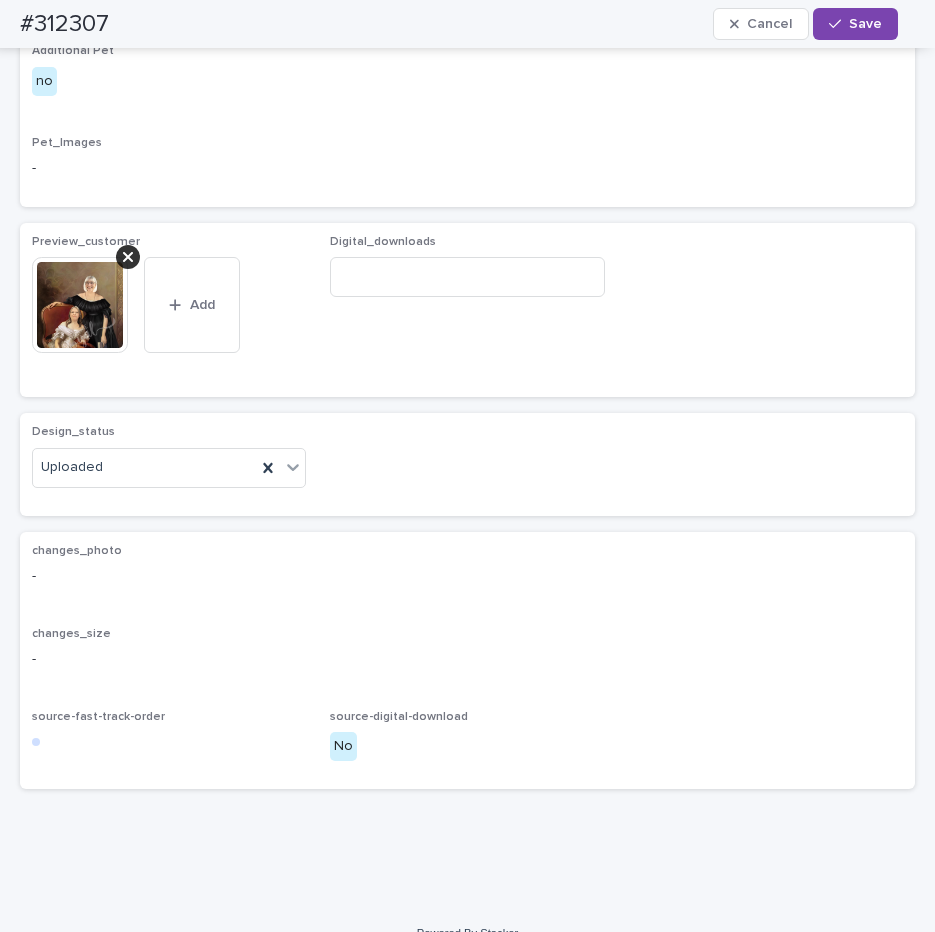 click on "Save" at bounding box center (865, 24) 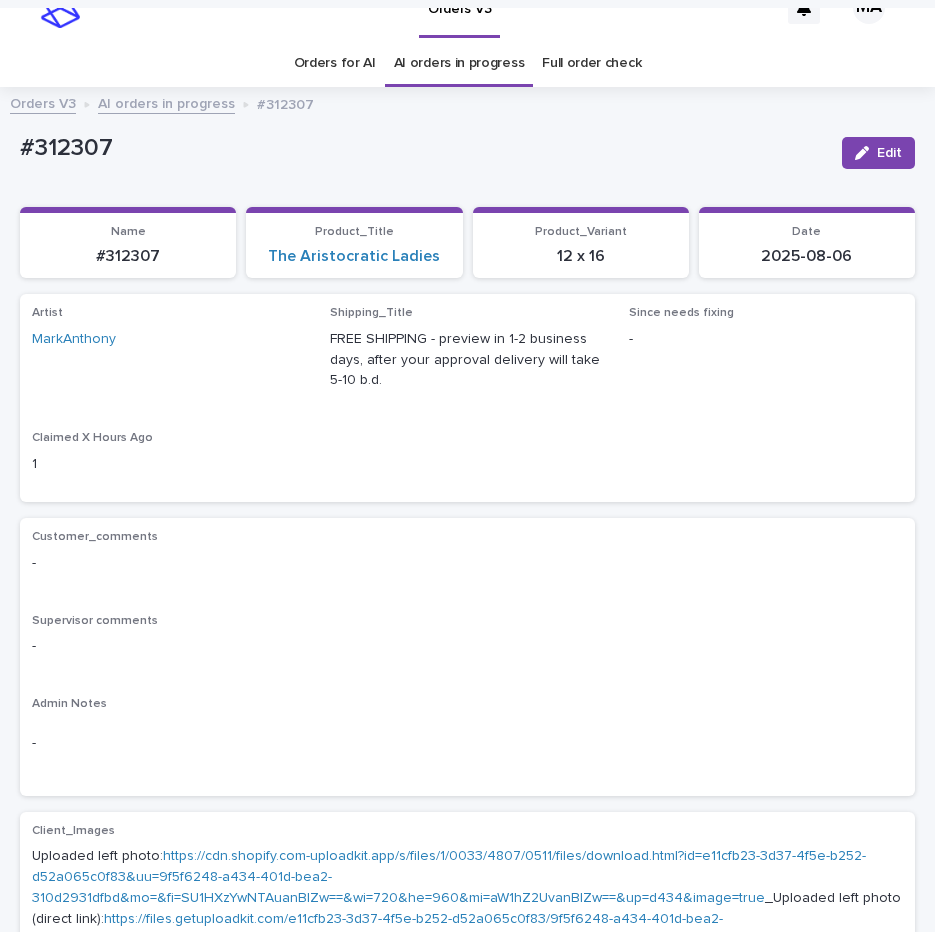 scroll, scrollTop: 0, scrollLeft: 0, axis: both 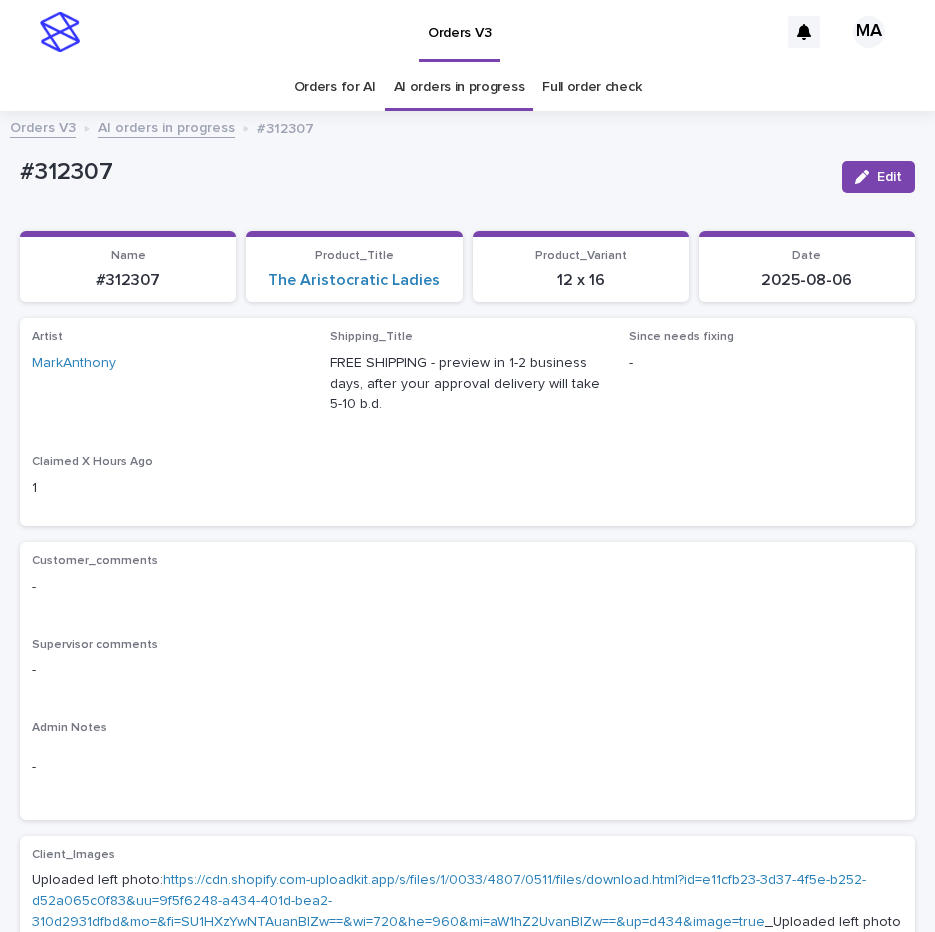 click on "AI orders in progress" at bounding box center (166, 126) 